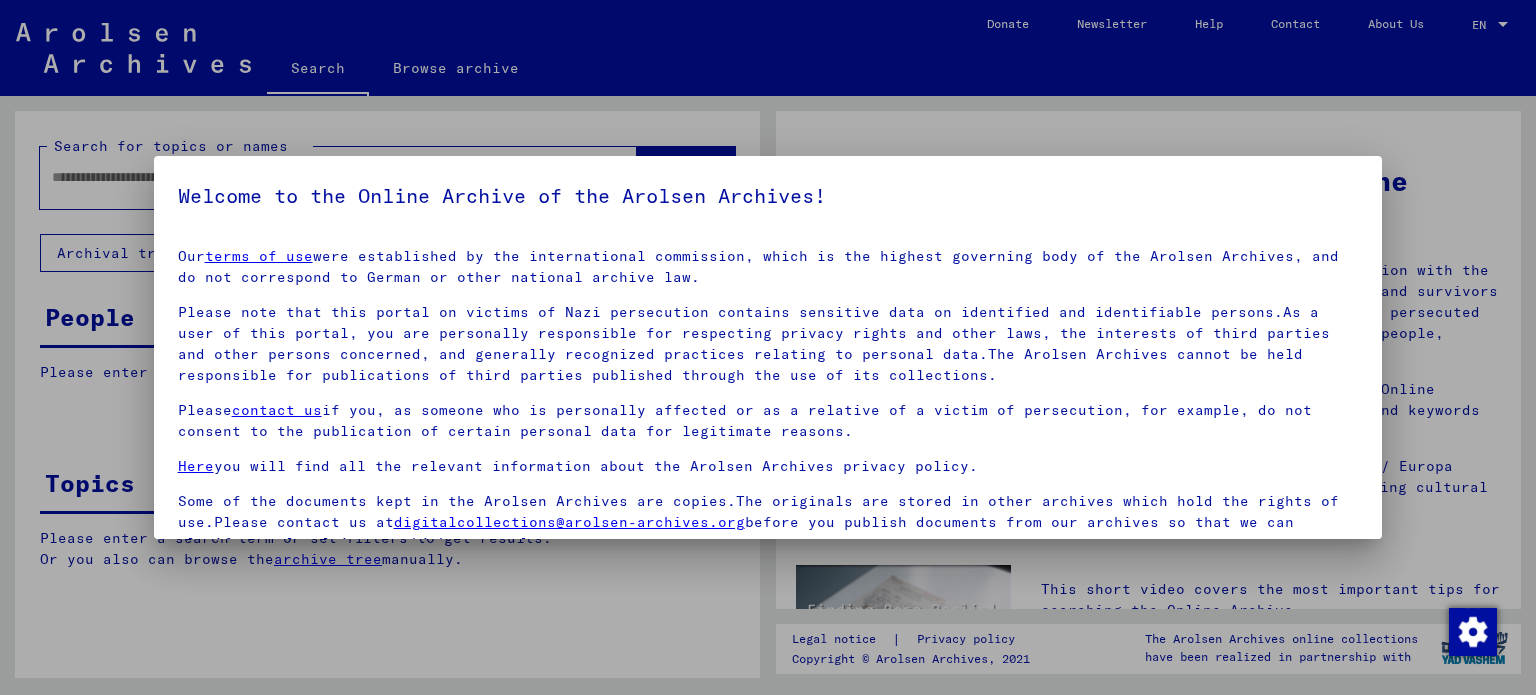 scroll, scrollTop: 0, scrollLeft: 0, axis: both 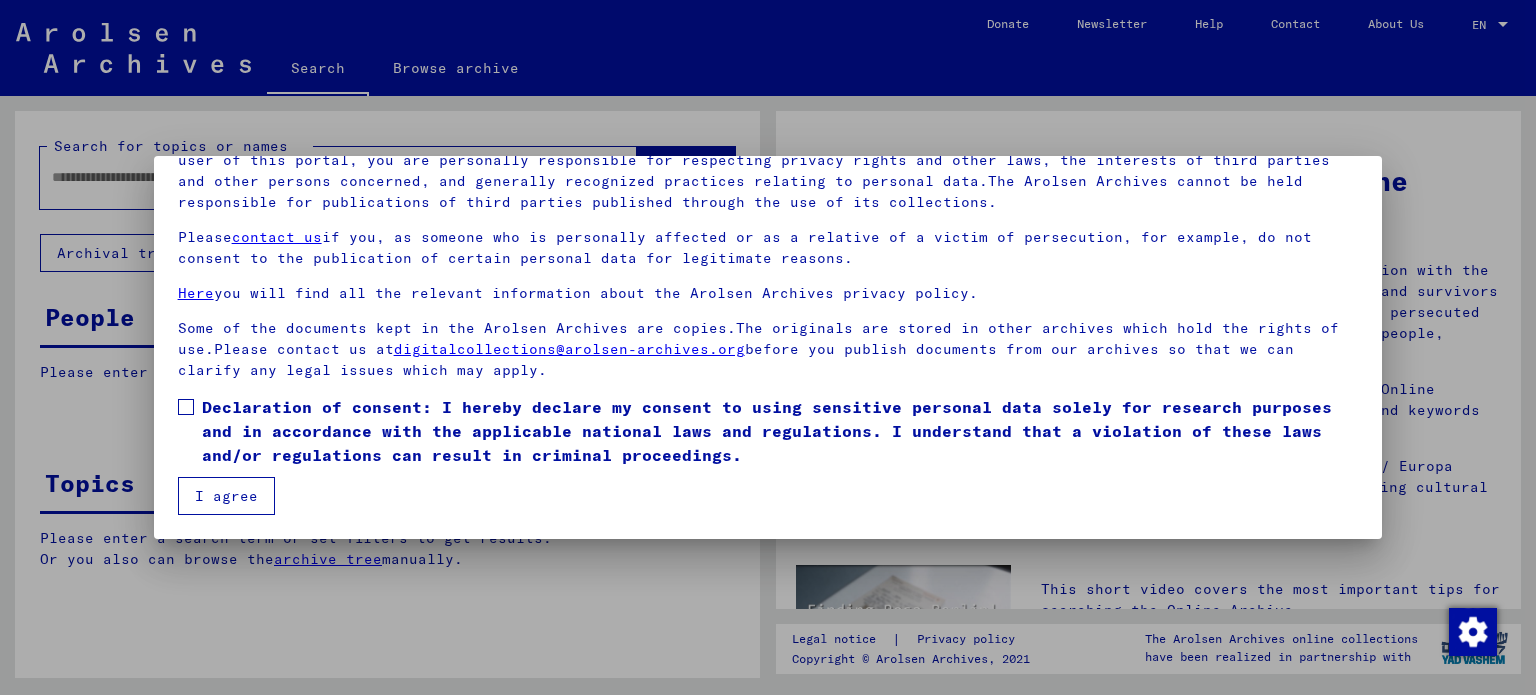 drag, startPoint x: 188, startPoint y: 403, endPoint x: 193, endPoint y: 417, distance: 14.866069 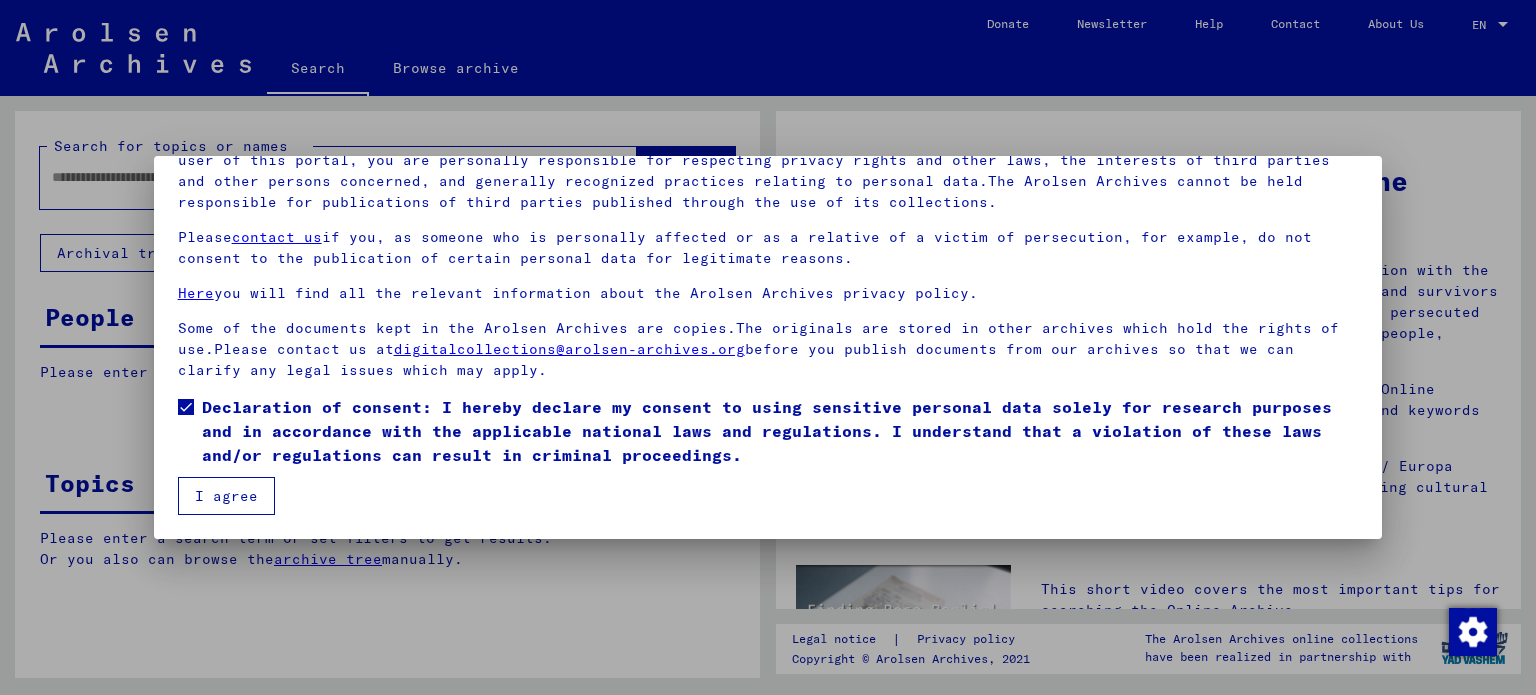 click on "I agree" at bounding box center (226, 496) 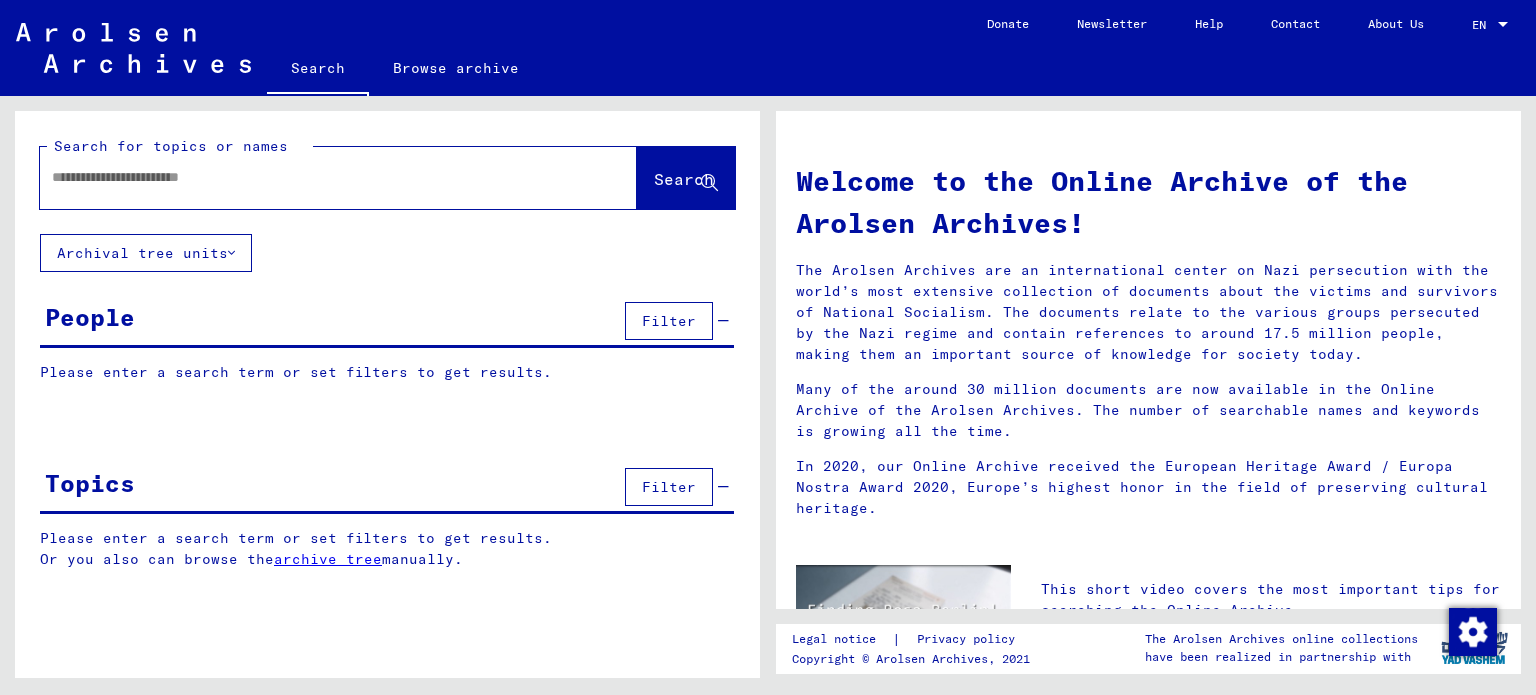 click 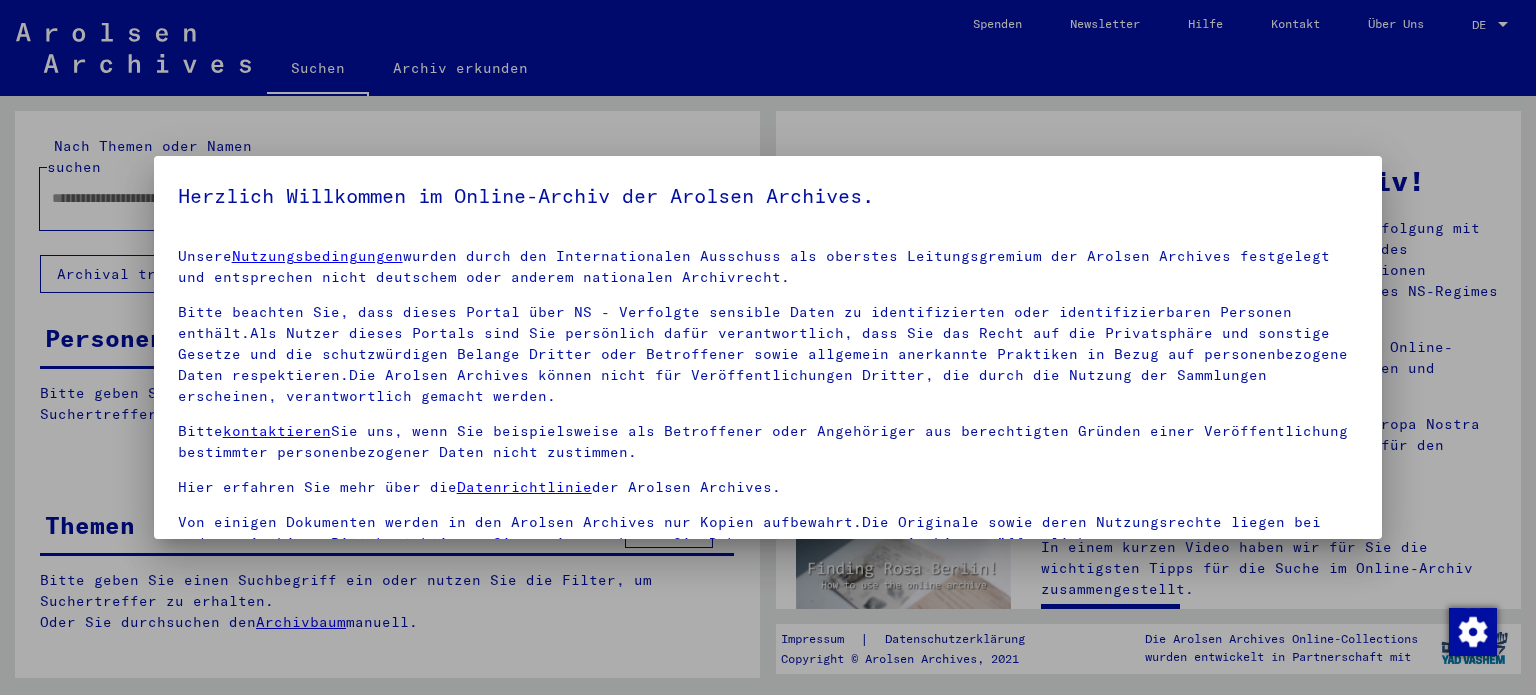 scroll, scrollTop: 0, scrollLeft: 0, axis: both 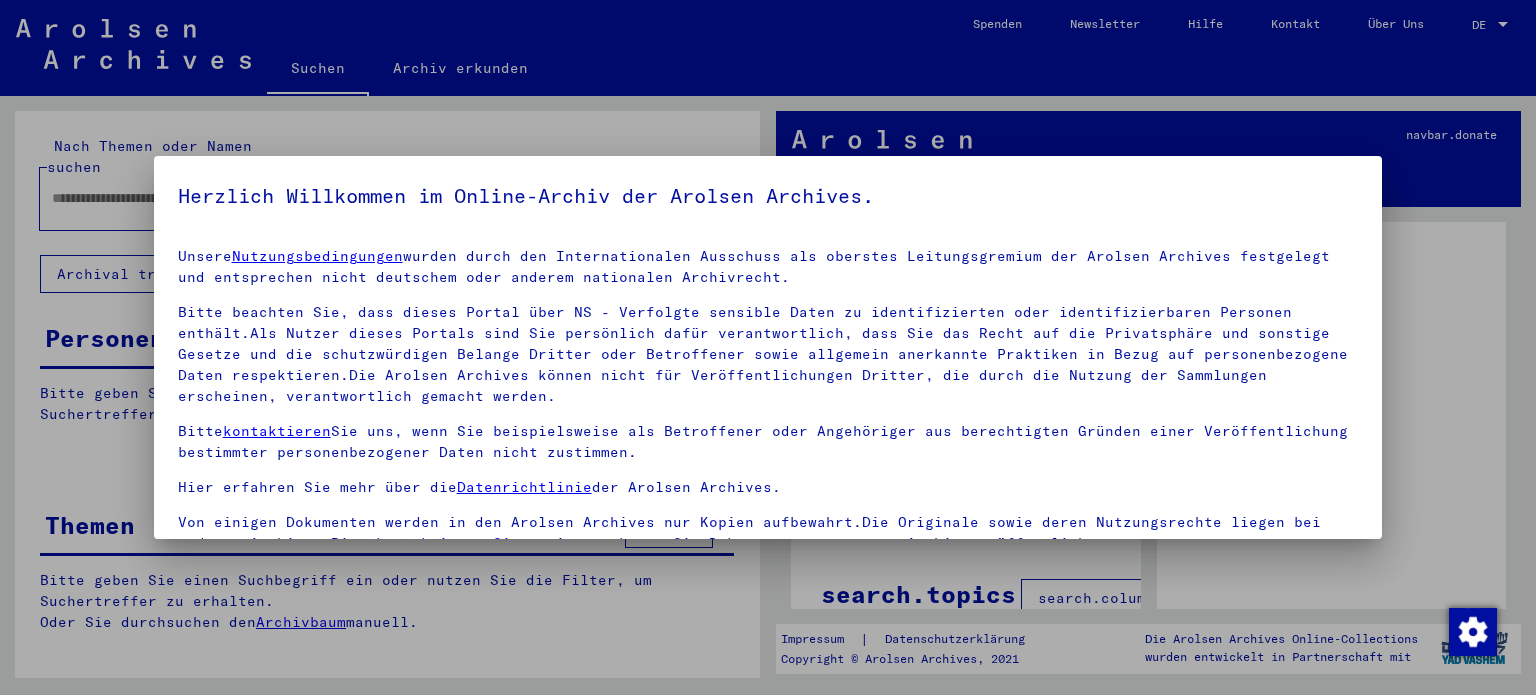 click at bounding box center [768, 347] 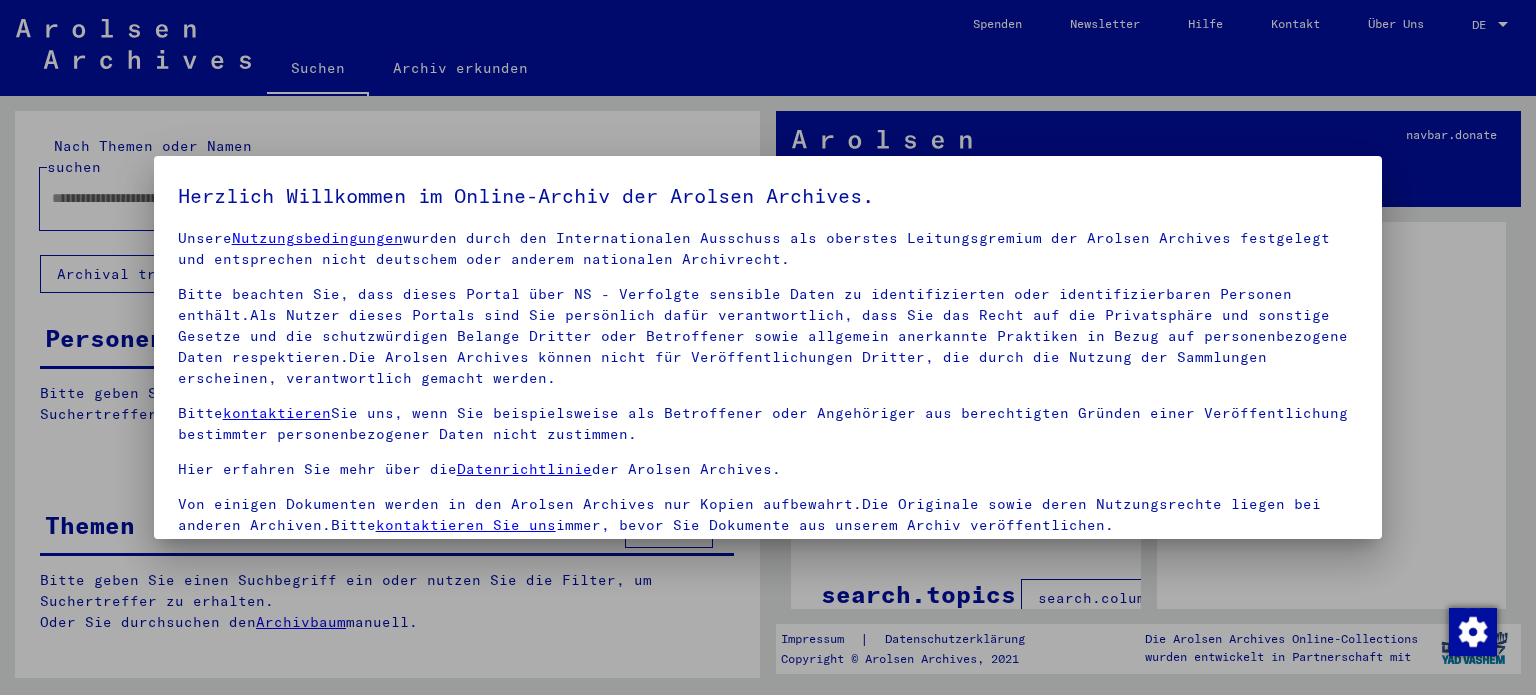 scroll, scrollTop: 28, scrollLeft: 0, axis: vertical 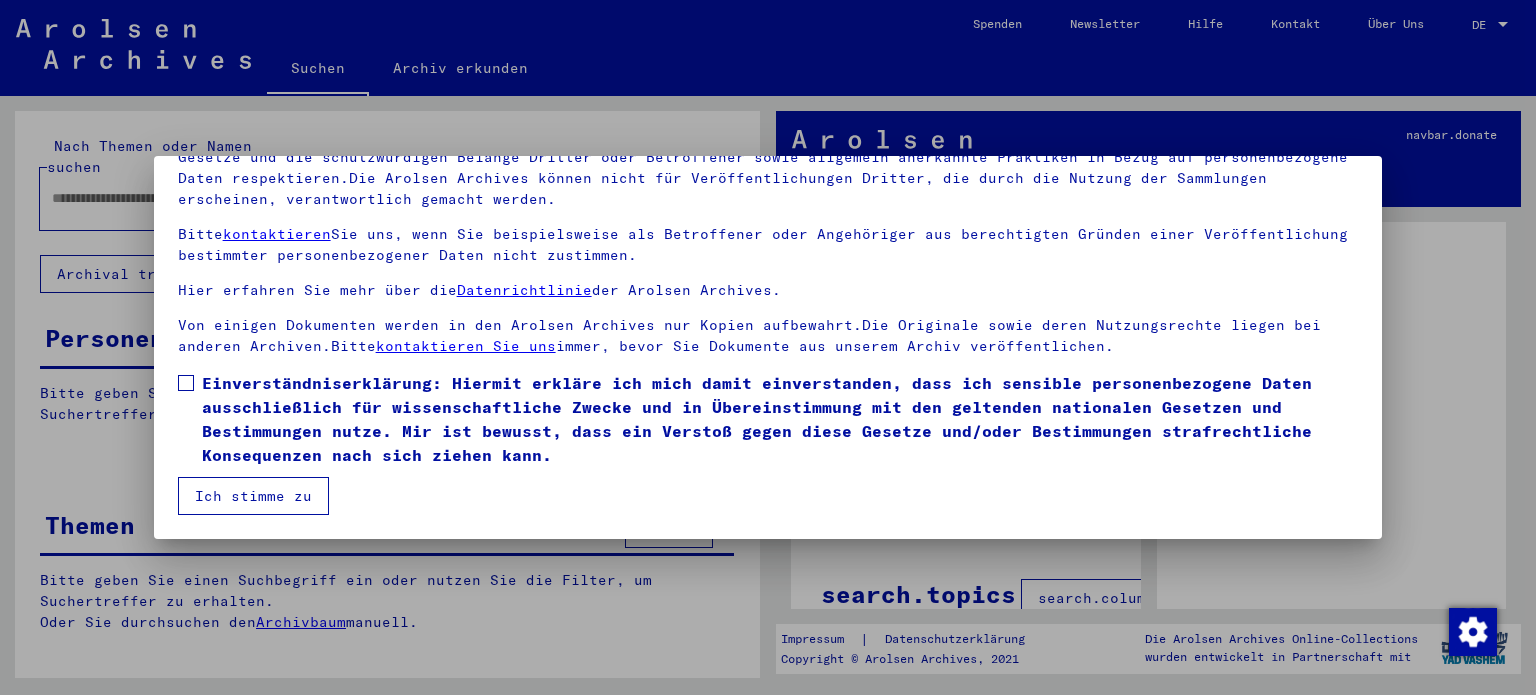 click at bounding box center [186, 383] 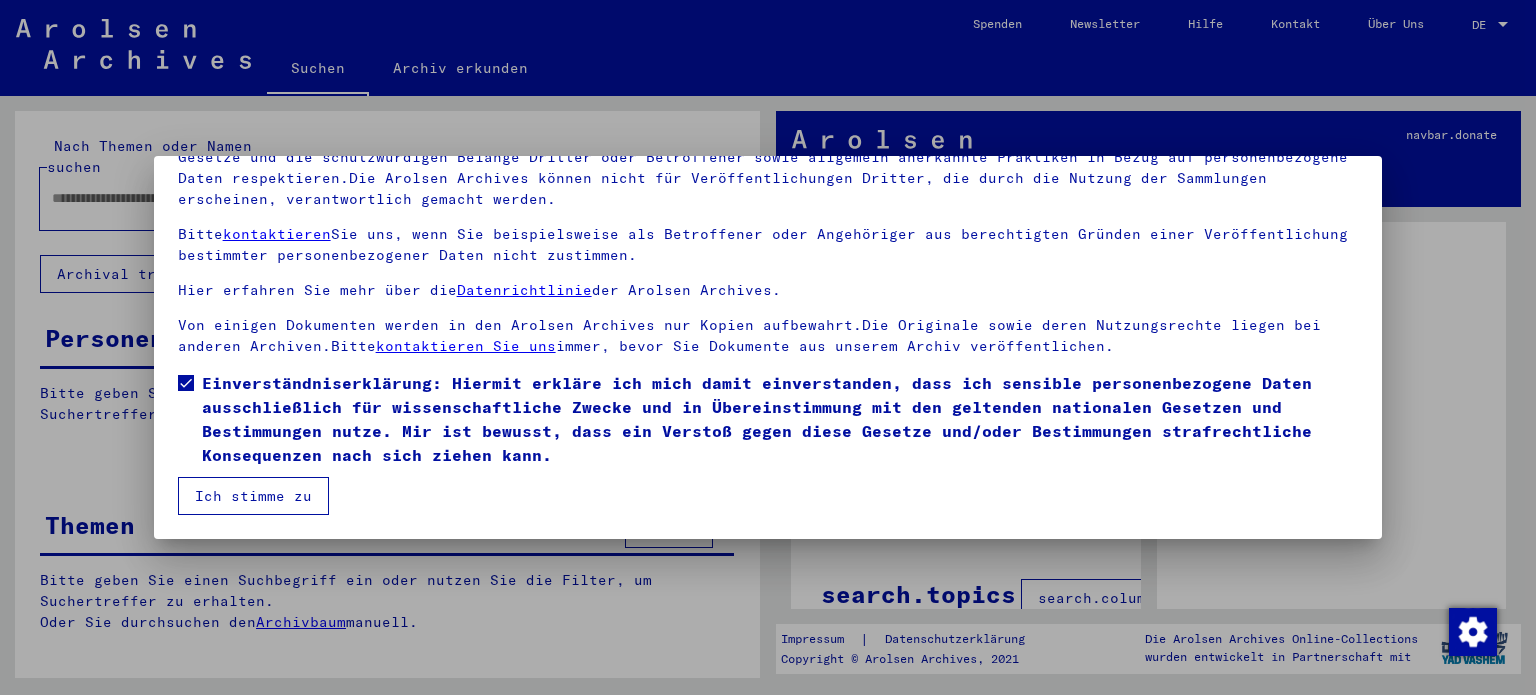 click on "Ich stimme zu" at bounding box center (253, 496) 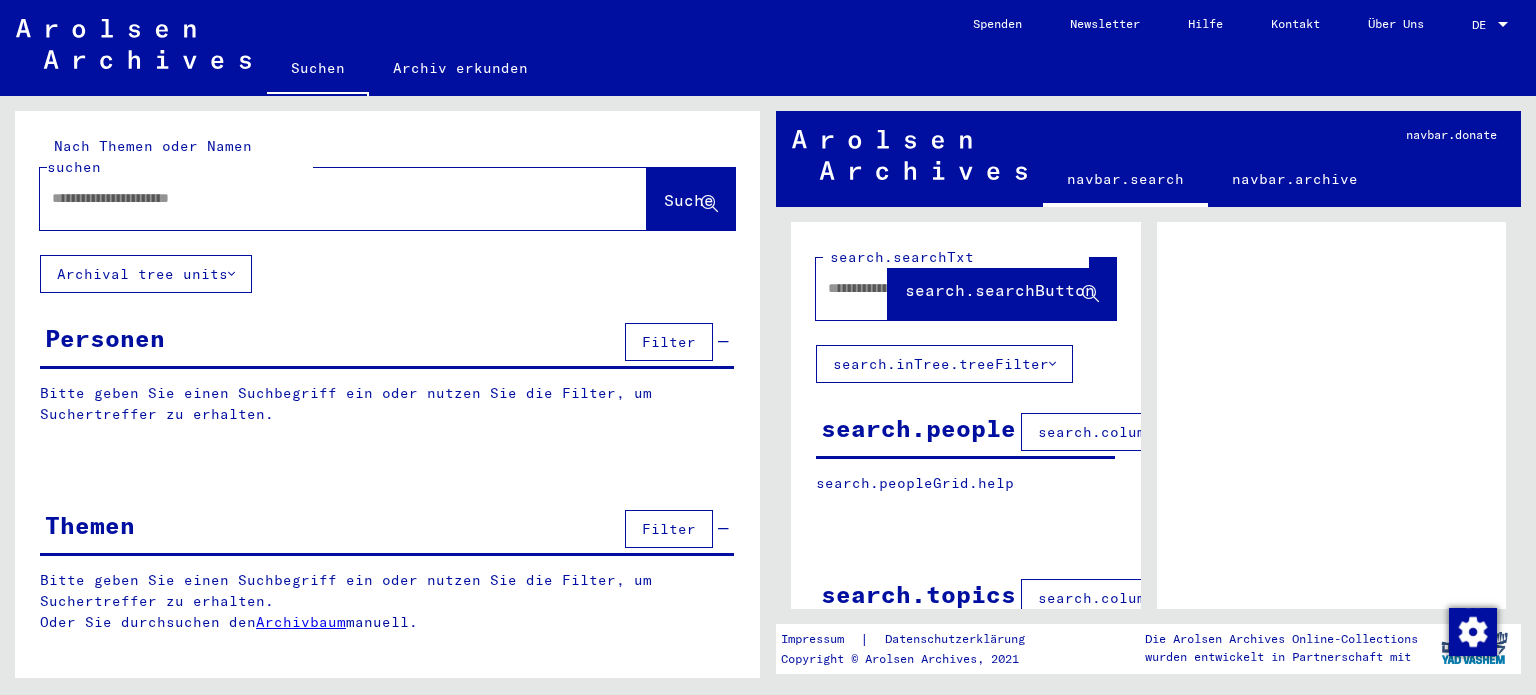 click on "DE DE" 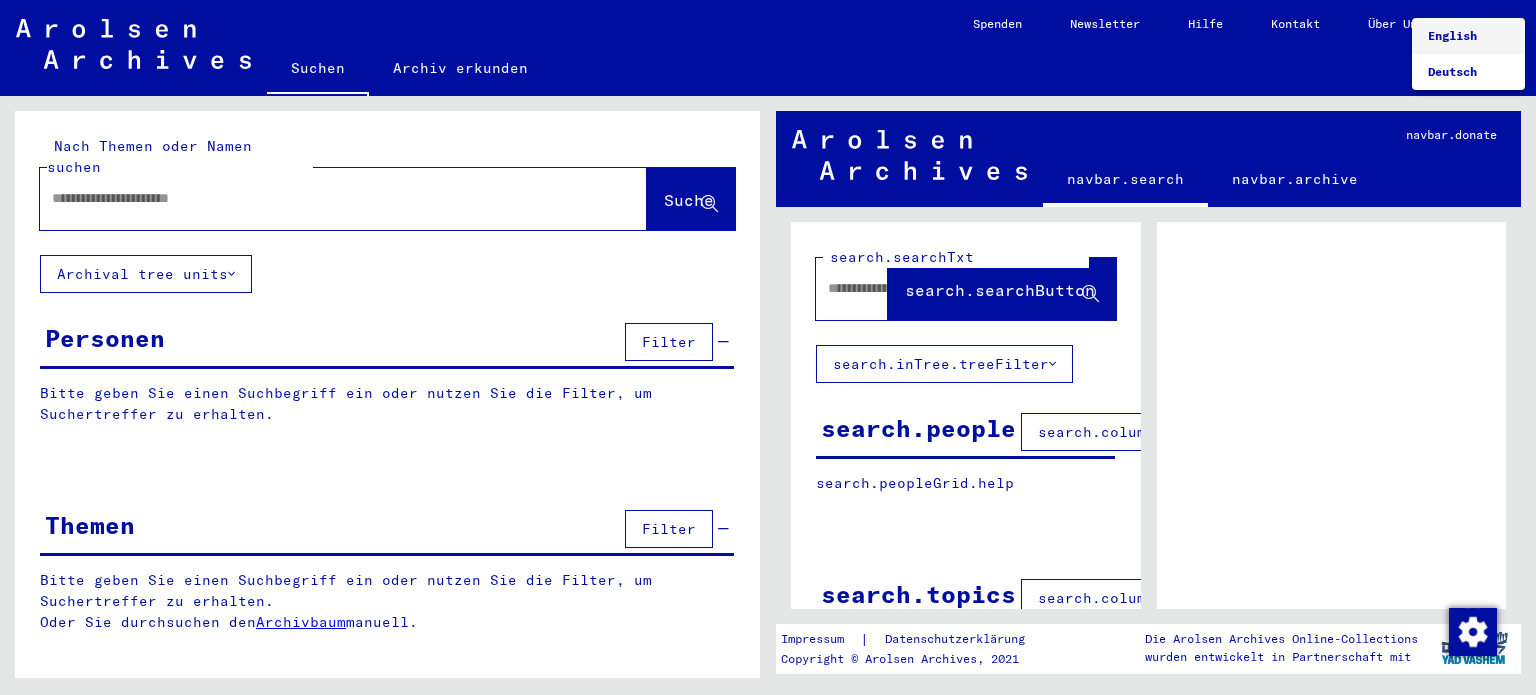 click on "English" at bounding box center [1468, 36] 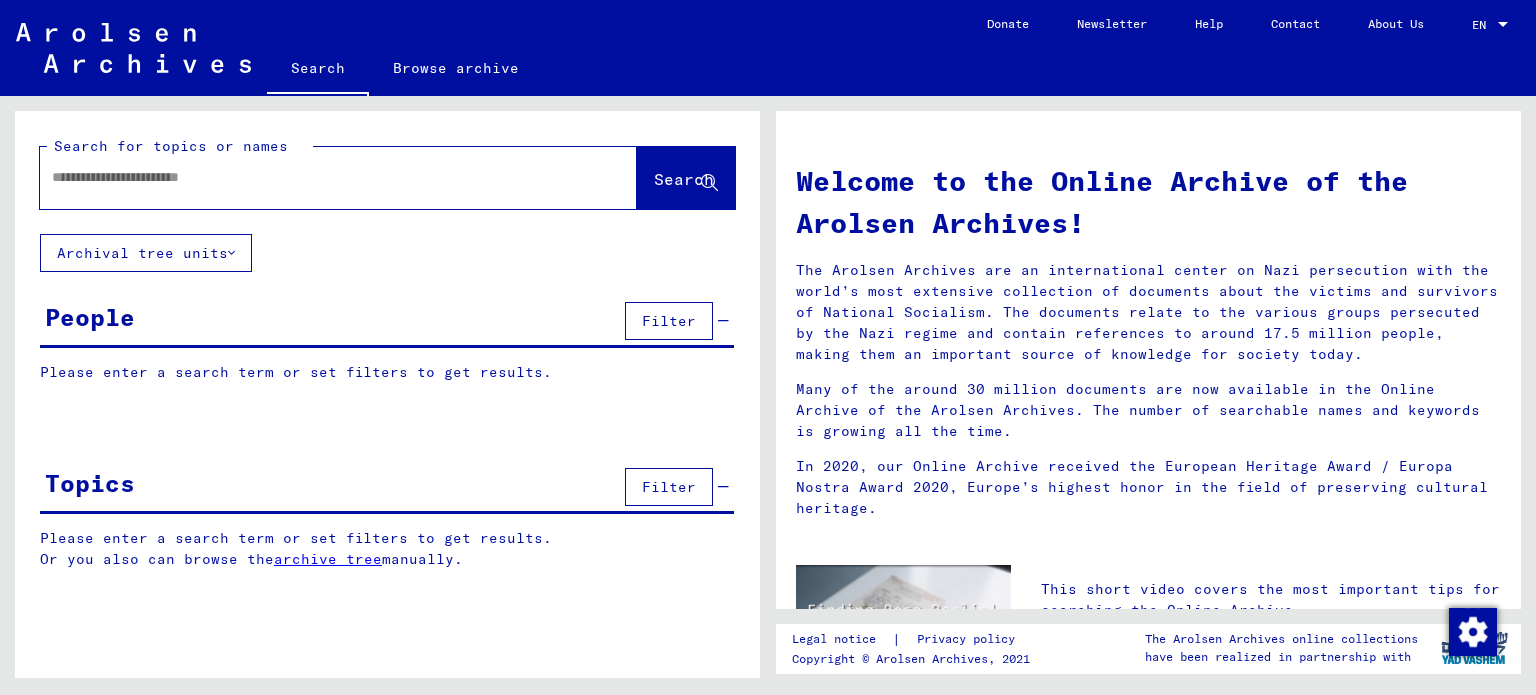 click on "Contact" 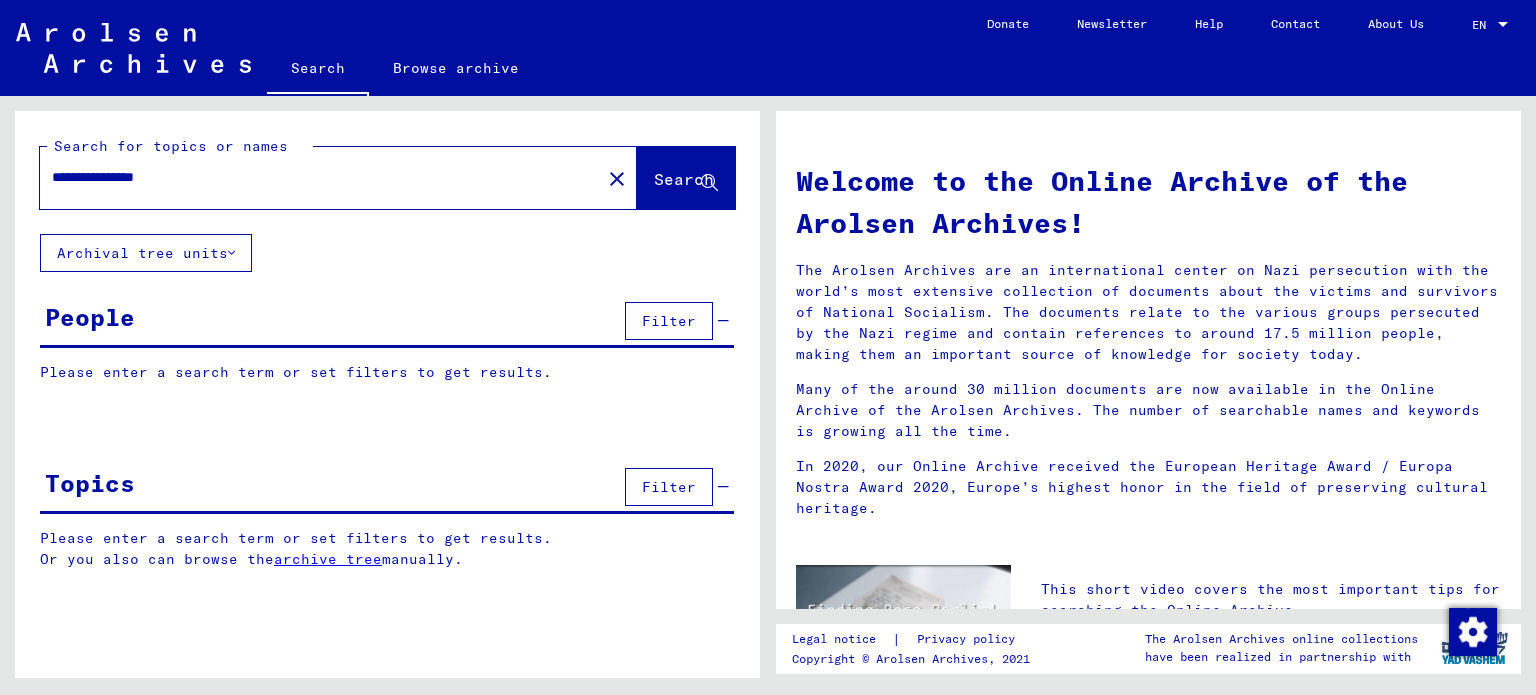type on "**********" 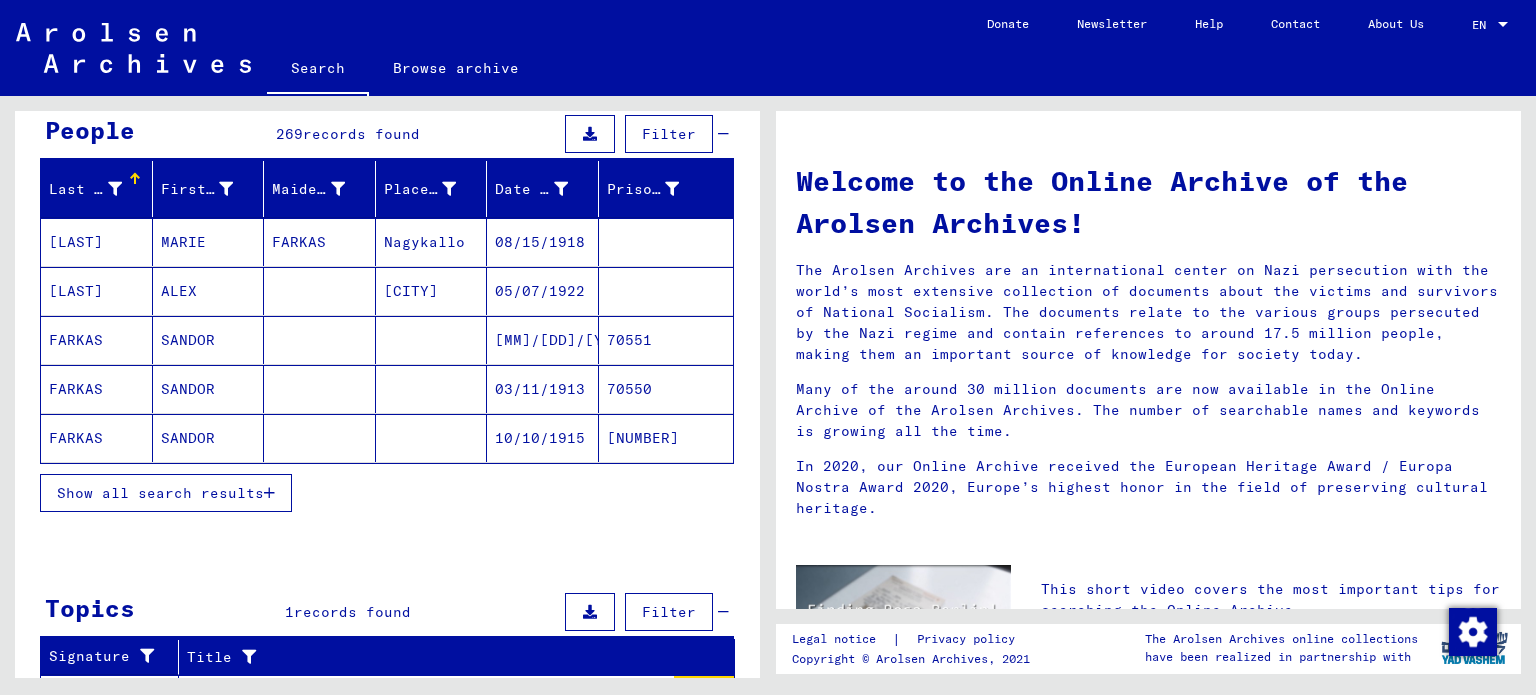 scroll, scrollTop: 200, scrollLeft: 0, axis: vertical 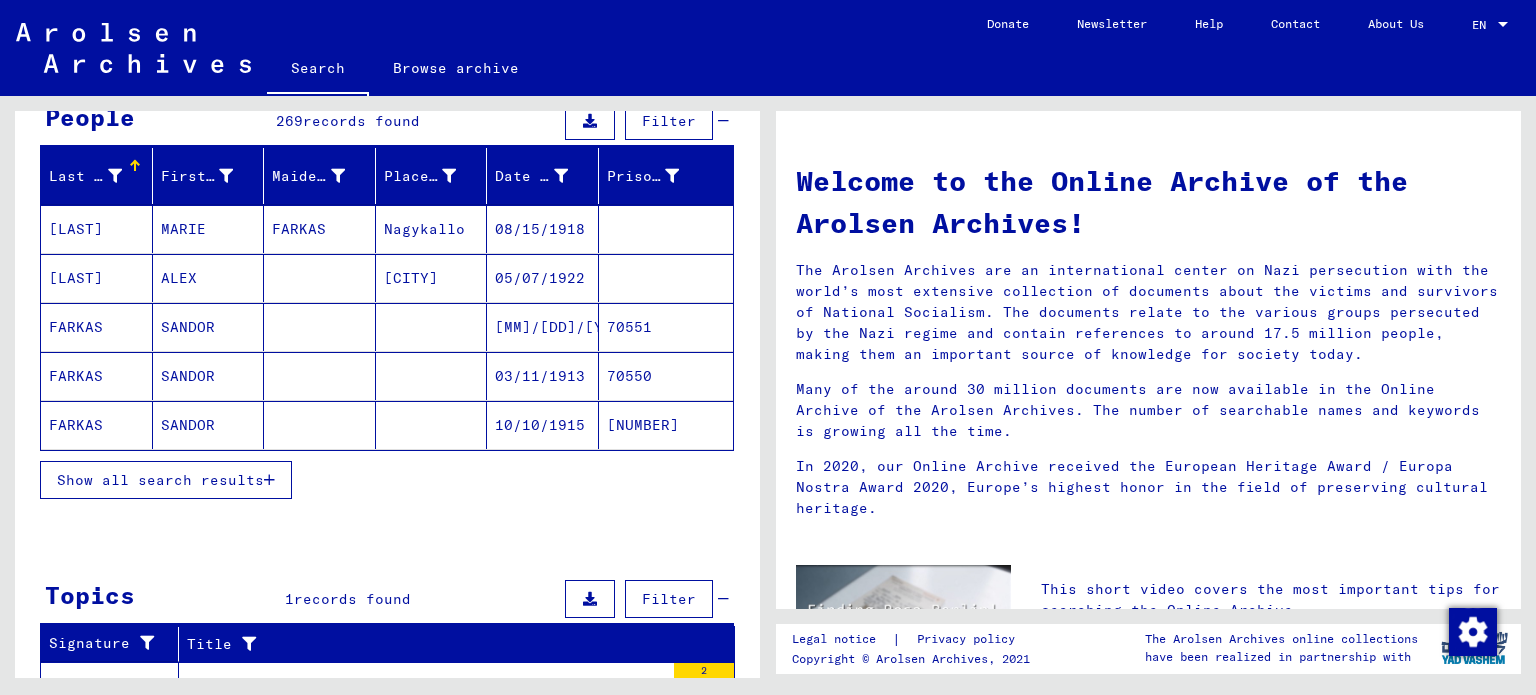 click at bounding box center [269, 480] 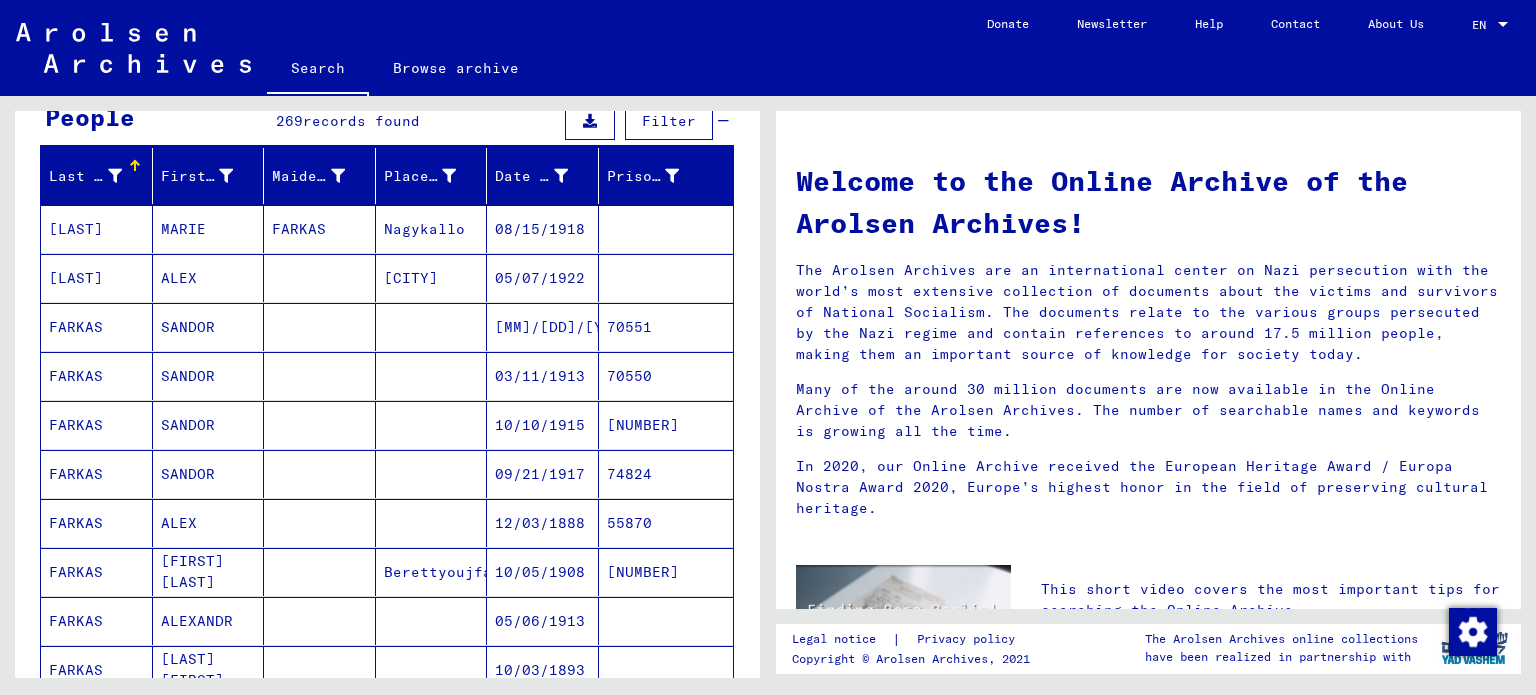 click on "Date of Birth" at bounding box center [546, 176] 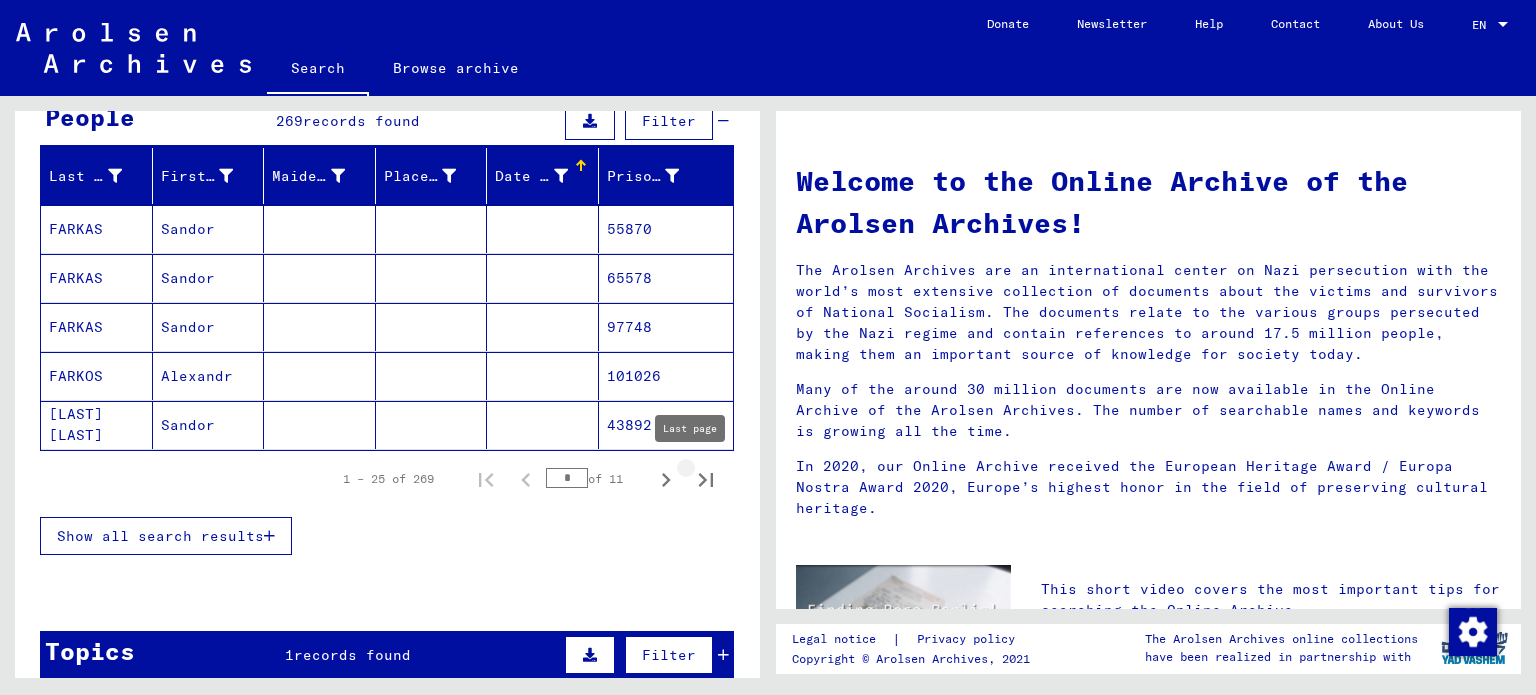 click 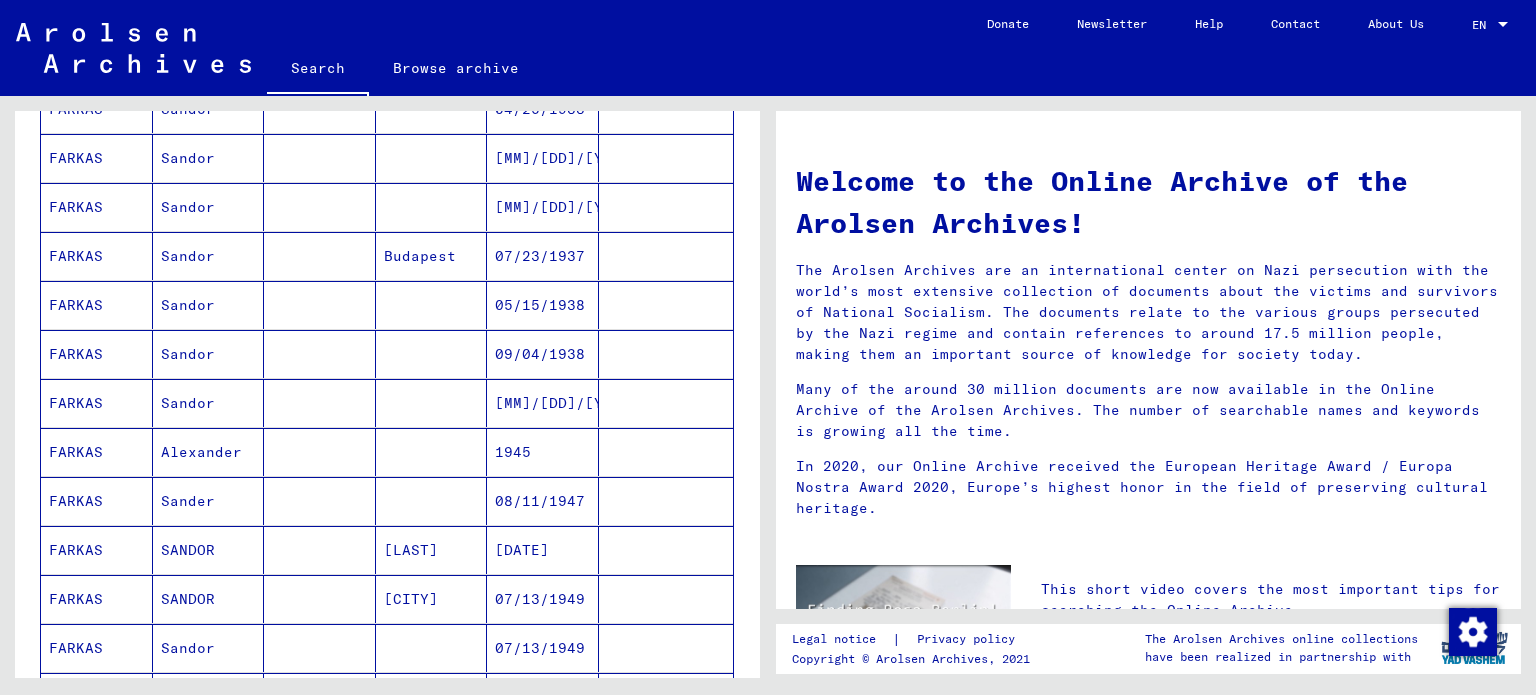 scroll, scrollTop: 1052, scrollLeft: 0, axis: vertical 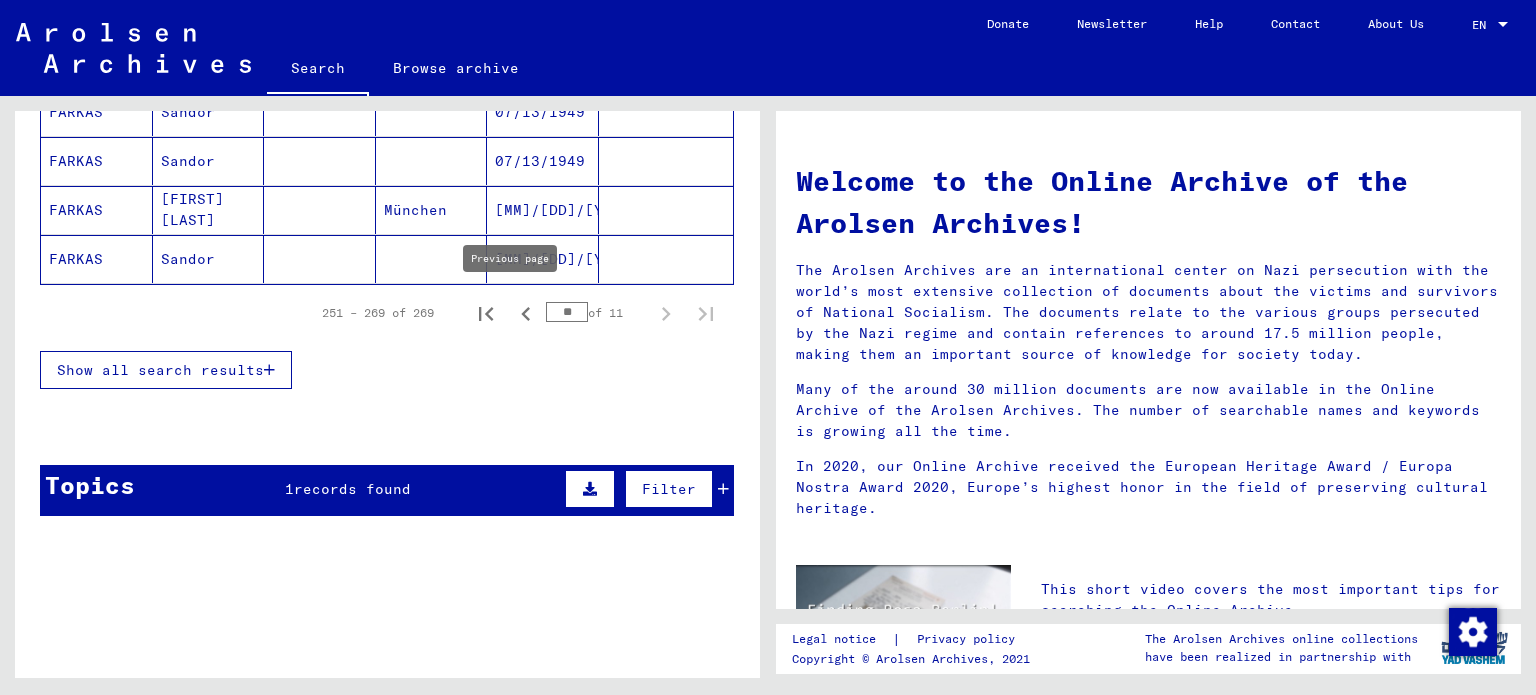 click 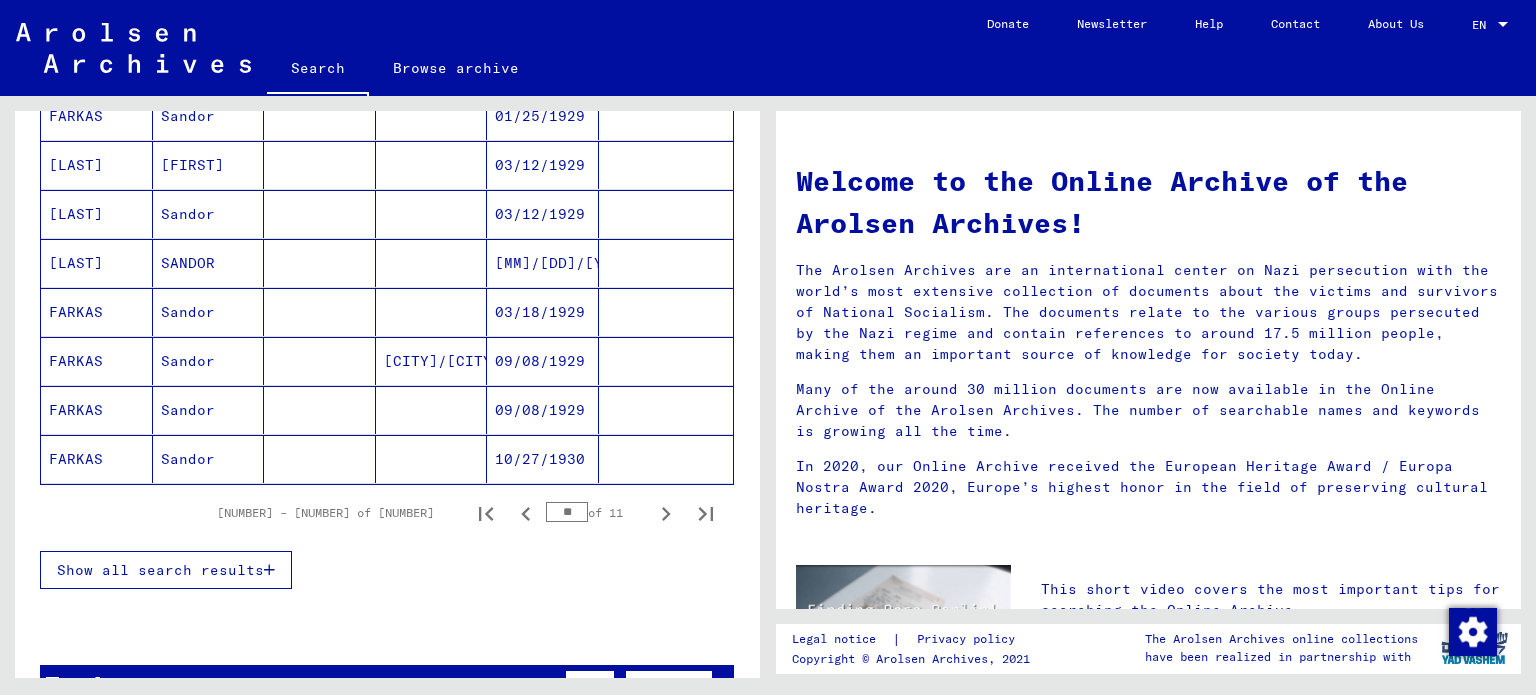 scroll, scrollTop: 1152, scrollLeft: 0, axis: vertical 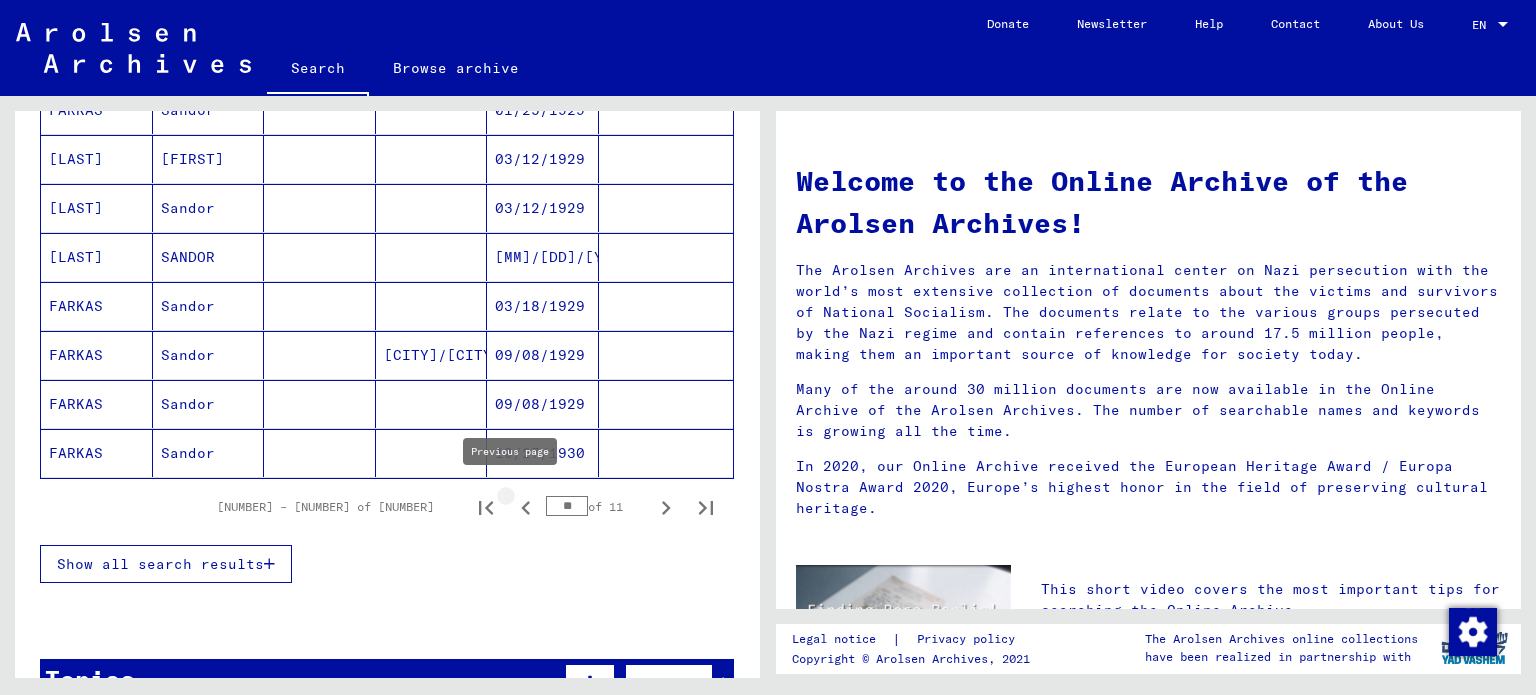click 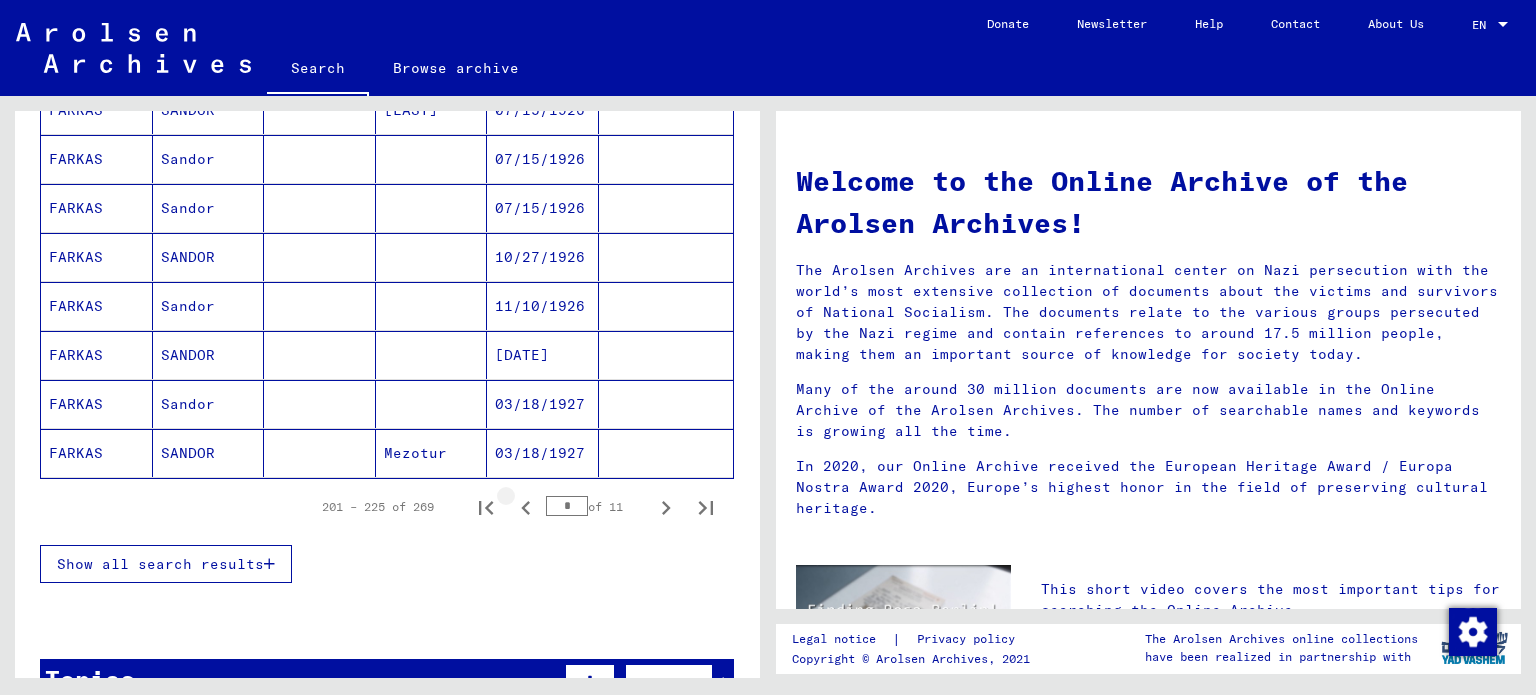 click 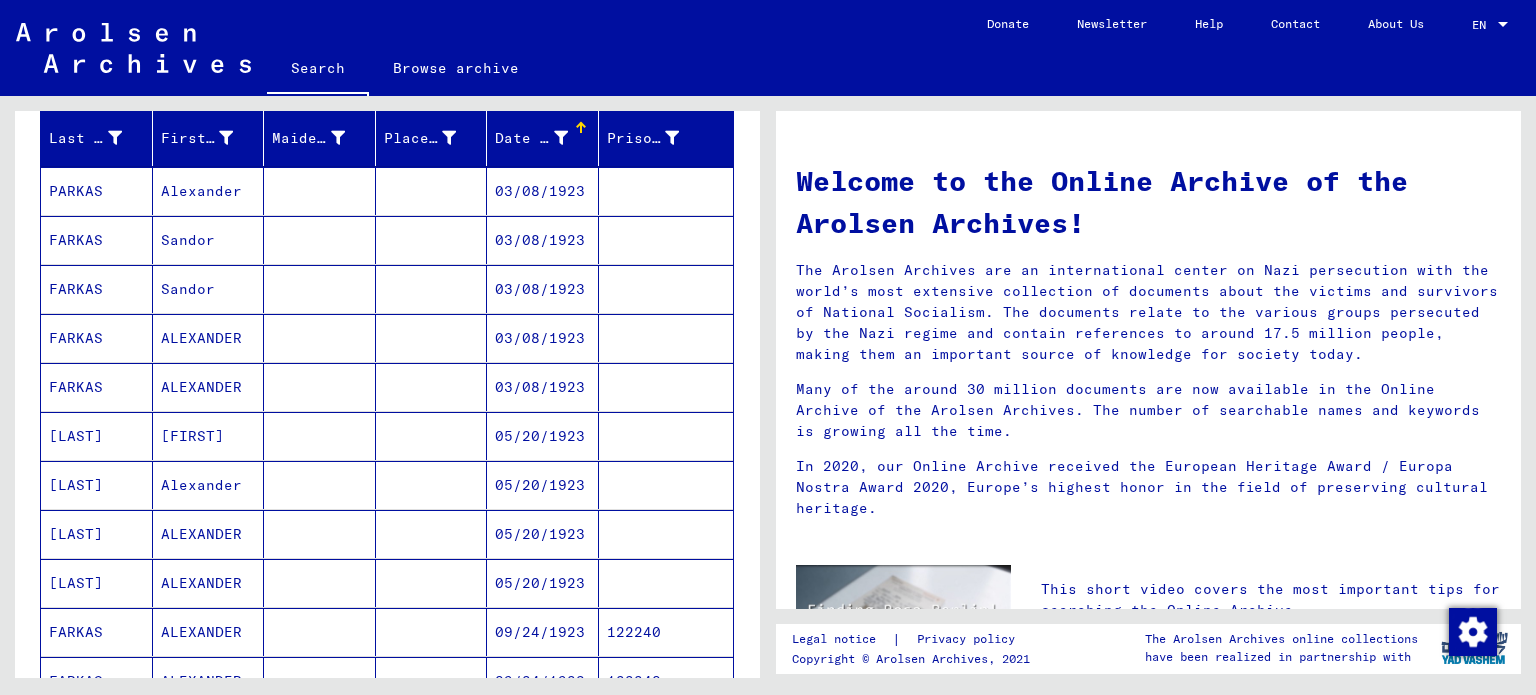 scroll, scrollTop: 152, scrollLeft: 0, axis: vertical 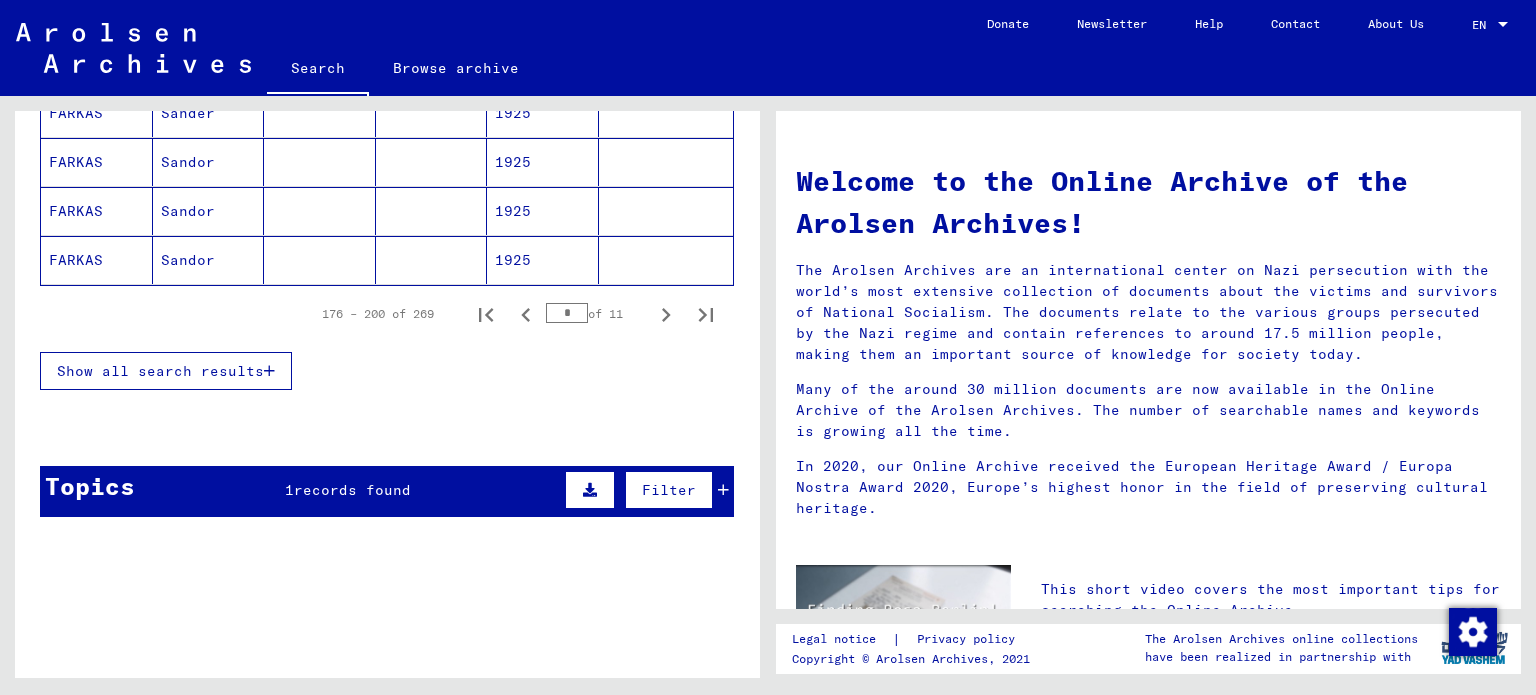 click on "Topics 1  records found  Filter" at bounding box center (387, 491) 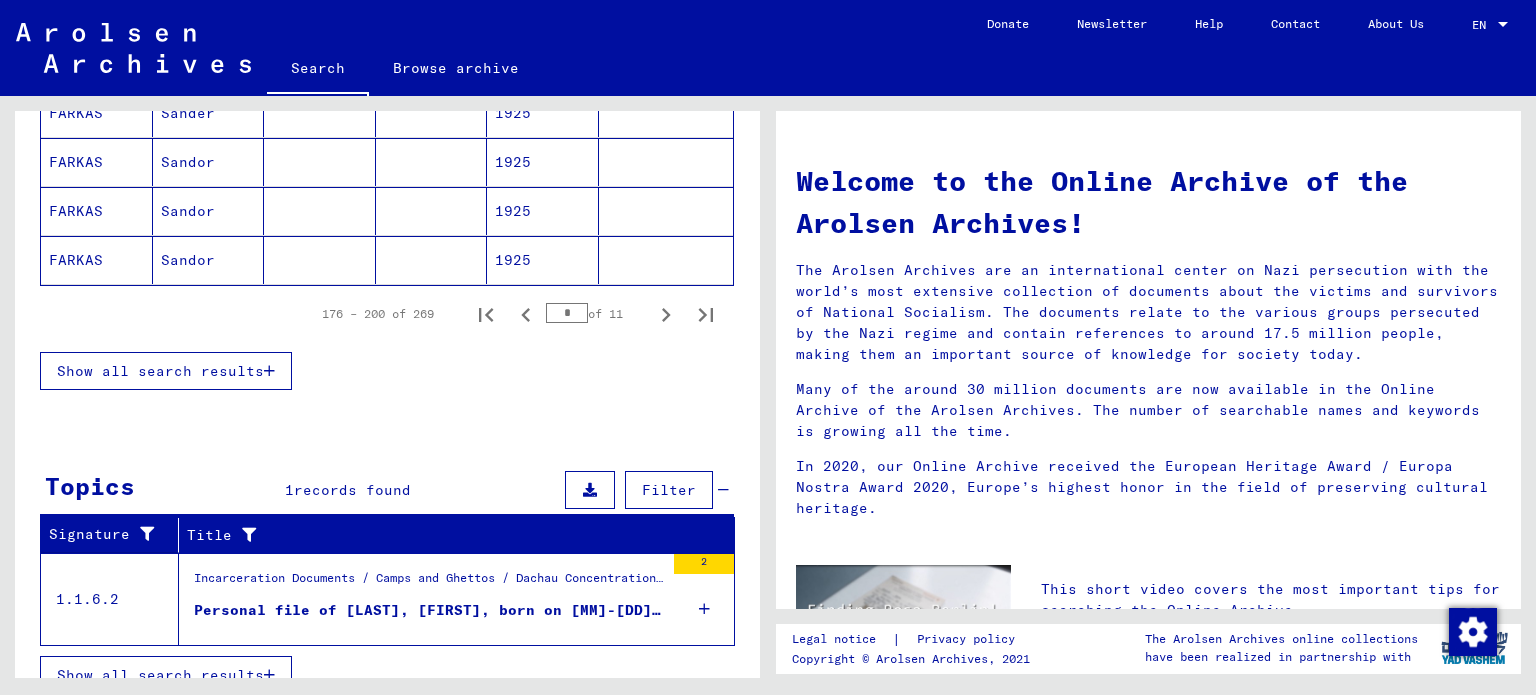 click on "Incarceration Documents / Camps and Ghettos / Dachau Concentration Camp / Individual Documents Dachau / Personal Files - Concentration Camp Dachau / Files with names from FOLTYN" at bounding box center (429, 583) 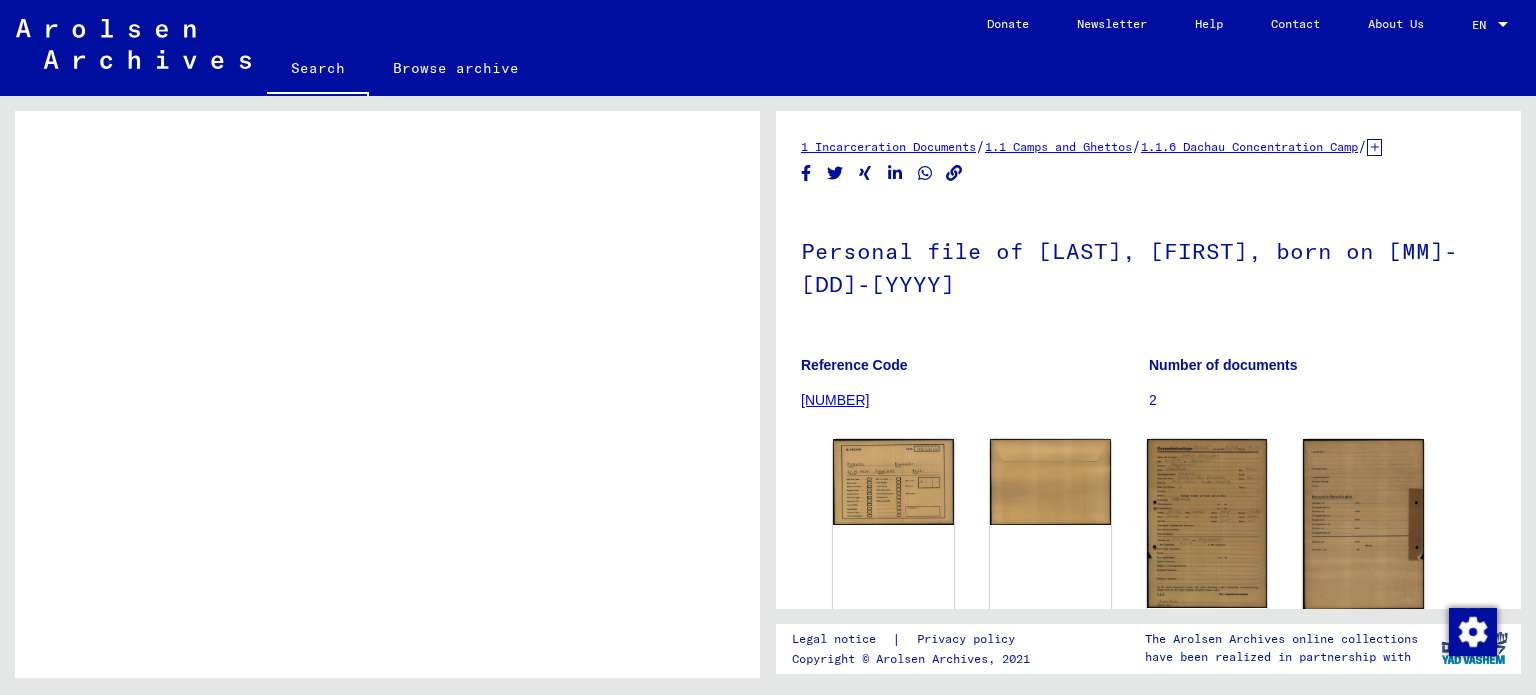 scroll, scrollTop: 0, scrollLeft: 0, axis: both 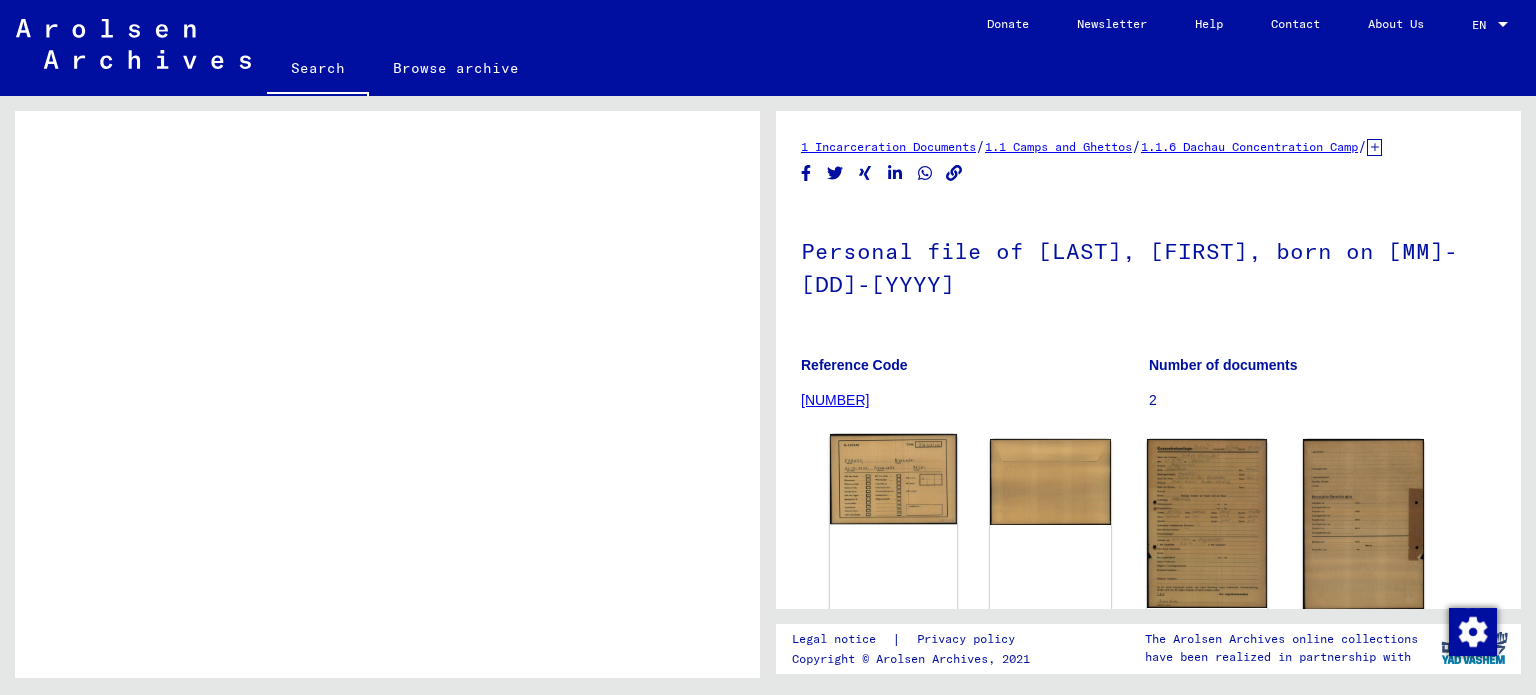 click 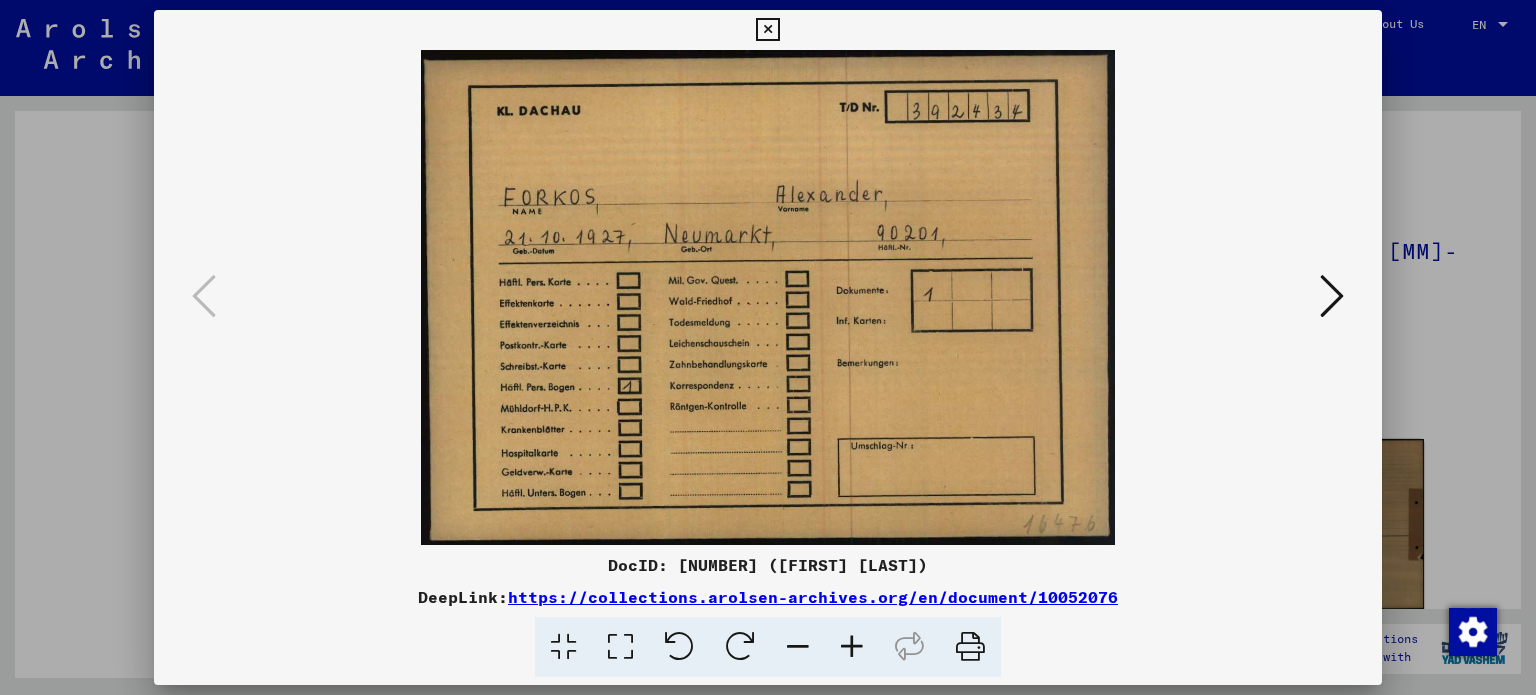 click at bounding box center [1332, 296] 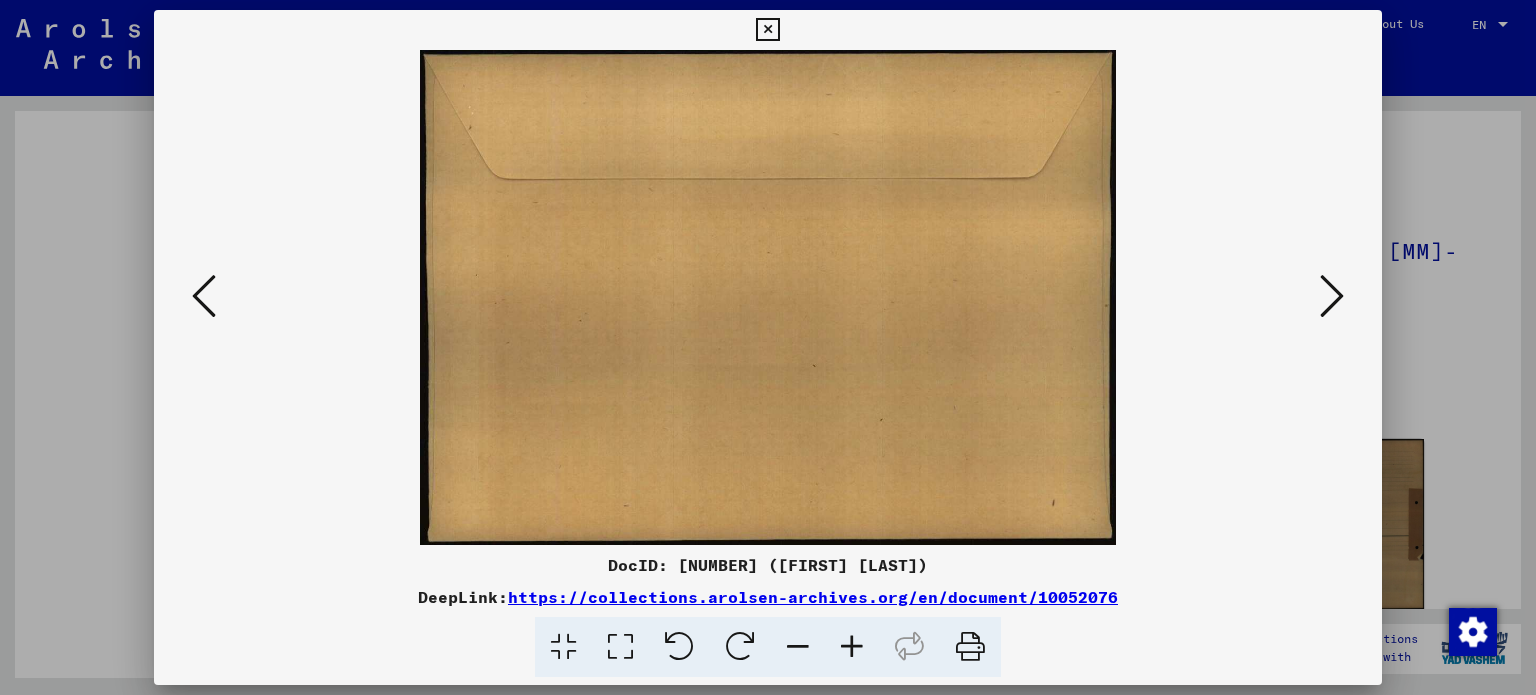 click at bounding box center [1332, 296] 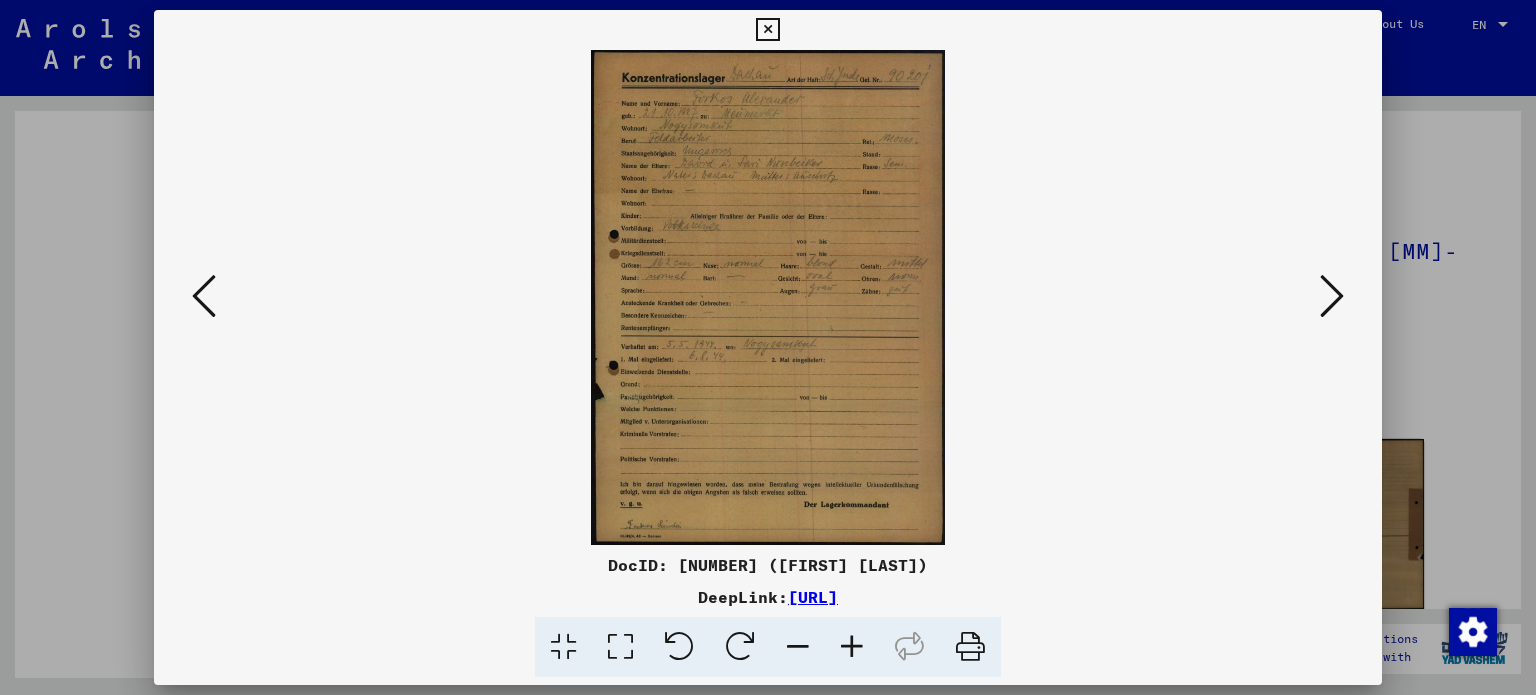 click at bounding box center (768, 297) 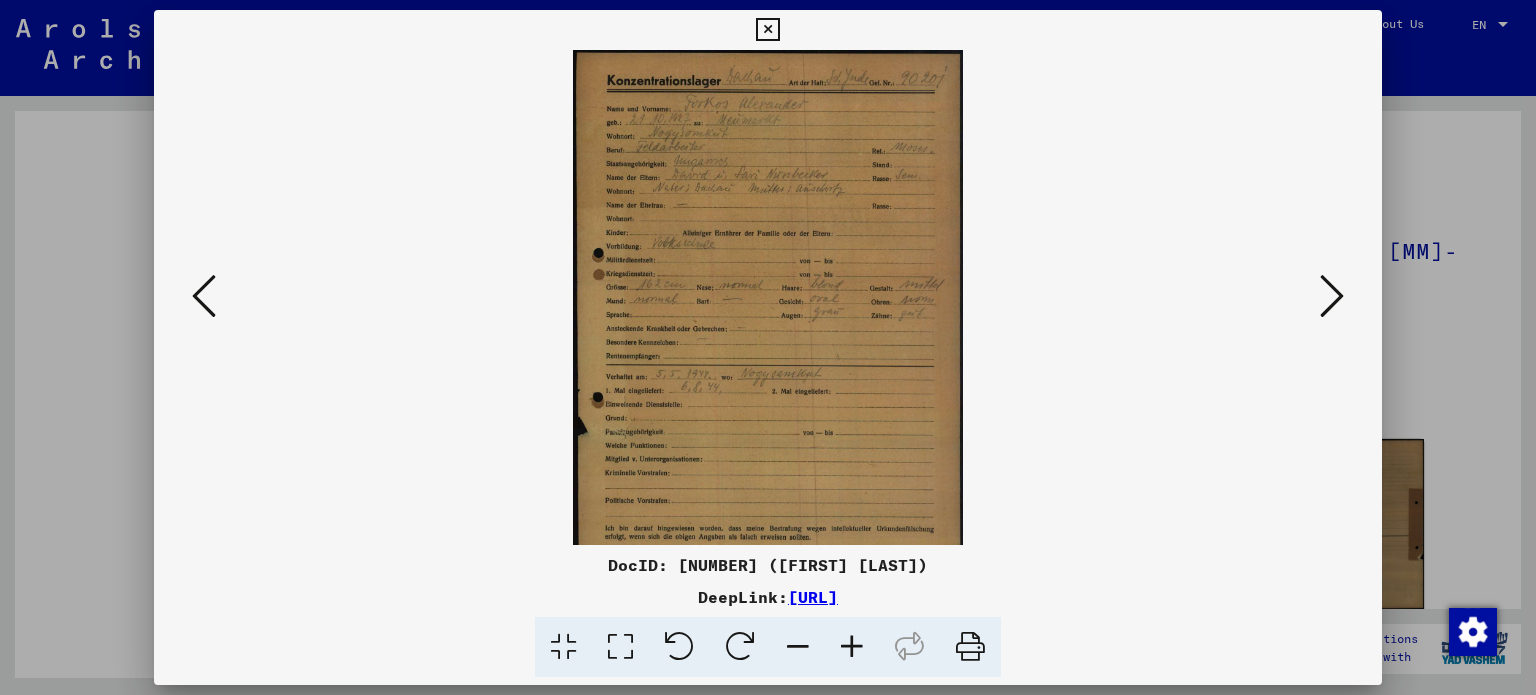 click at bounding box center [852, 647] 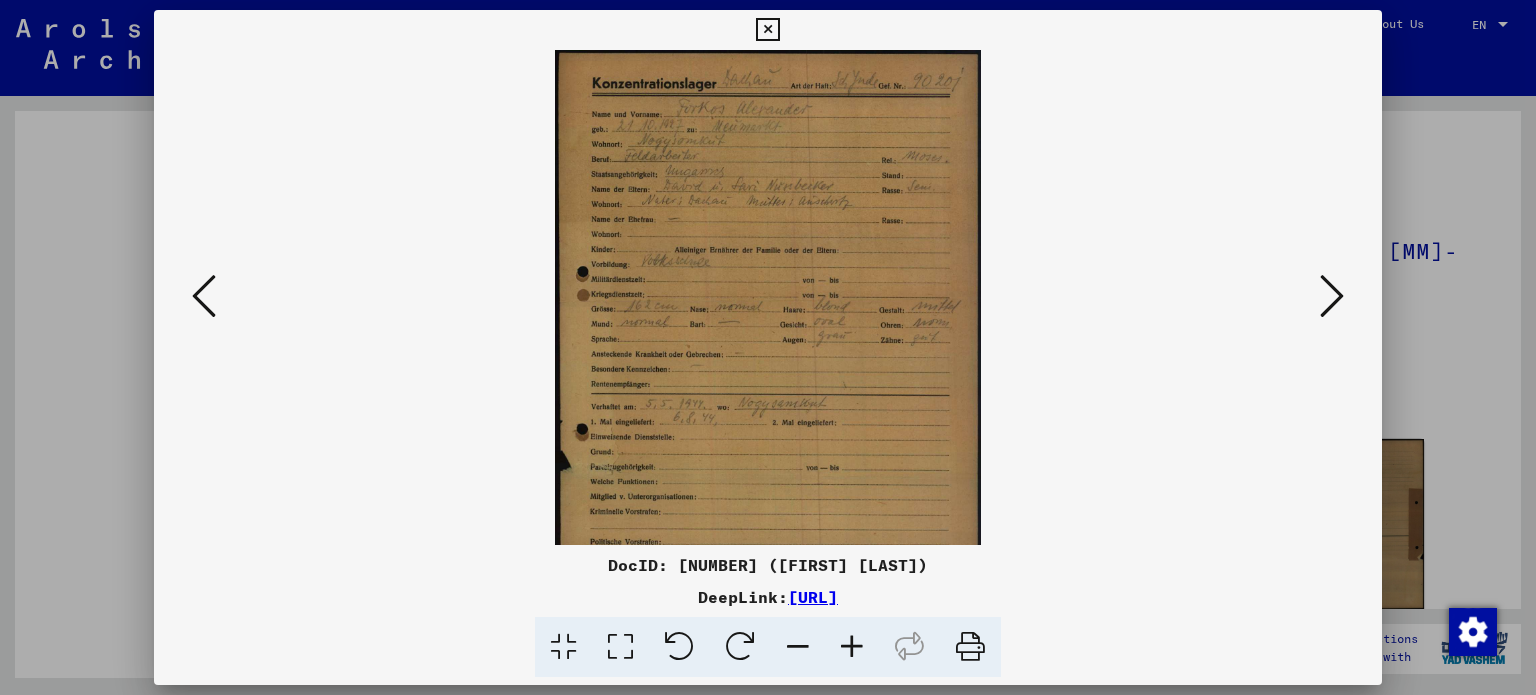 click at bounding box center [852, 647] 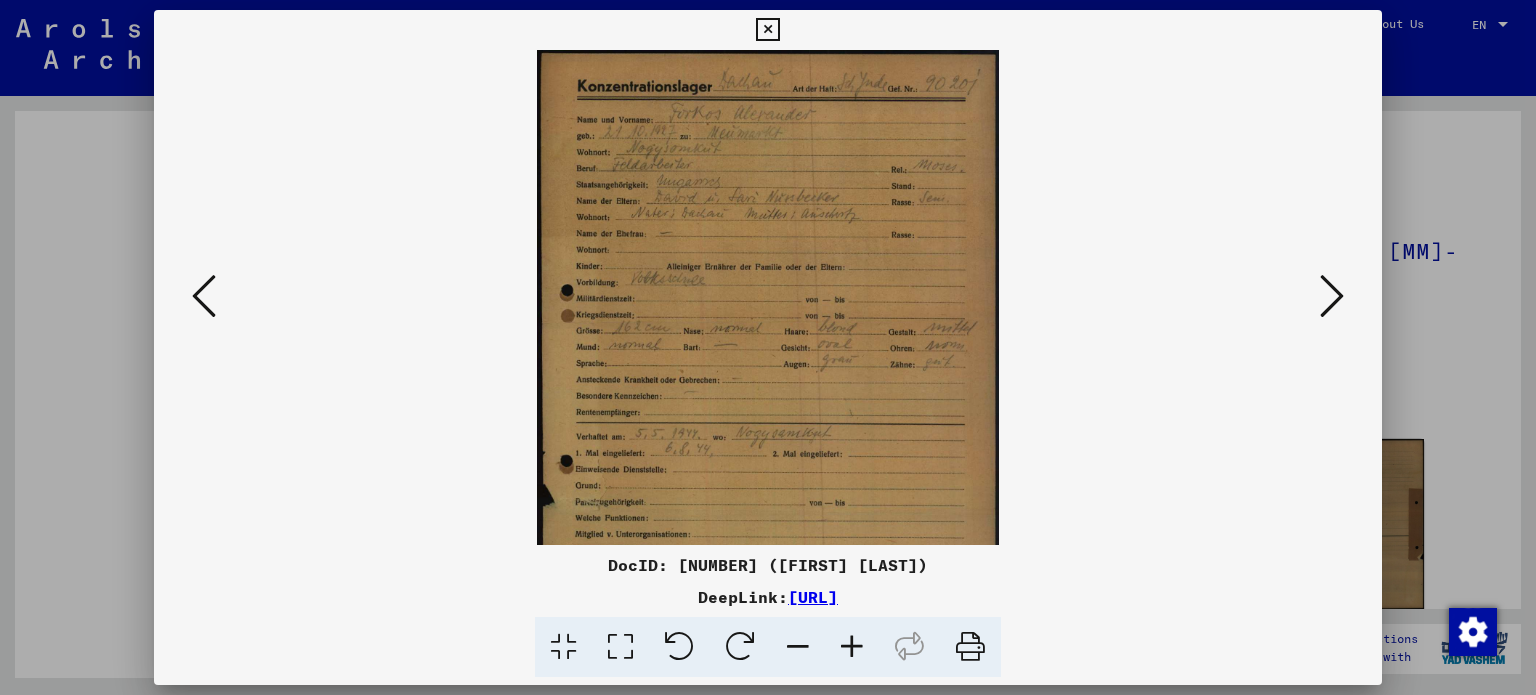 click at bounding box center [852, 647] 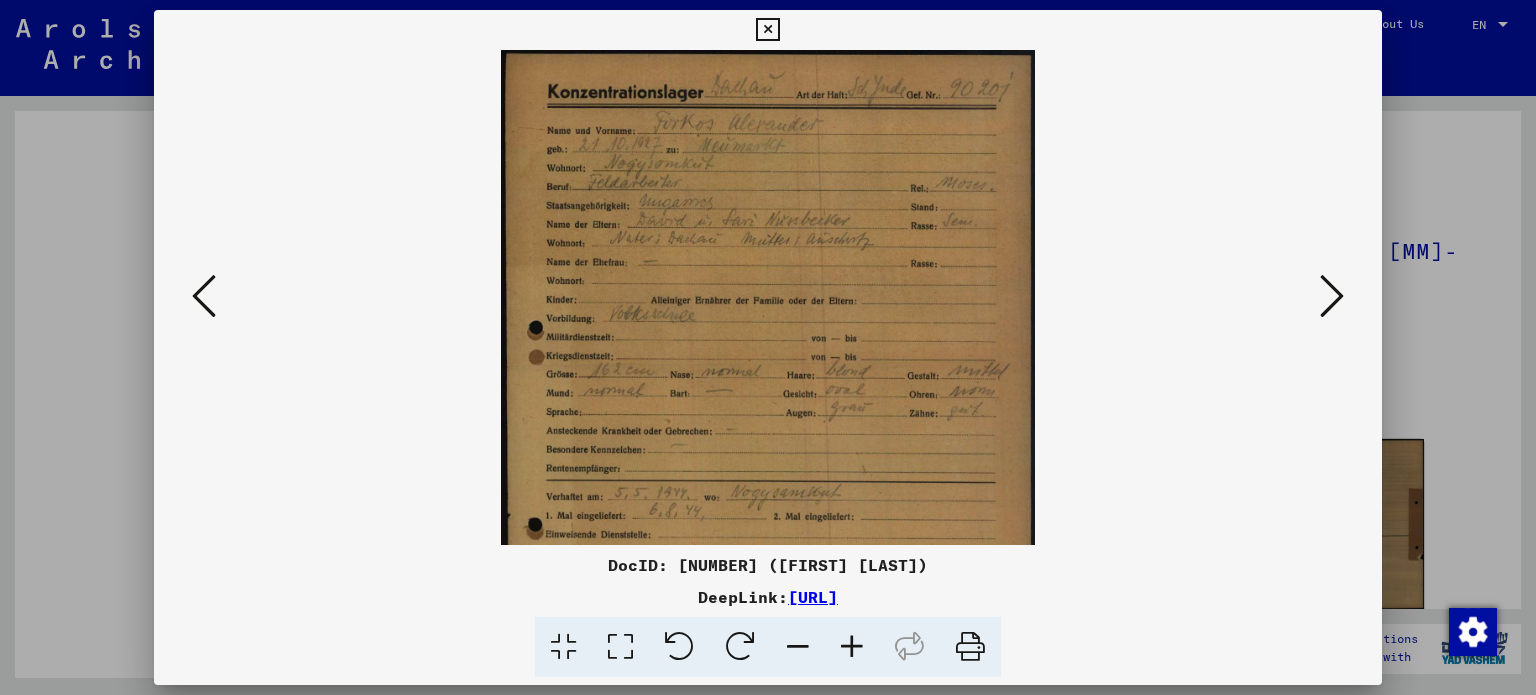 click at bounding box center (852, 647) 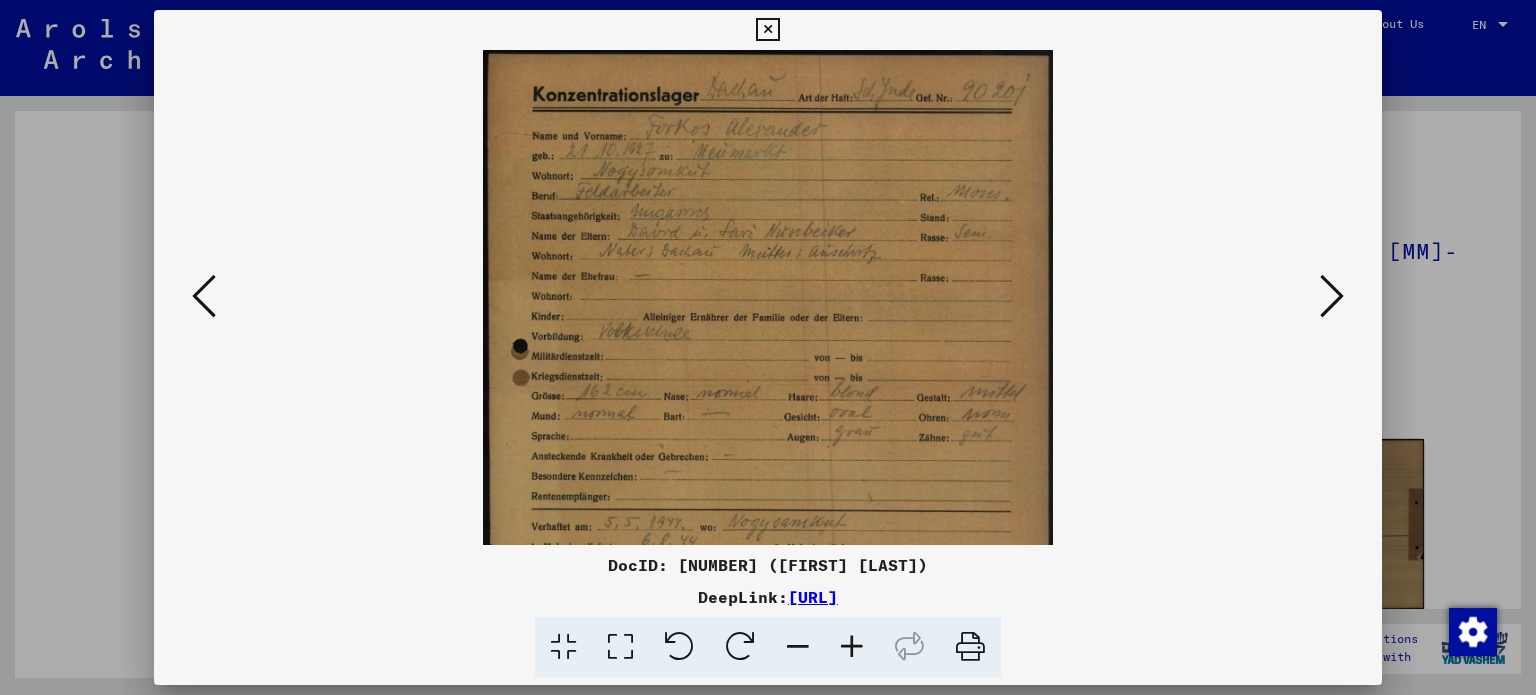 click at bounding box center [852, 647] 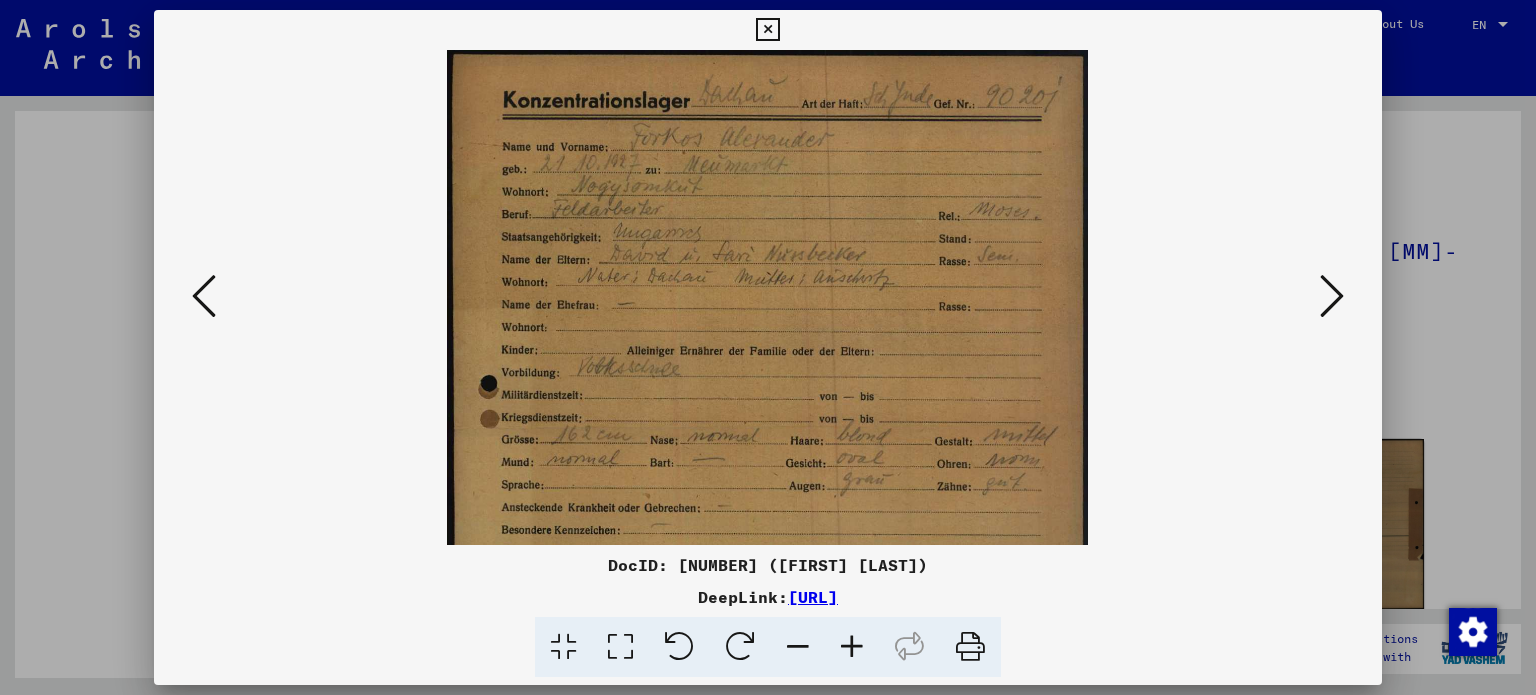 click at bounding box center (852, 647) 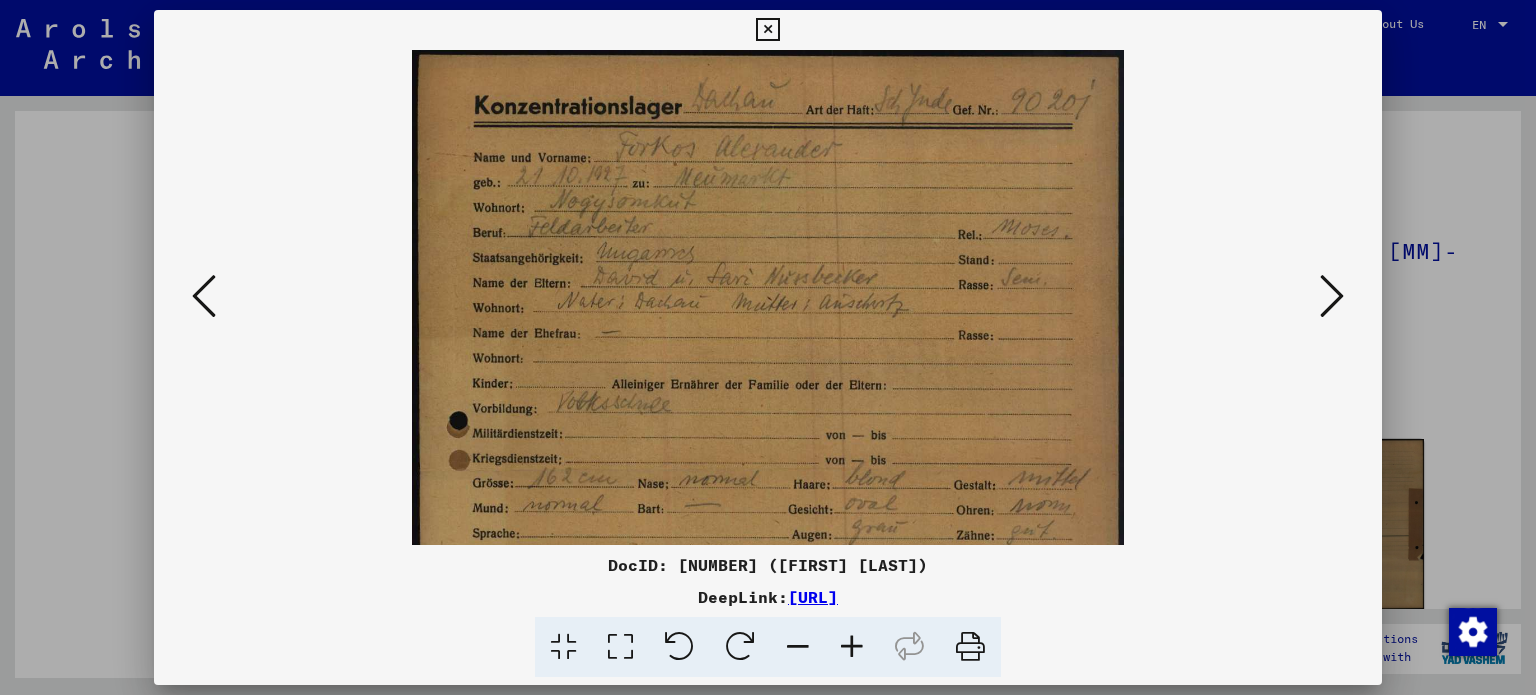 click at bounding box center (852, 647) 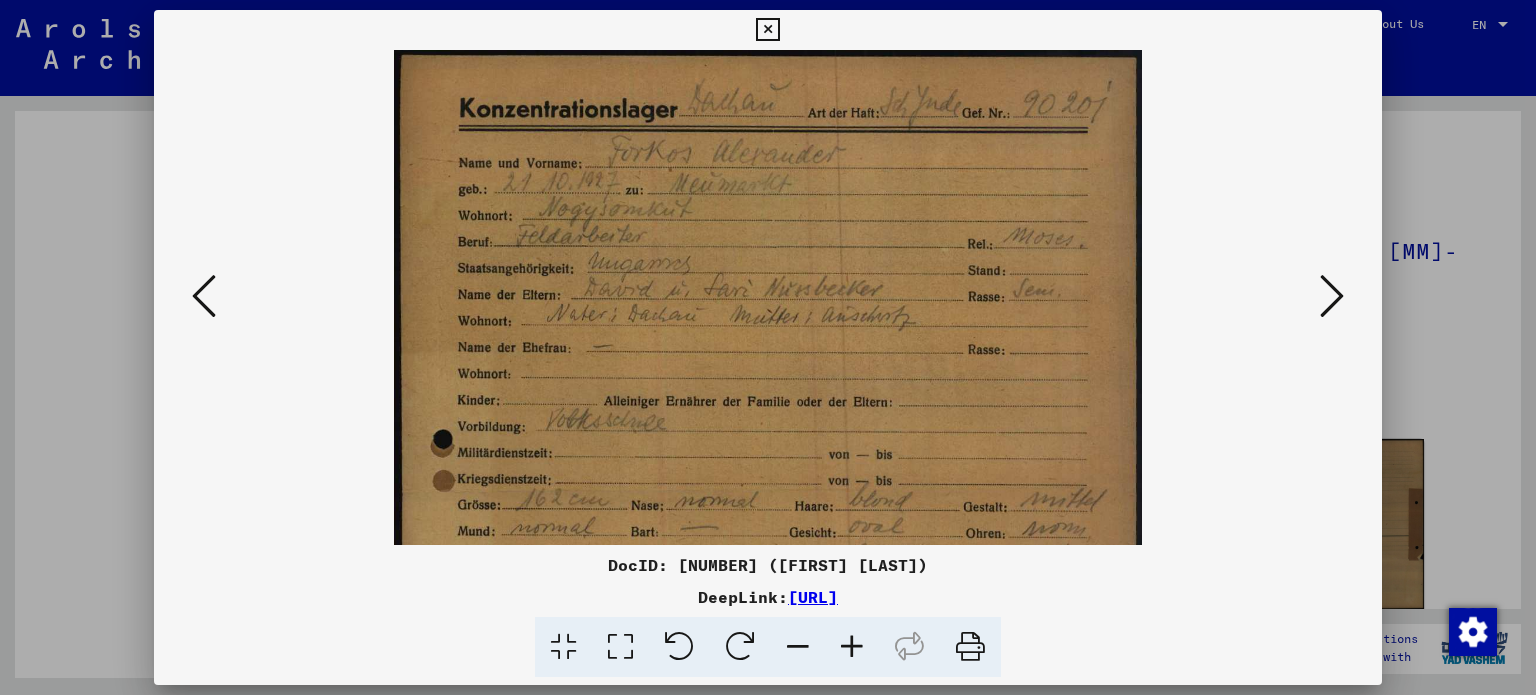 click at bounding box center [852, 647] 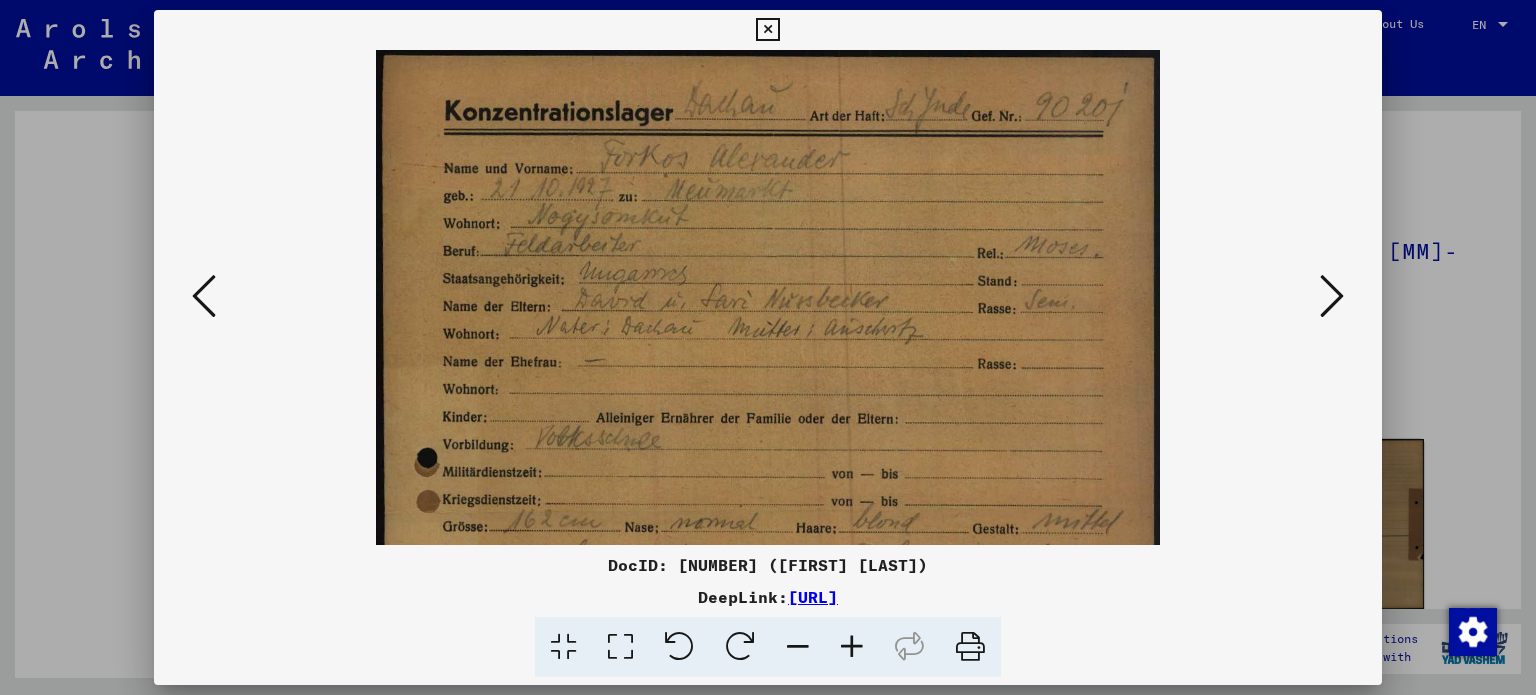 click at bounding box center (852, 647) 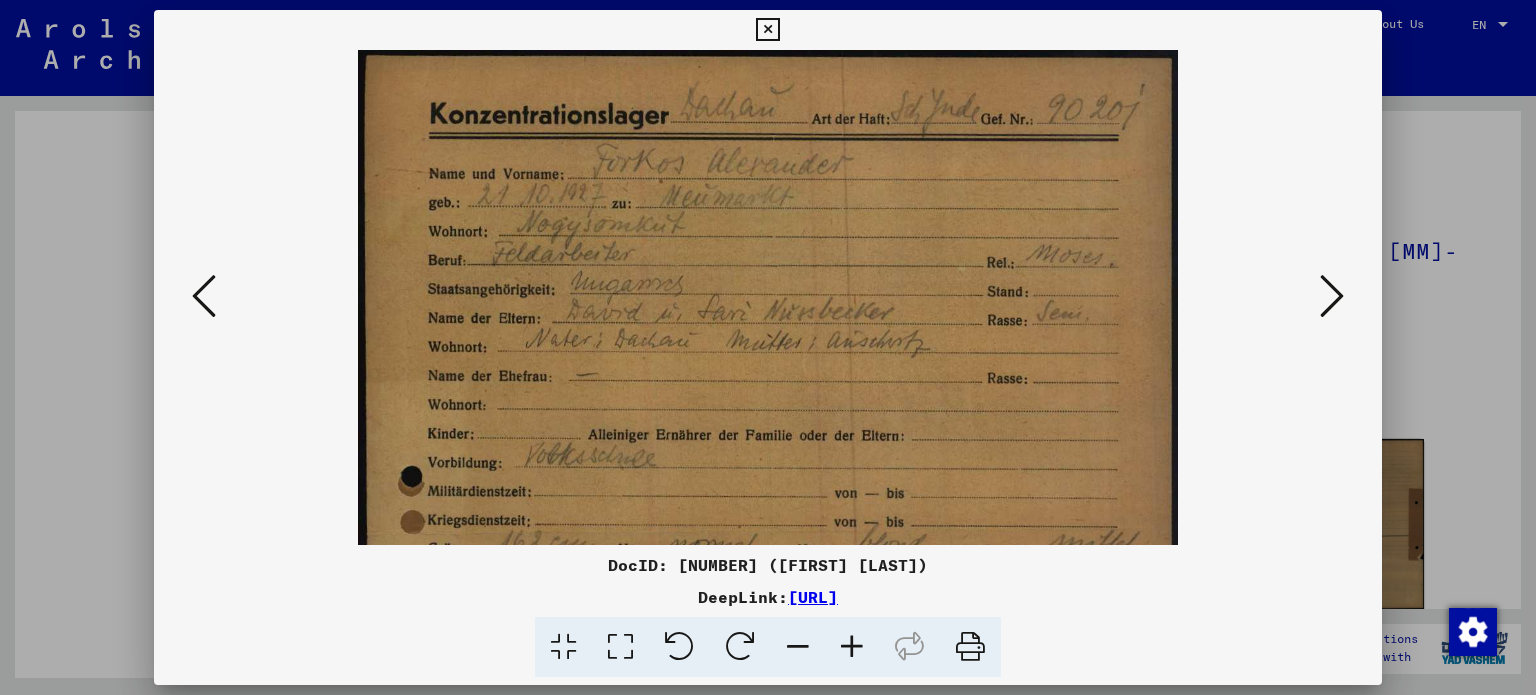 click at bounding box center [852, 647] 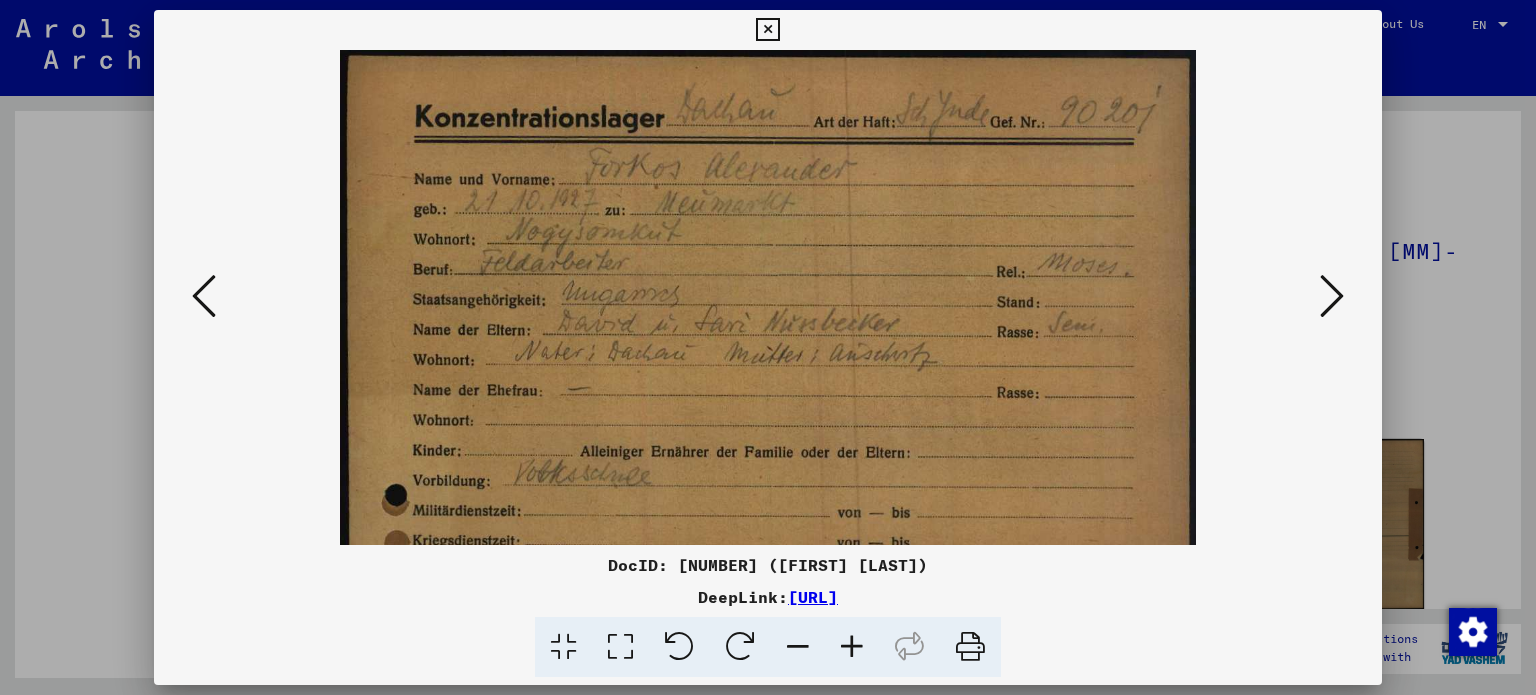 click at bounding box center [852, 647] 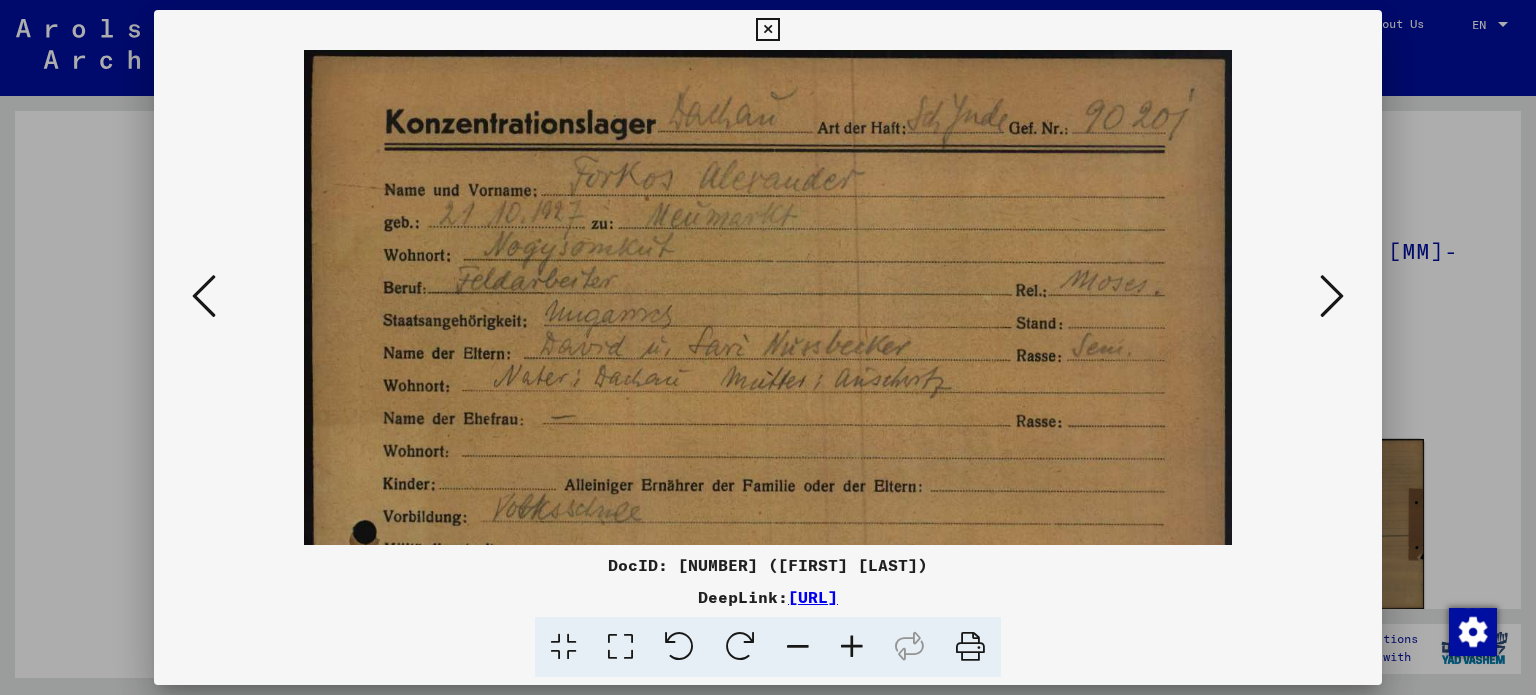 click at bounding box center (852, 647) 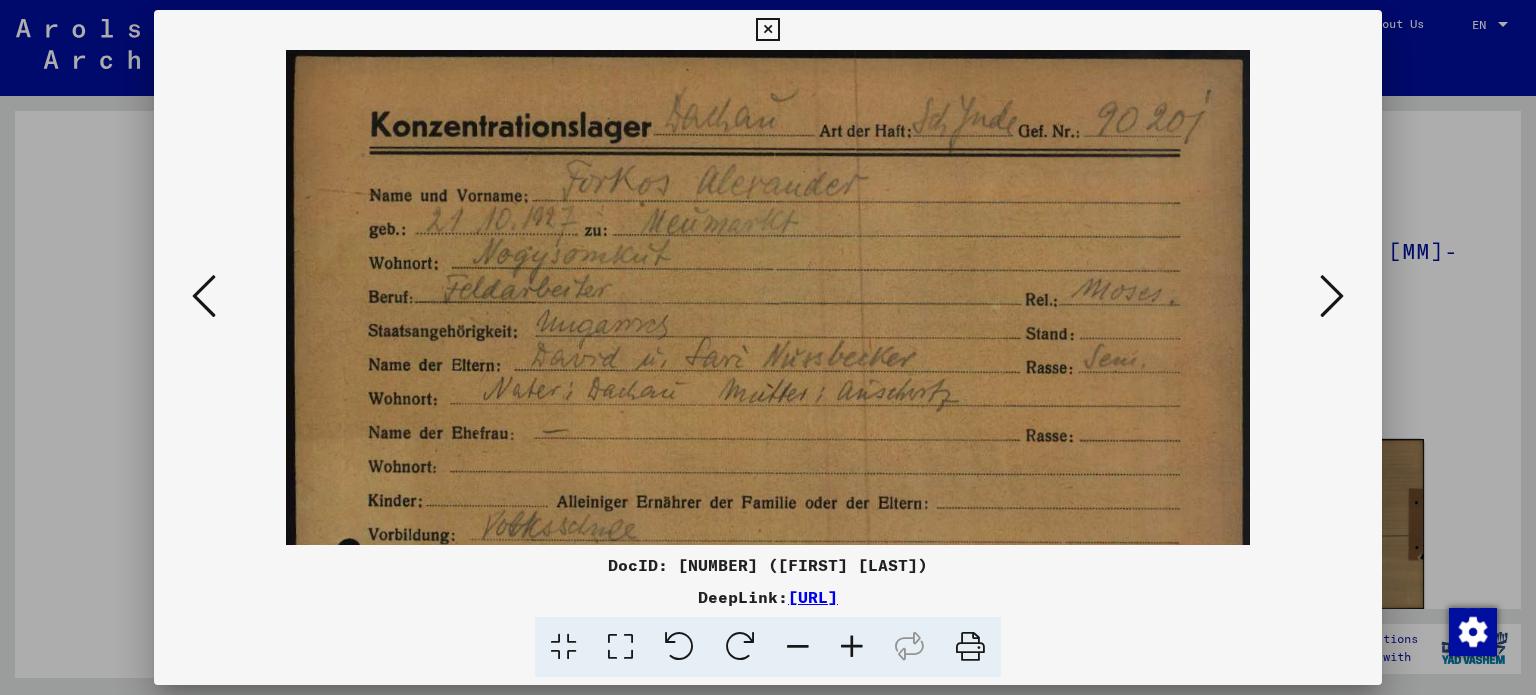 click at bounding box center (852, 647) 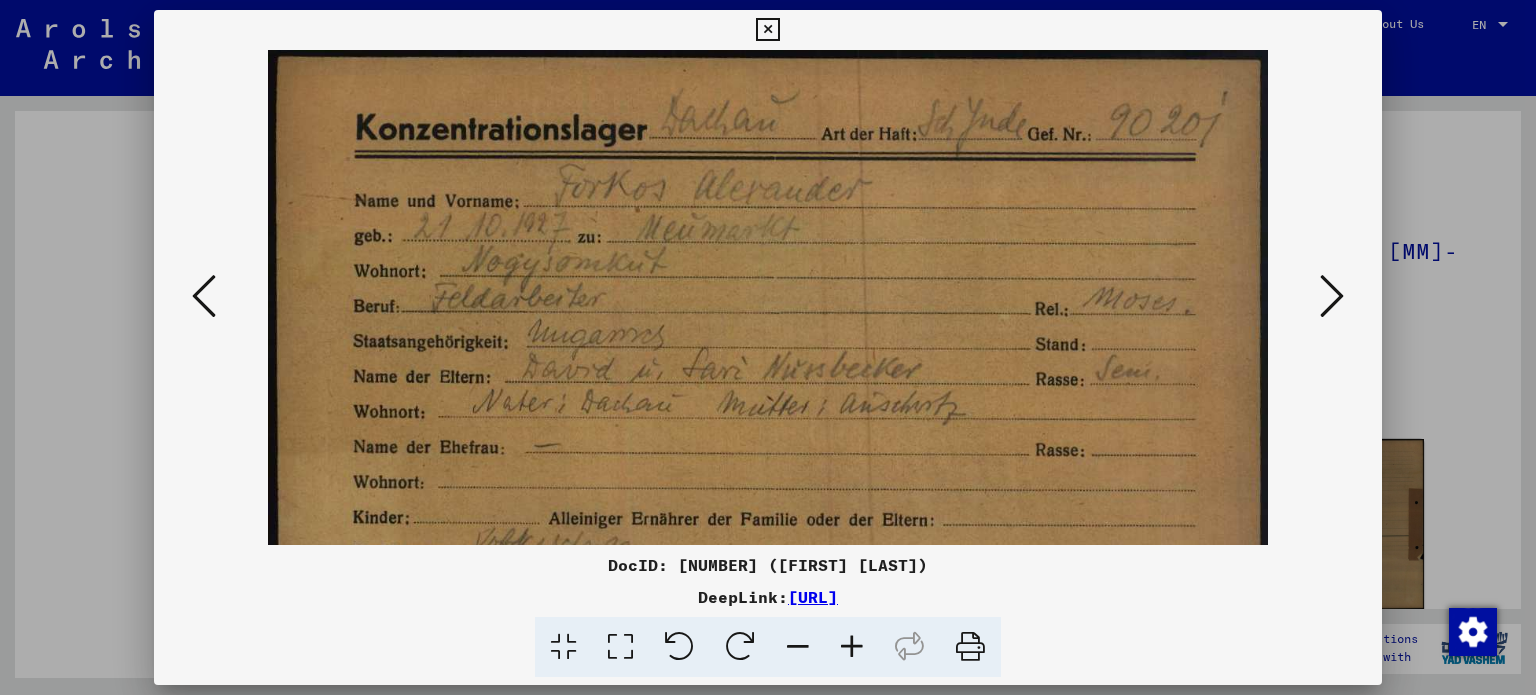 click at bounding box center (852, 647) 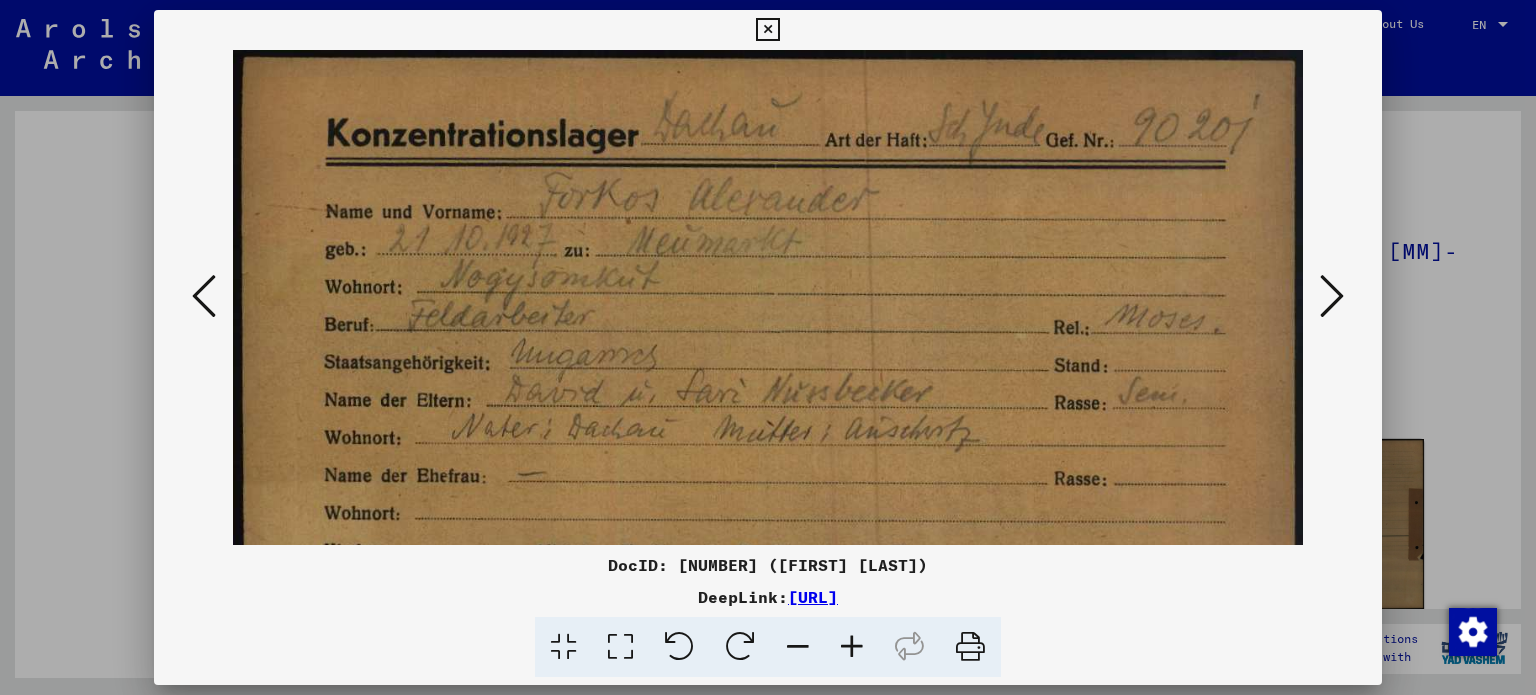 click at bounding box center [852, 647] 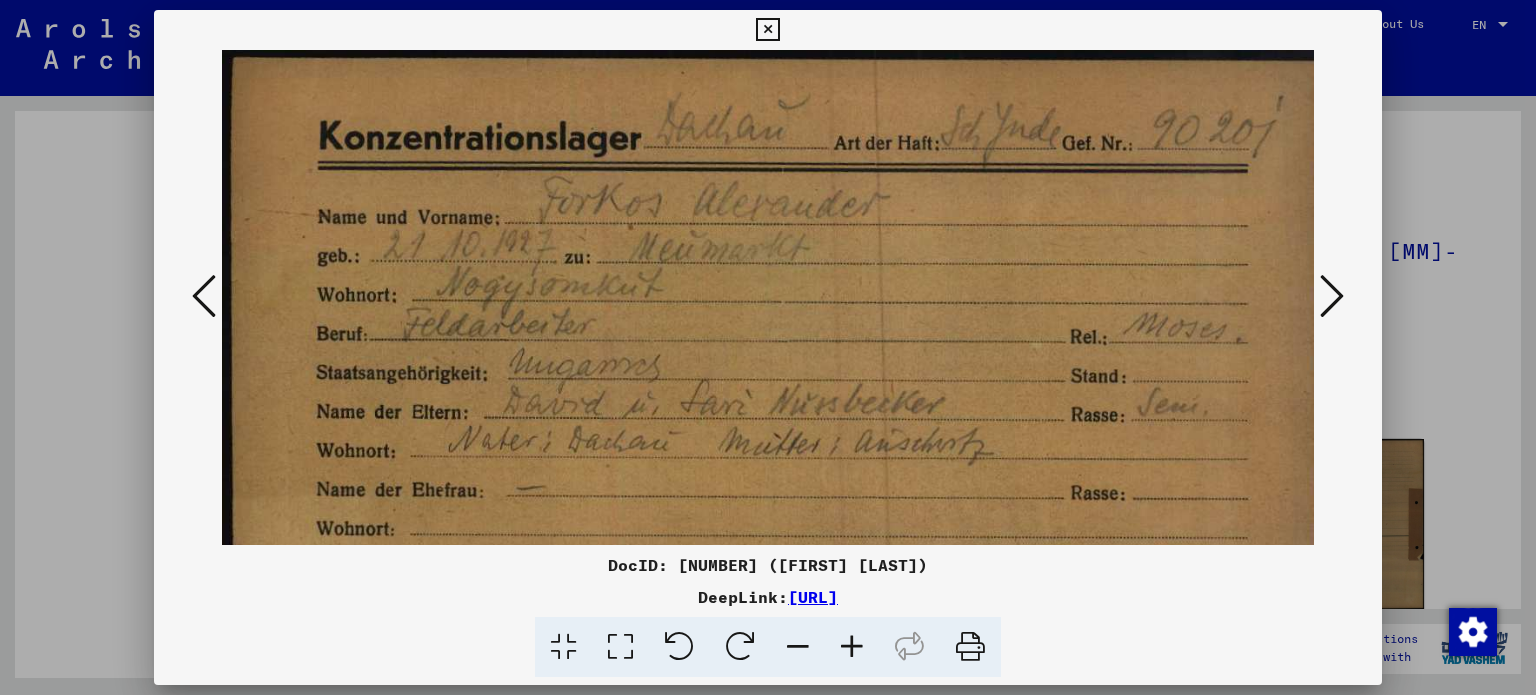 scroll, scrollTop: 0, scrollLeft: 0, axis: both 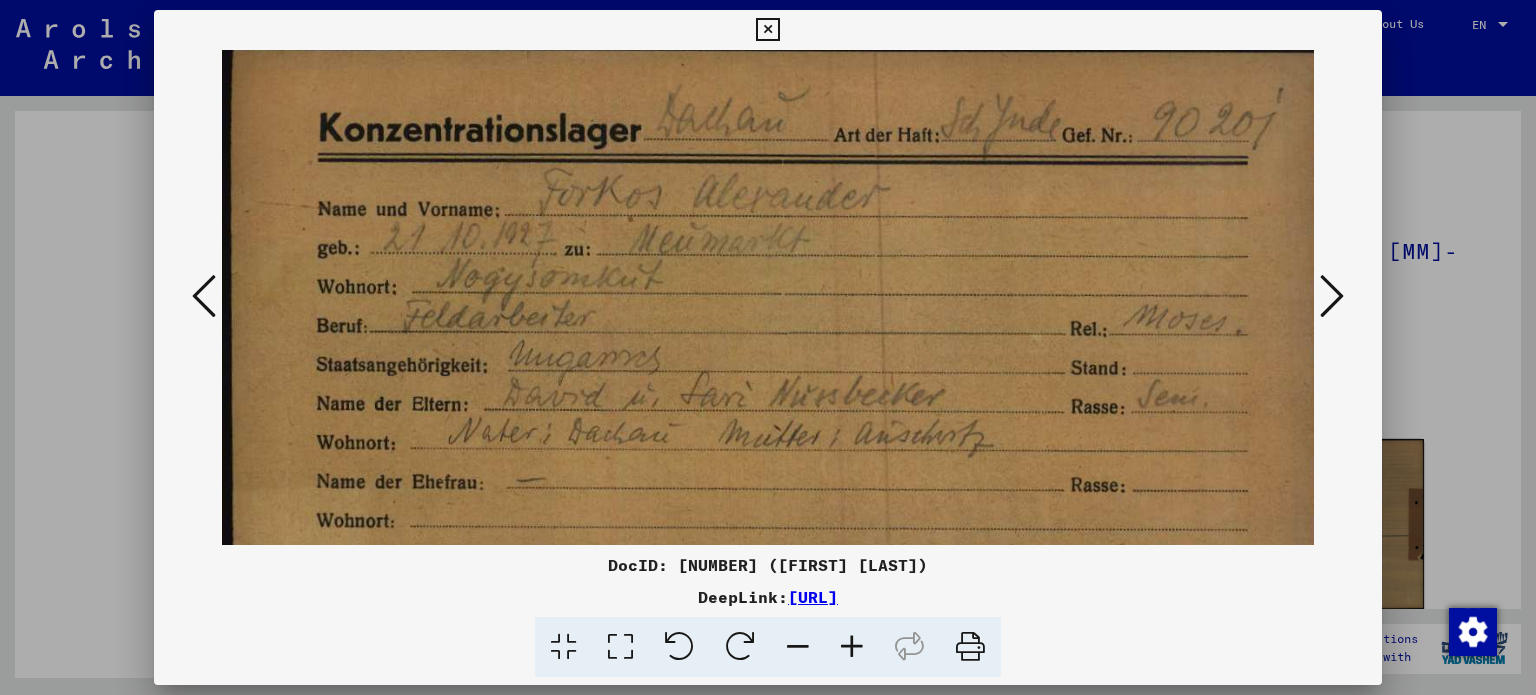 drag, startPoint x: 704, startPoint y: 468, endPoint x: 711, endPoint y: 435, distance: 33.734257 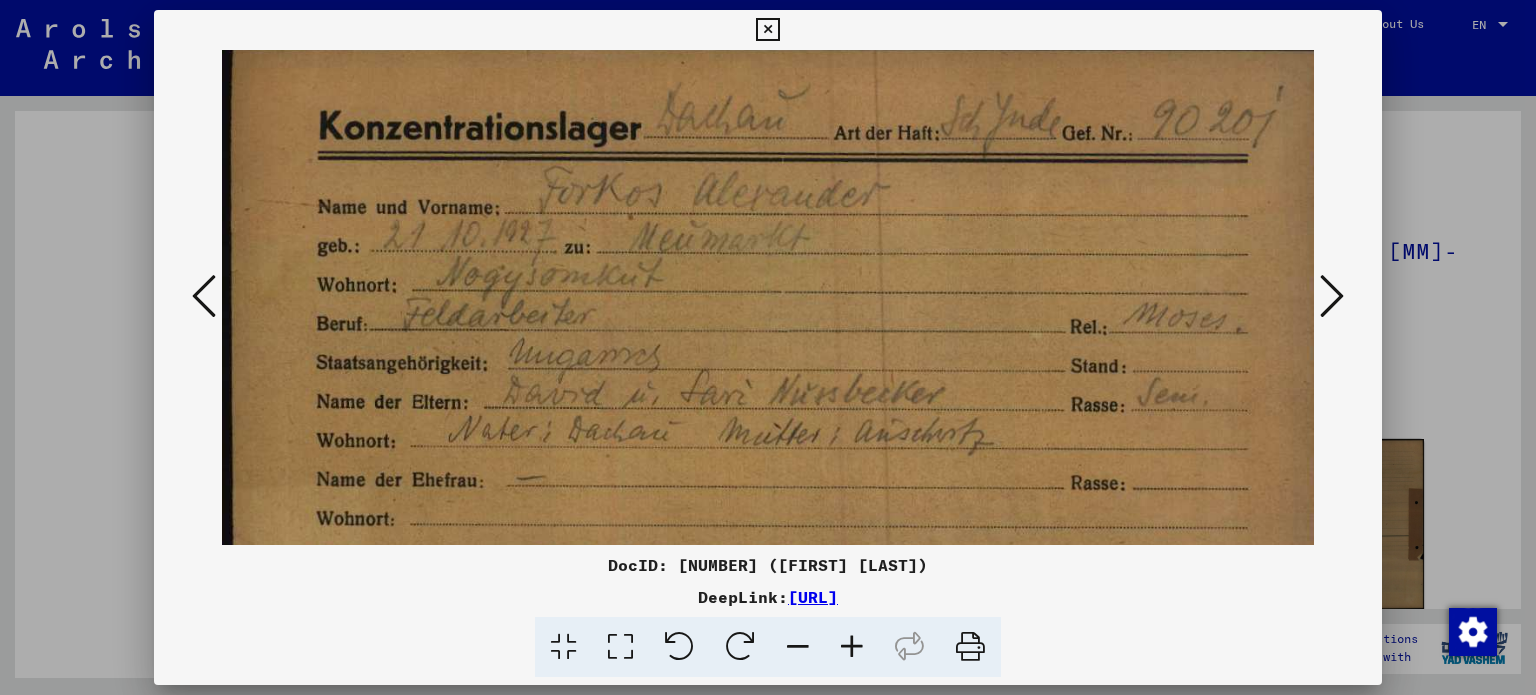 click at bounding box center [767, 30] 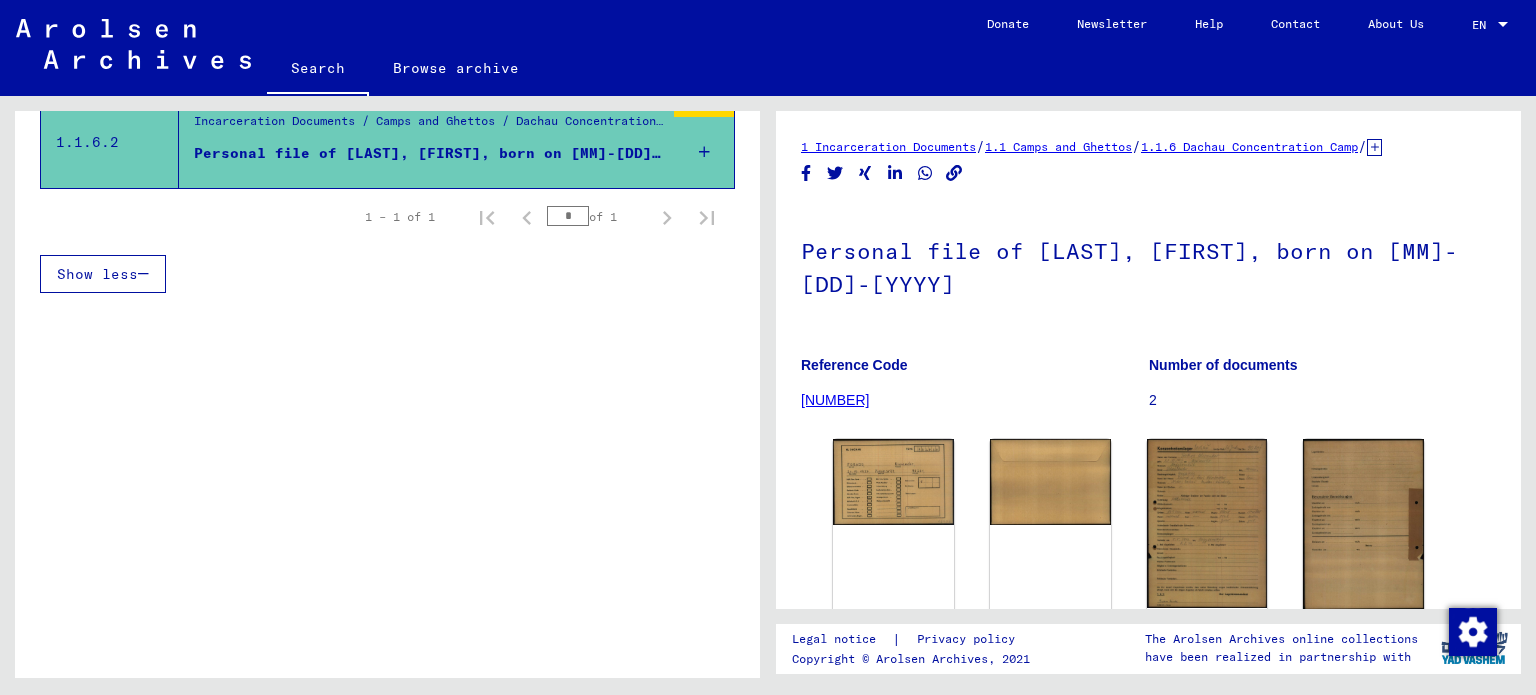 scroll, scrollTop: 0, scrollLeft: 0, axis: both 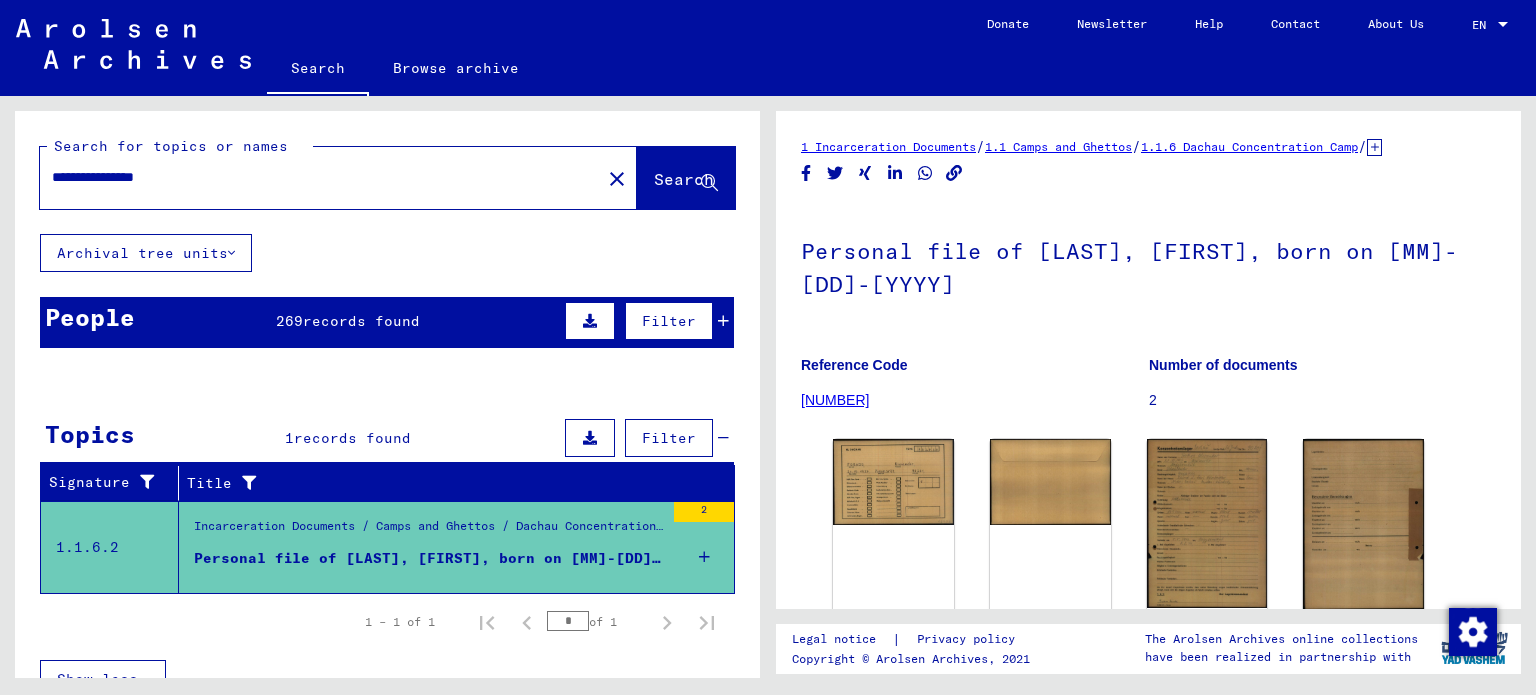 click on "records found" at bounding box center [361, 321] 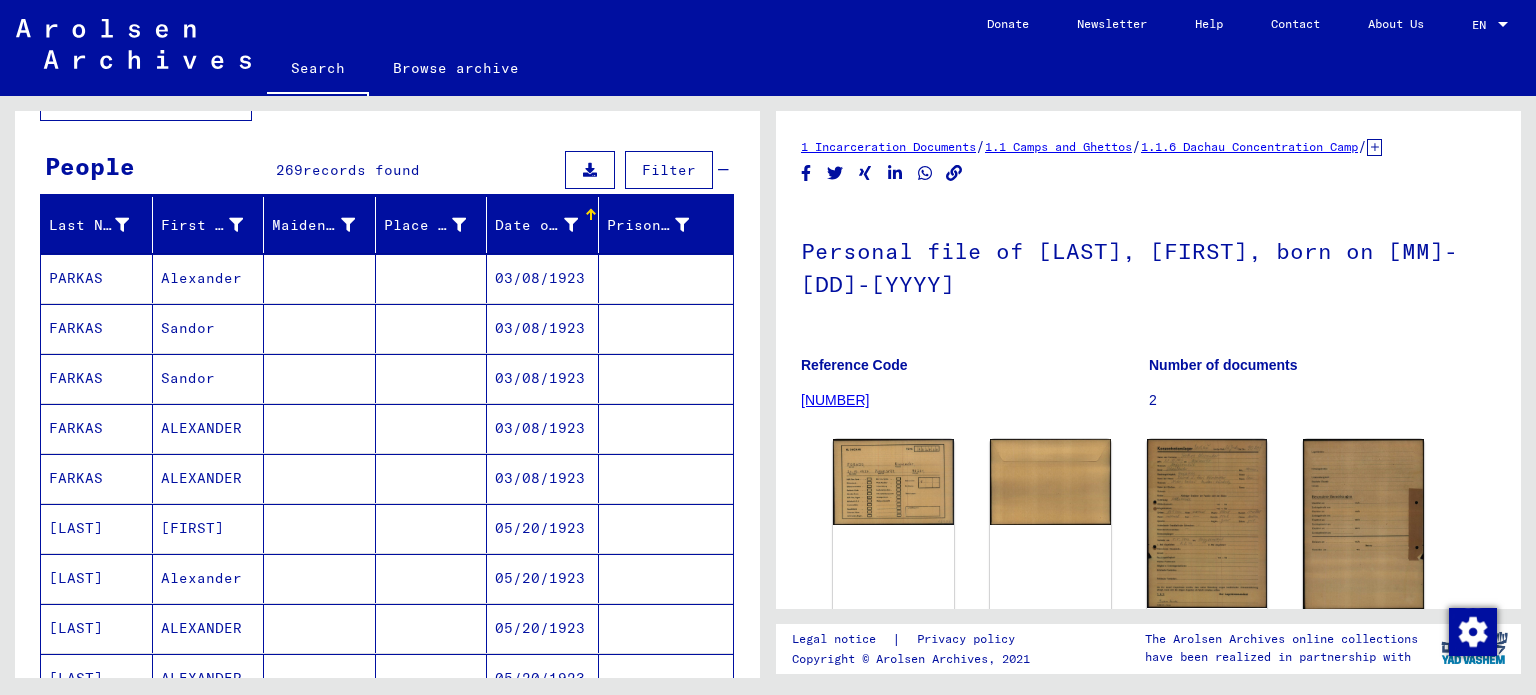 scroll, scrollTop: 0, scrollLeft: 0, axis: both 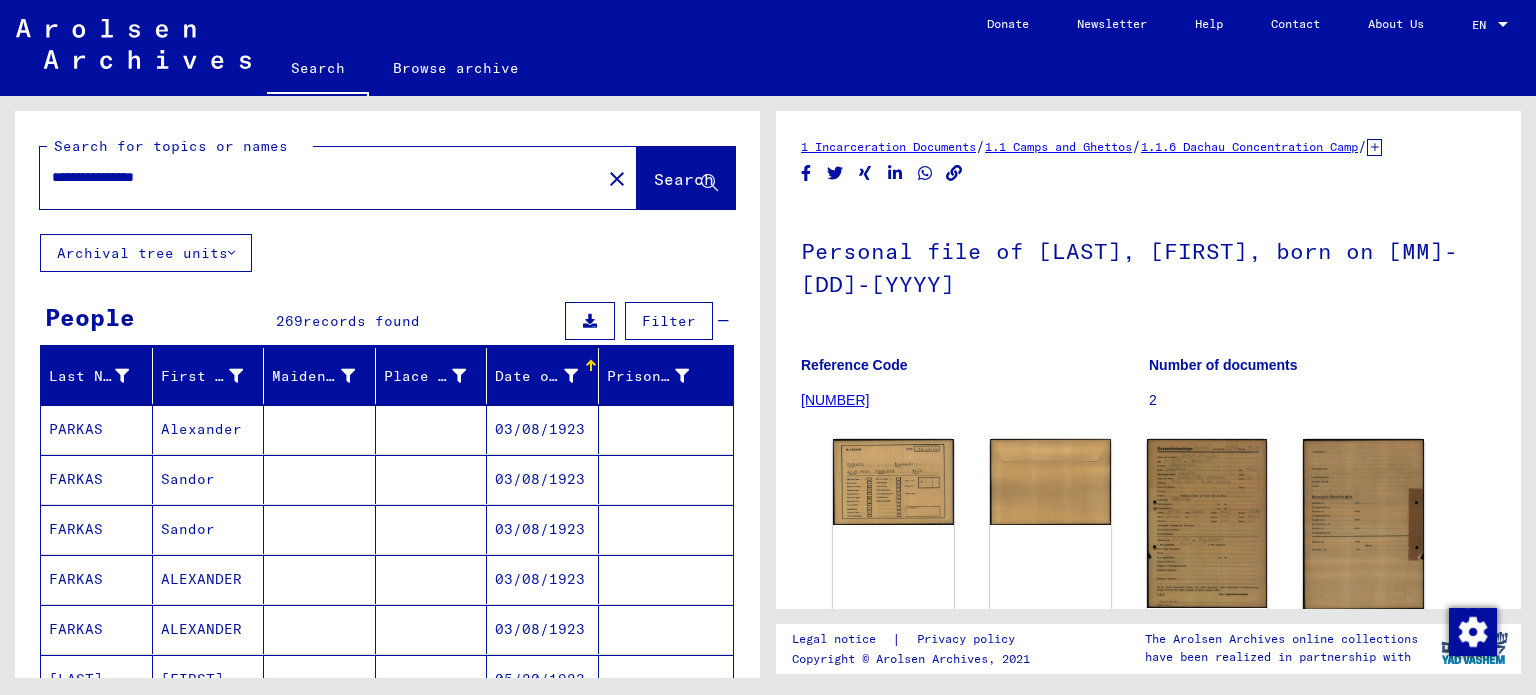 click on "**********" at bounding box center [320, 177] 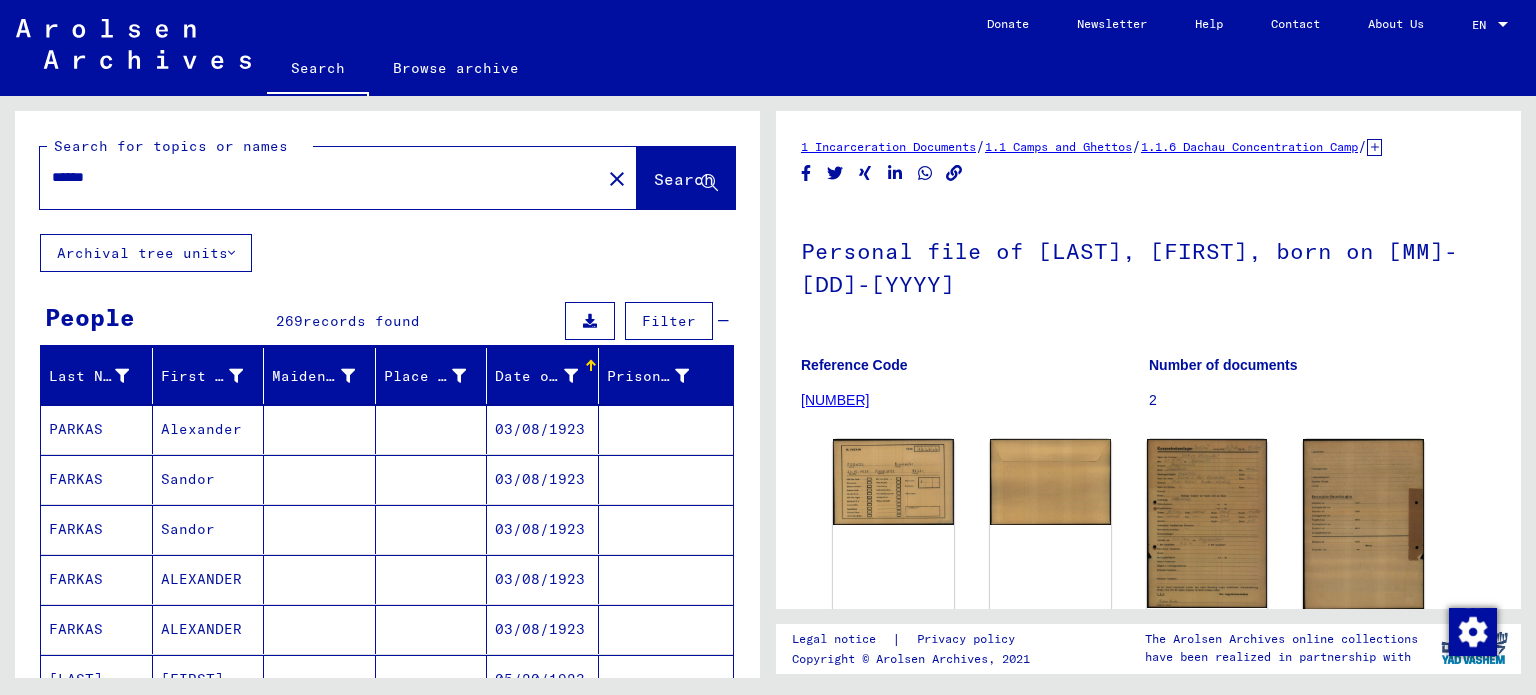 click on "******" at bounding box center [320, 177] 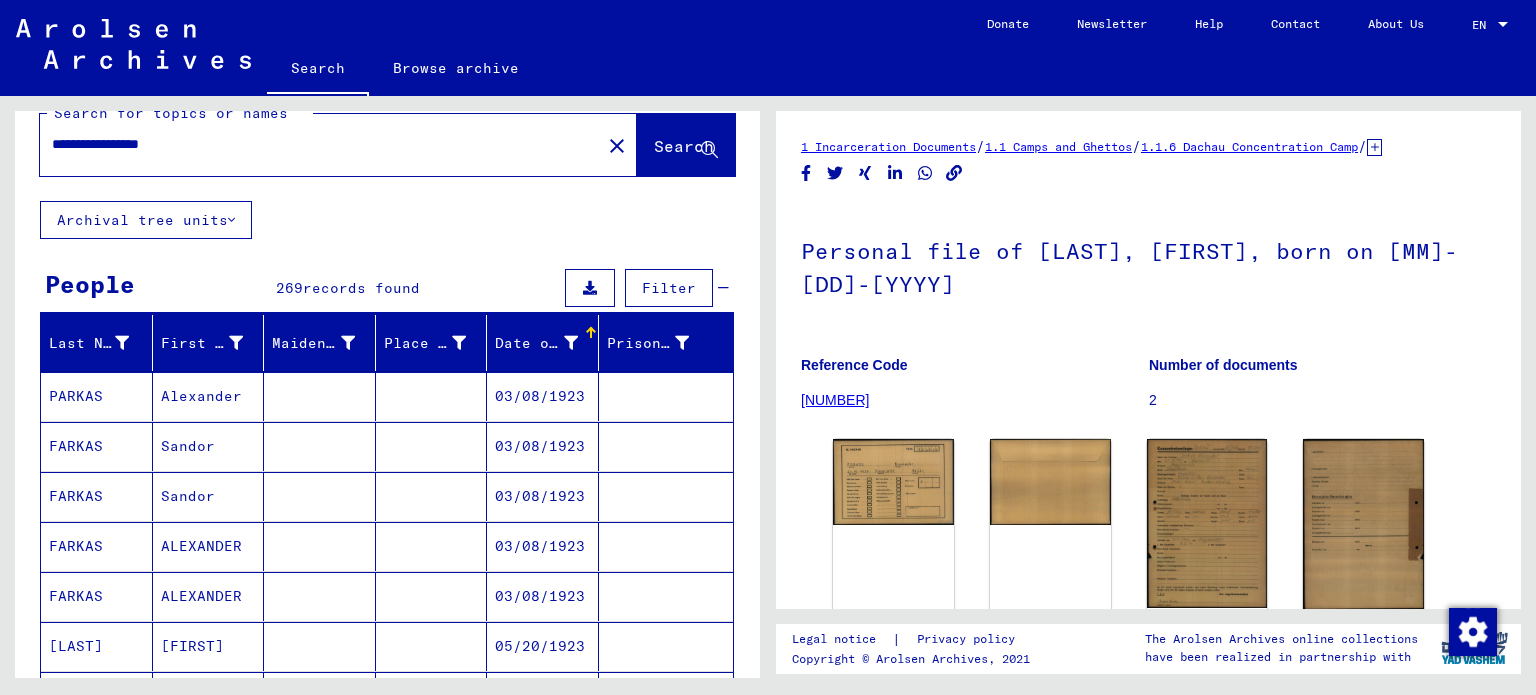 scroll, scrollTop: 0, scrollLeft: 0, axis: both 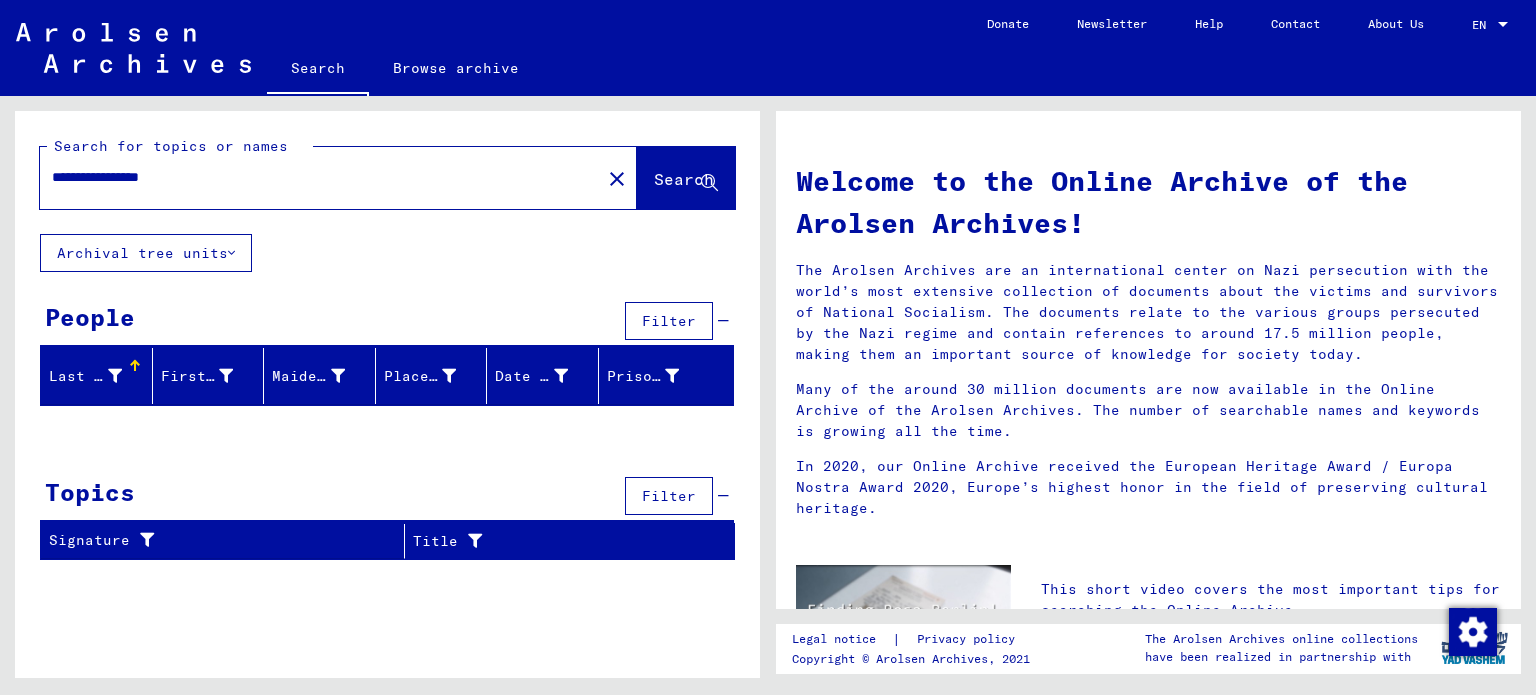 click on "**********" at bounding box center (314, 177) 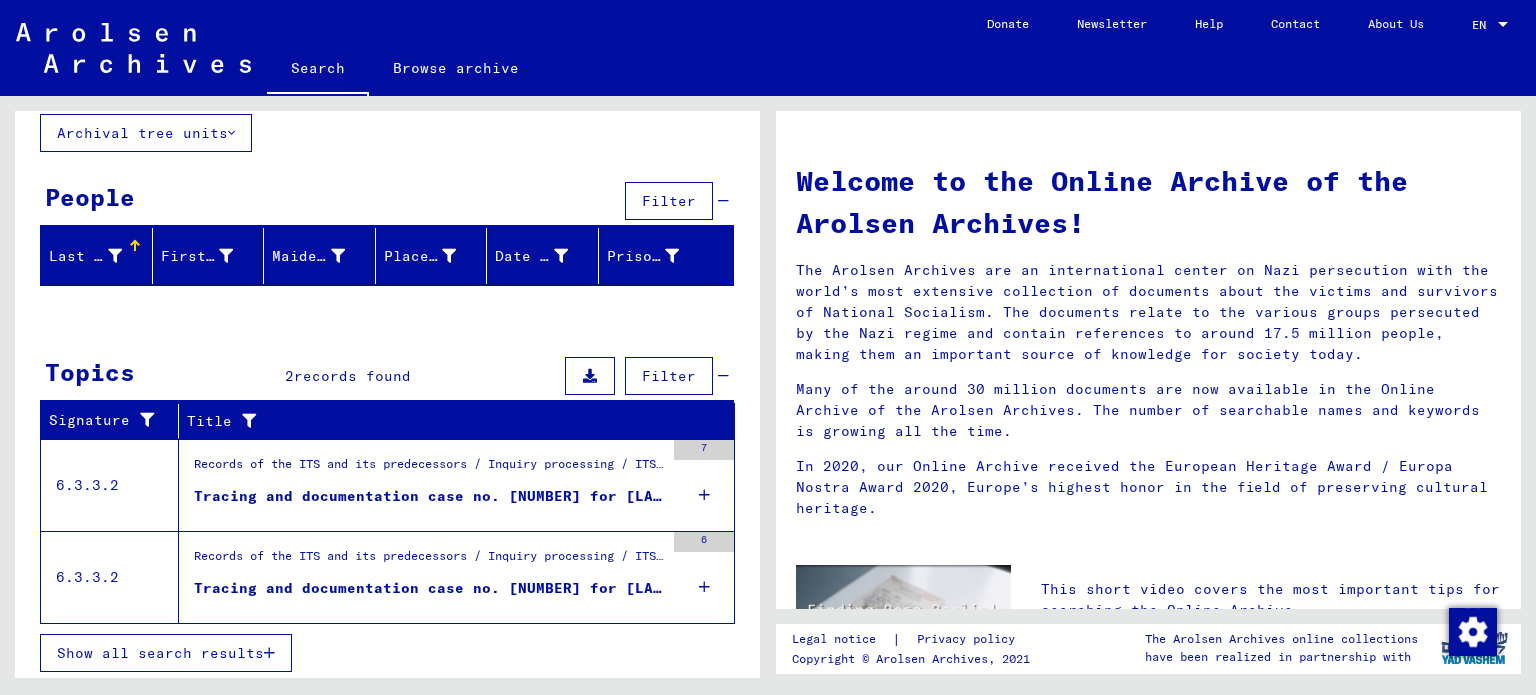 click on "Tracing and documentation case no. [NUMBER] for [LAST], [FIRST] born [MM].[DD].[YYYY]" at bounding box center [429, 496] 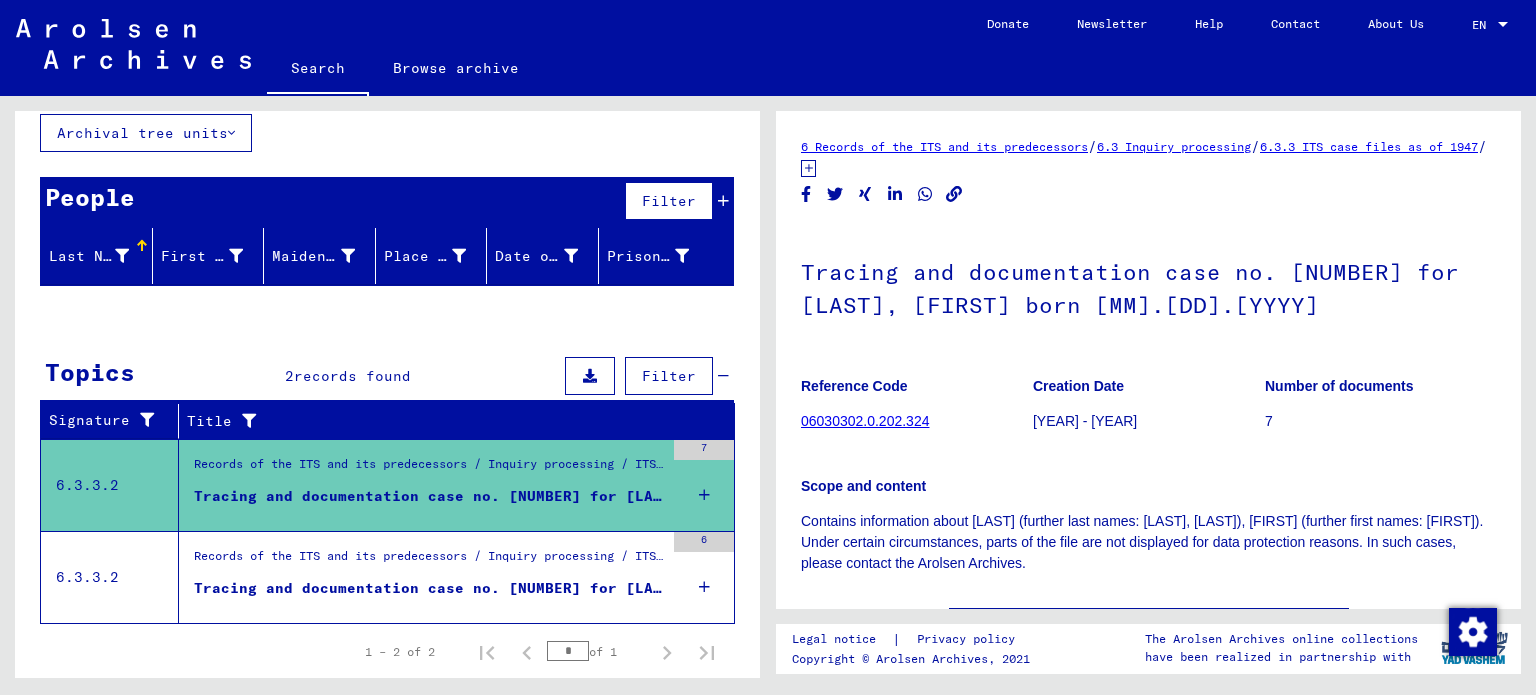 scroll, scrollTop: 118, scrollLeft: 0, axis: vertical 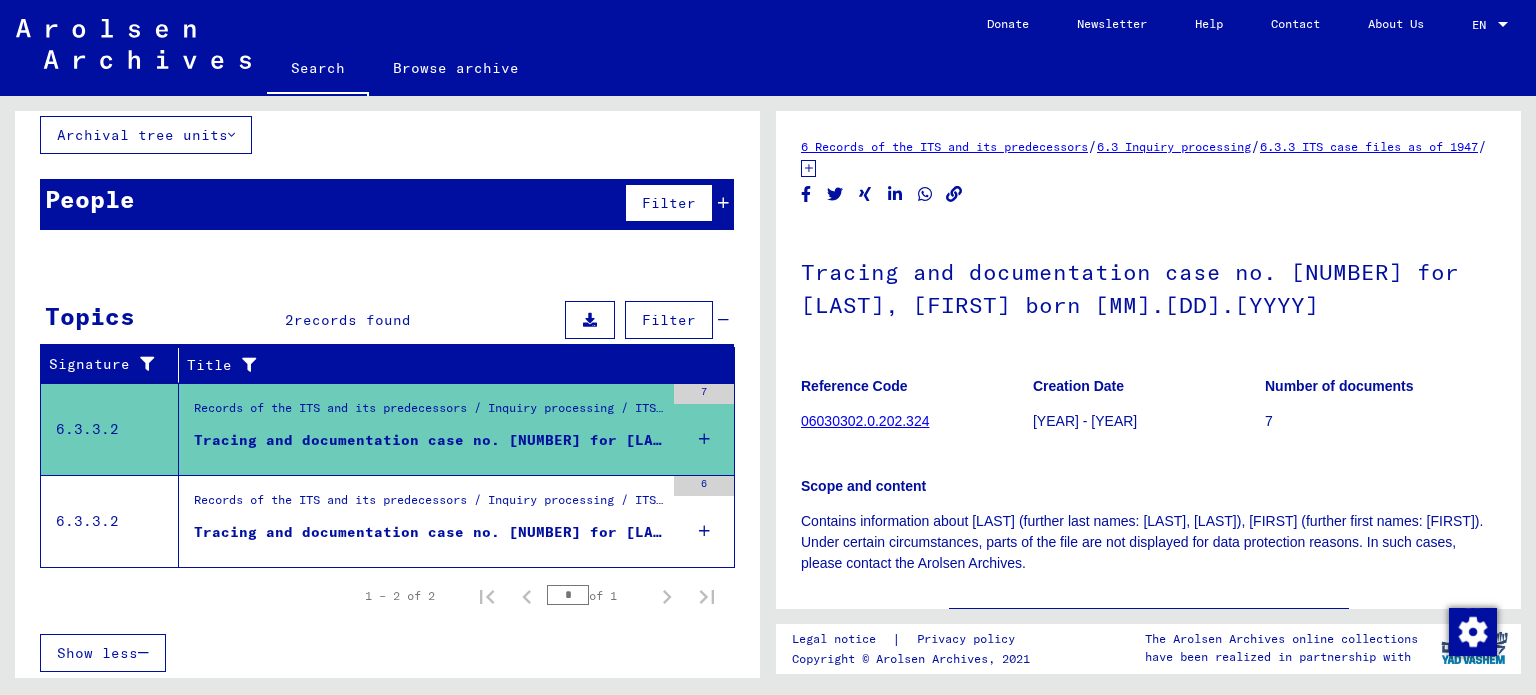 click on "Tracing and documentation case no. [NUMBER] for [LAST], [FIRST] born [MM].[DD].[YYYY]" at bounding box center (429, 532) 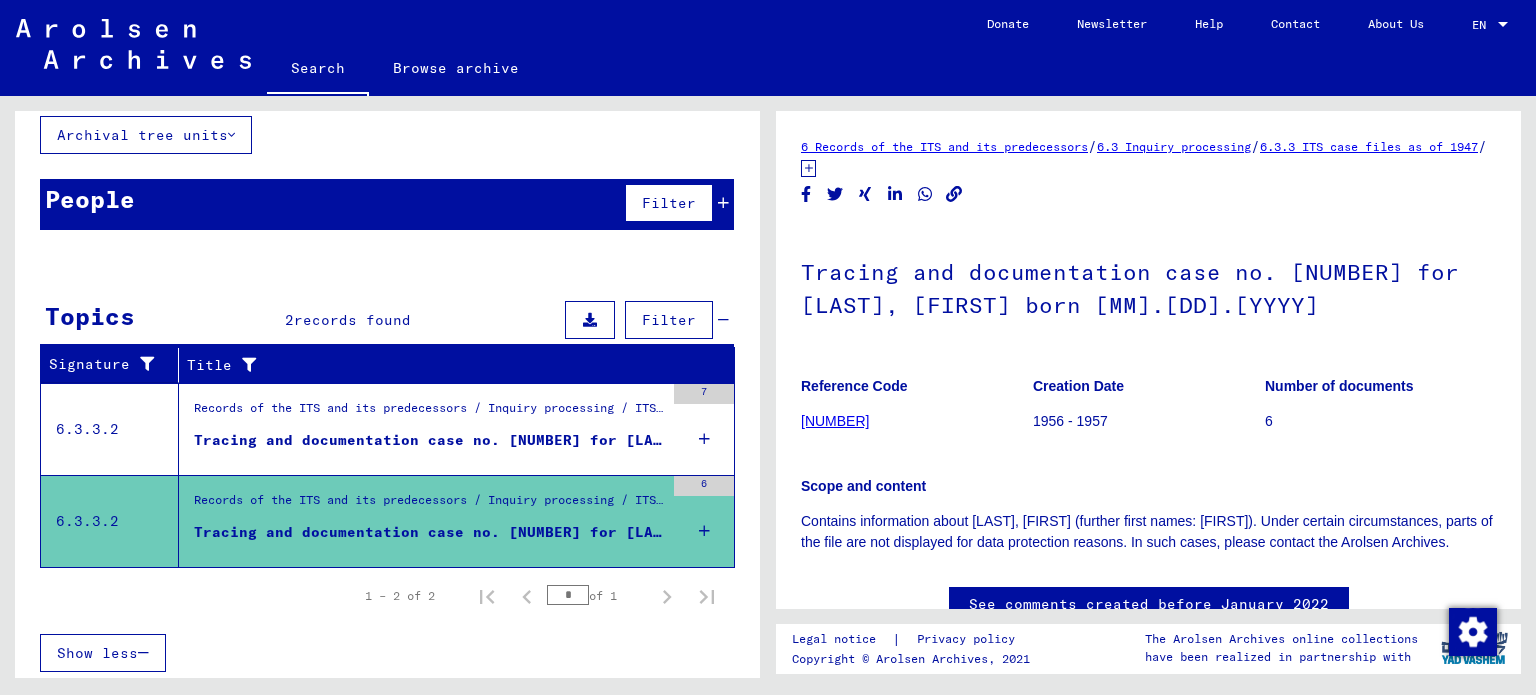 scroll, scrollTop: 0, scrollLeft: 0, axis: both 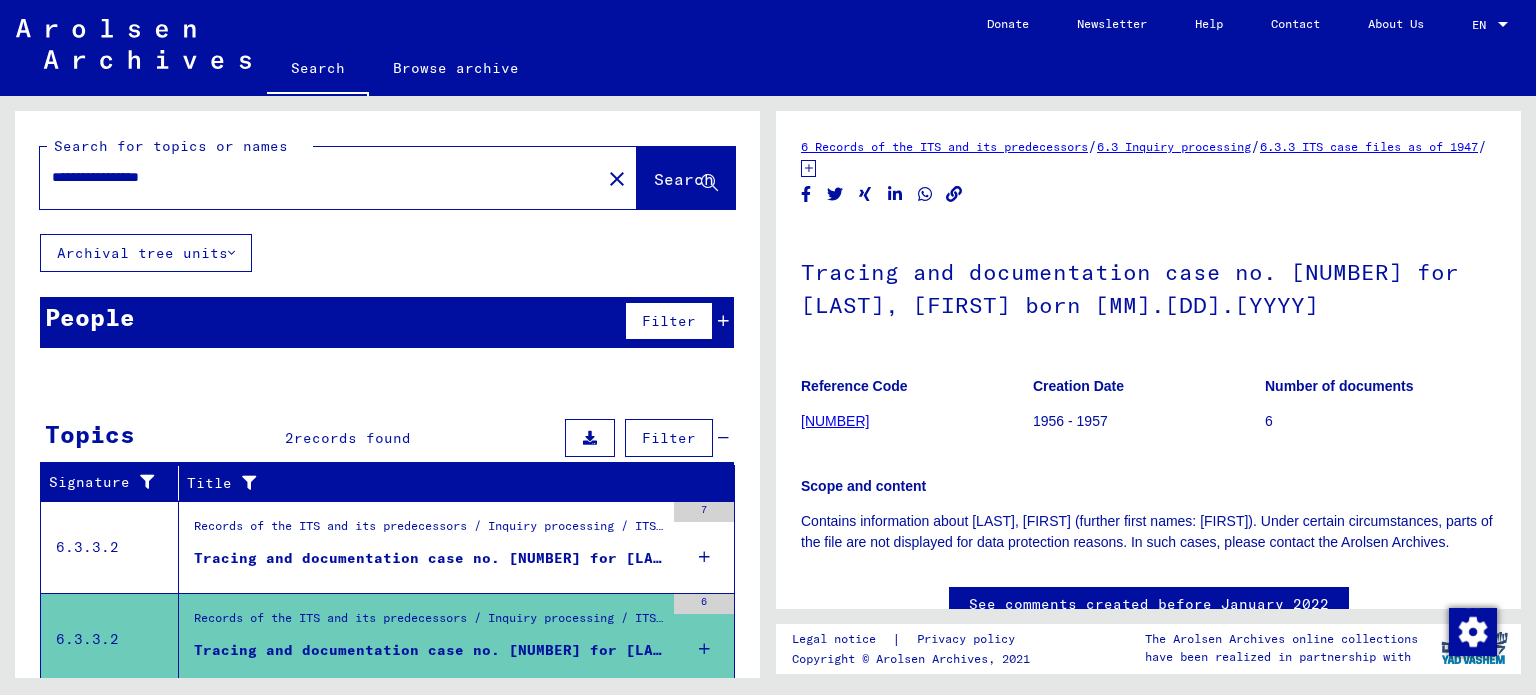 click on "**********" at bounding box center (320, 177) 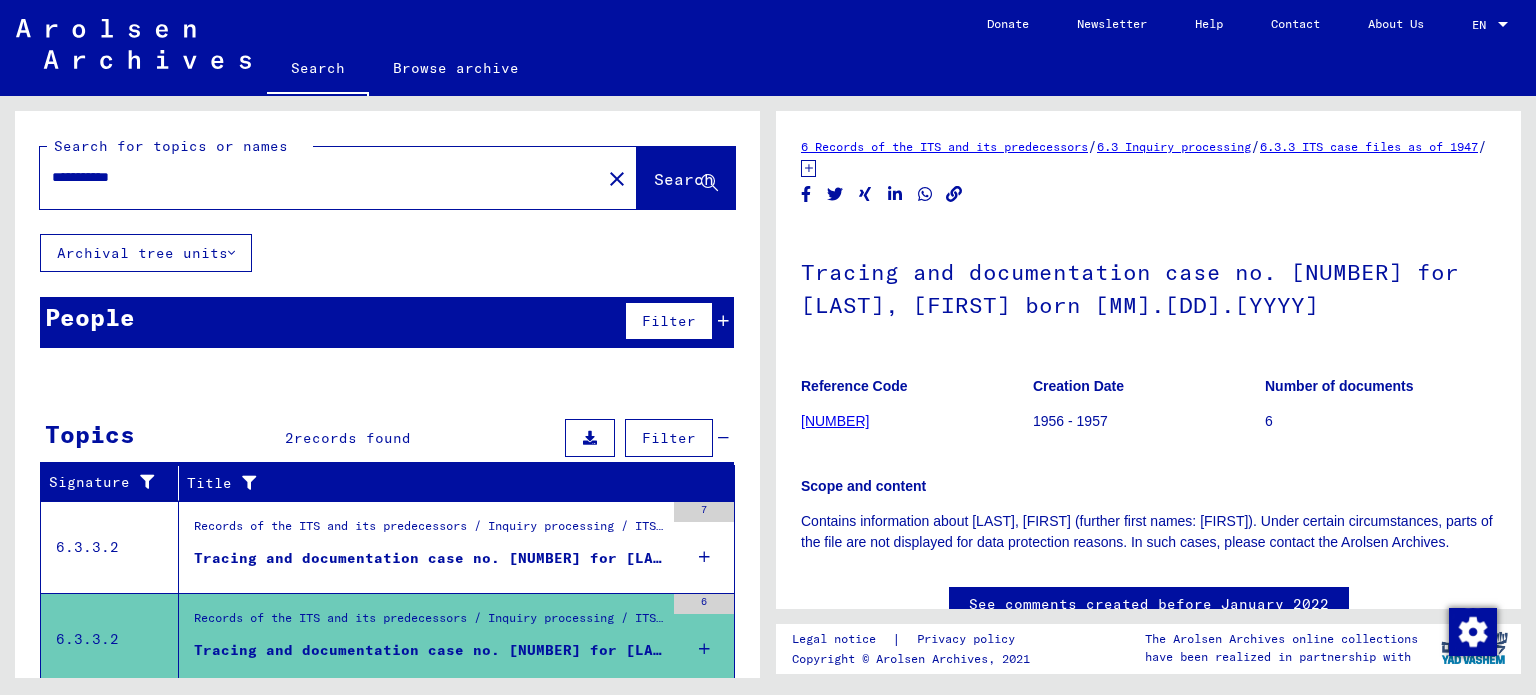 type on "**********" 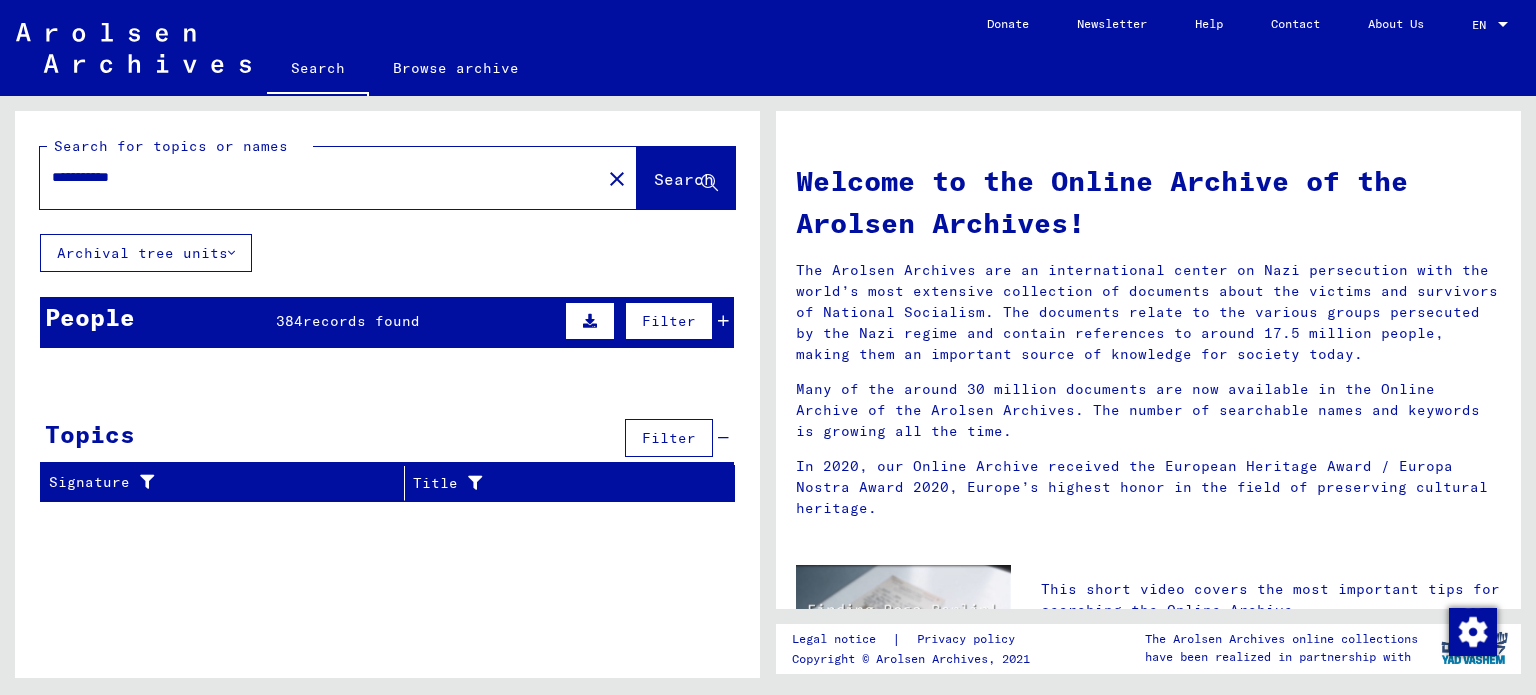click on "records found" at bounding box center [361, 321] 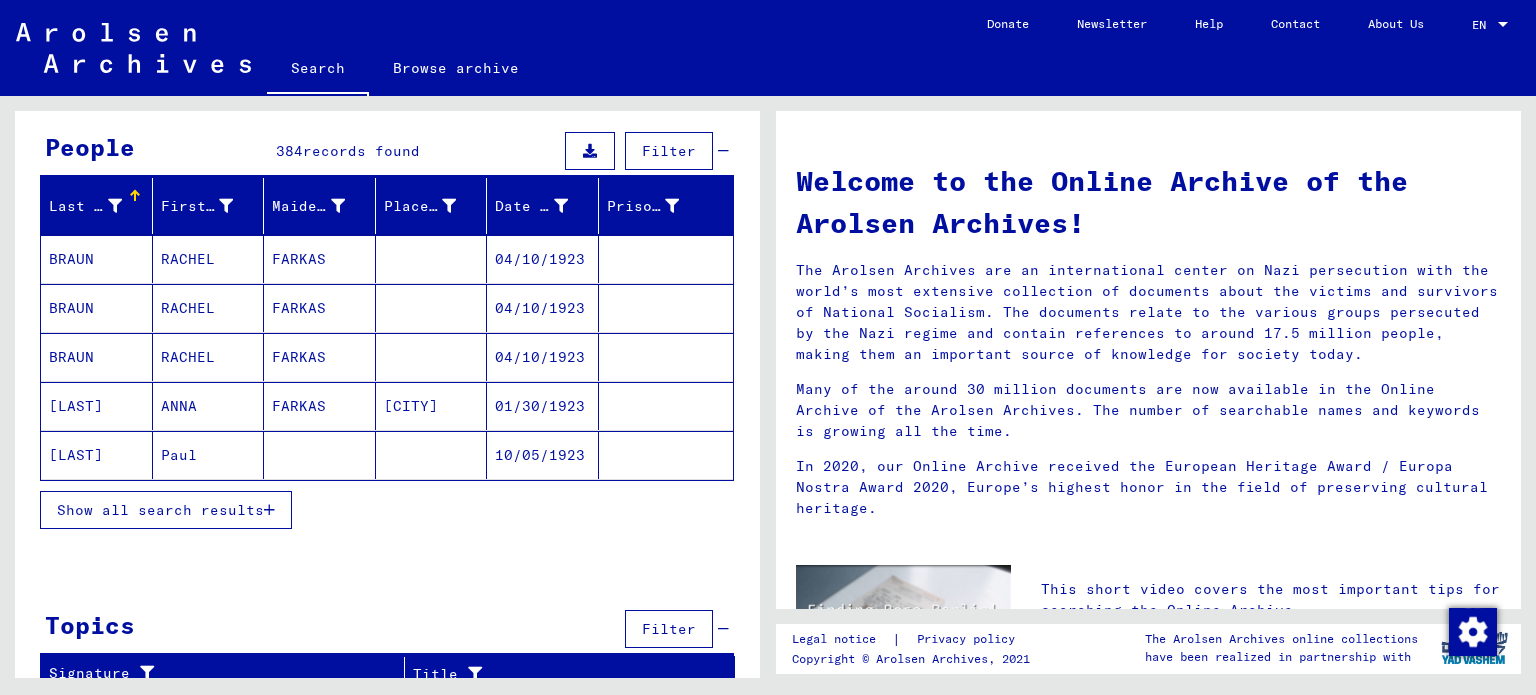 scroll, scrollTop: 180, scrollLeft: 0, axis: vertical 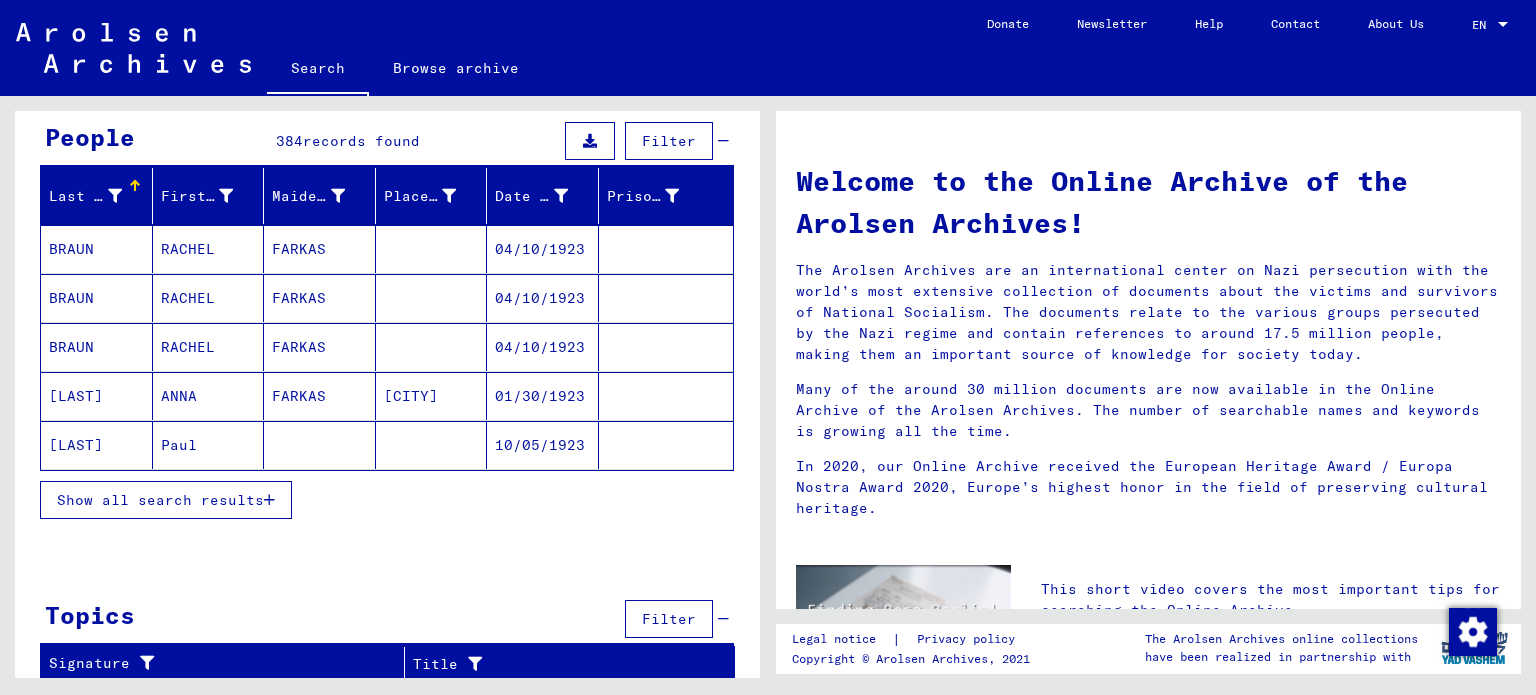click on "Show all search results" at bounding box center [166, 500] 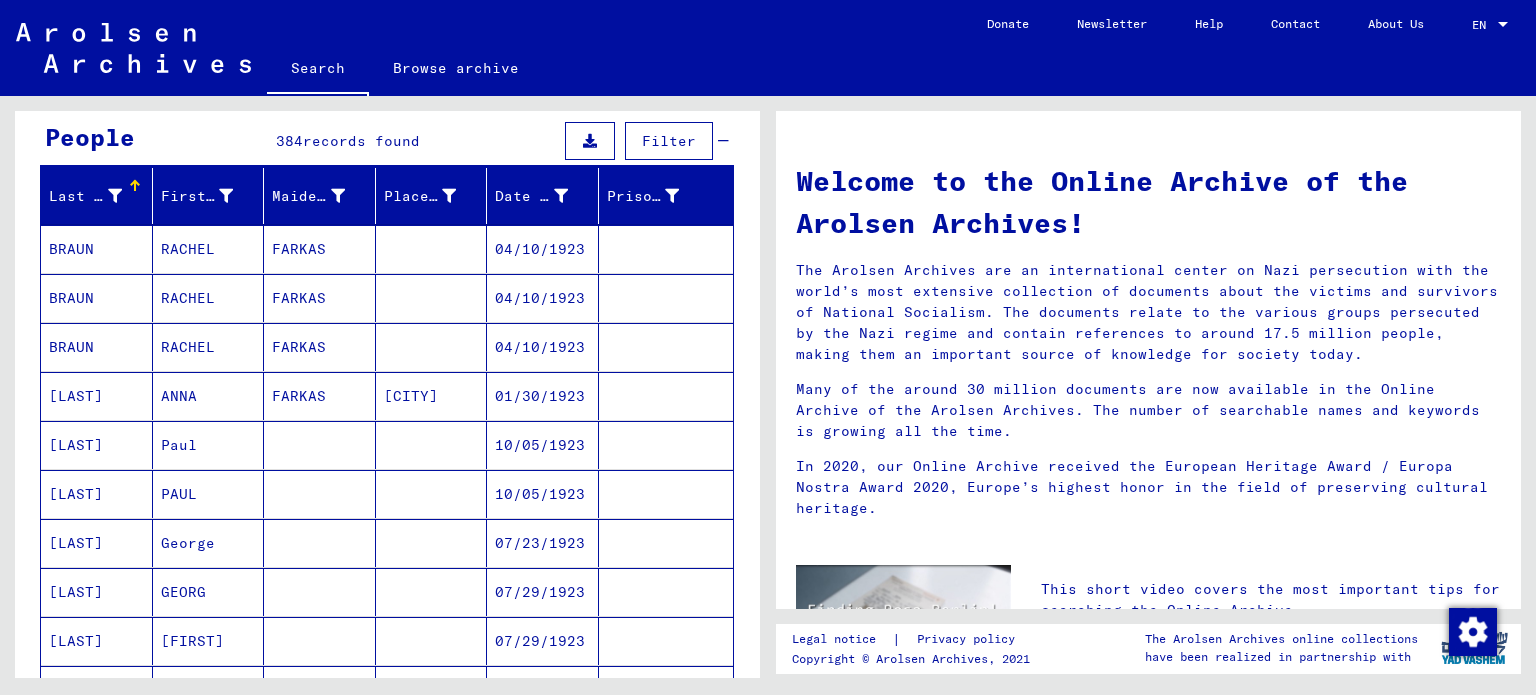 click on "First Name" at bounding box center (197, 196) 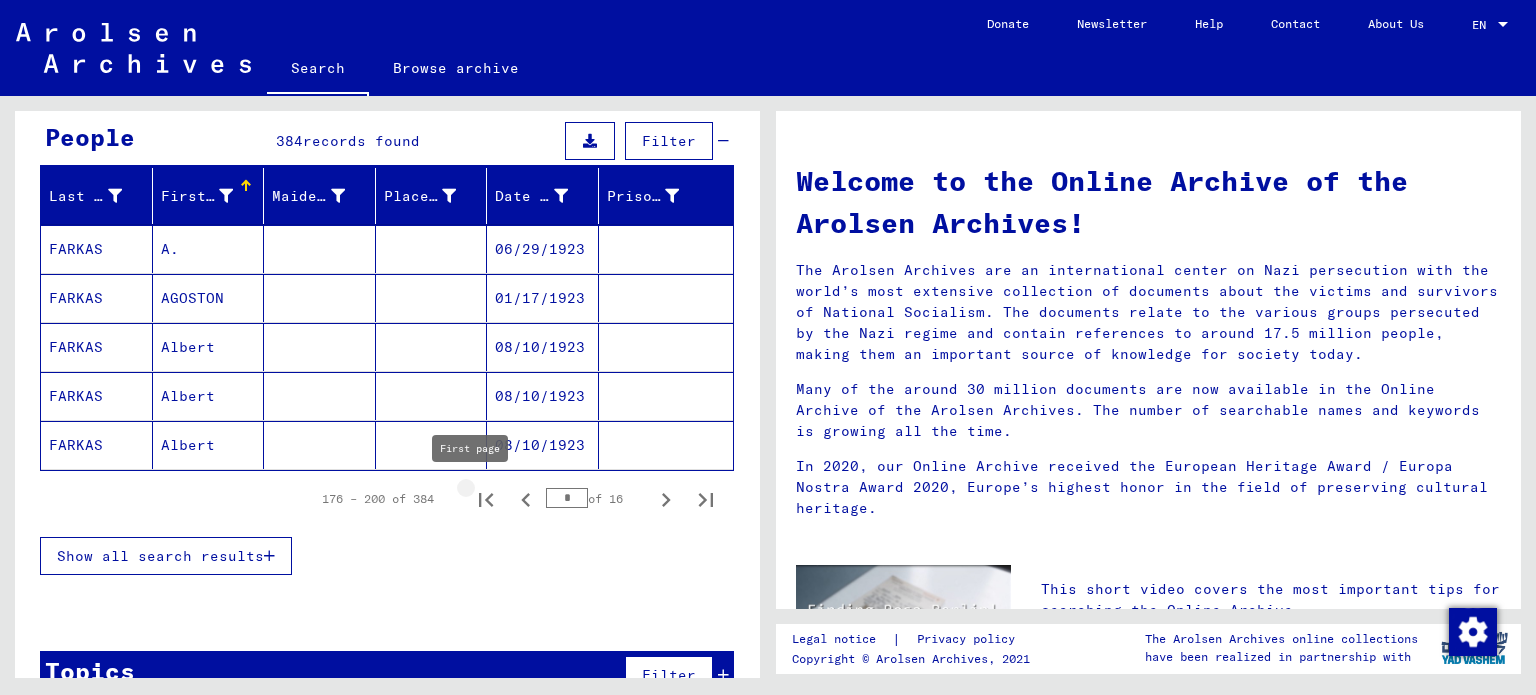 click 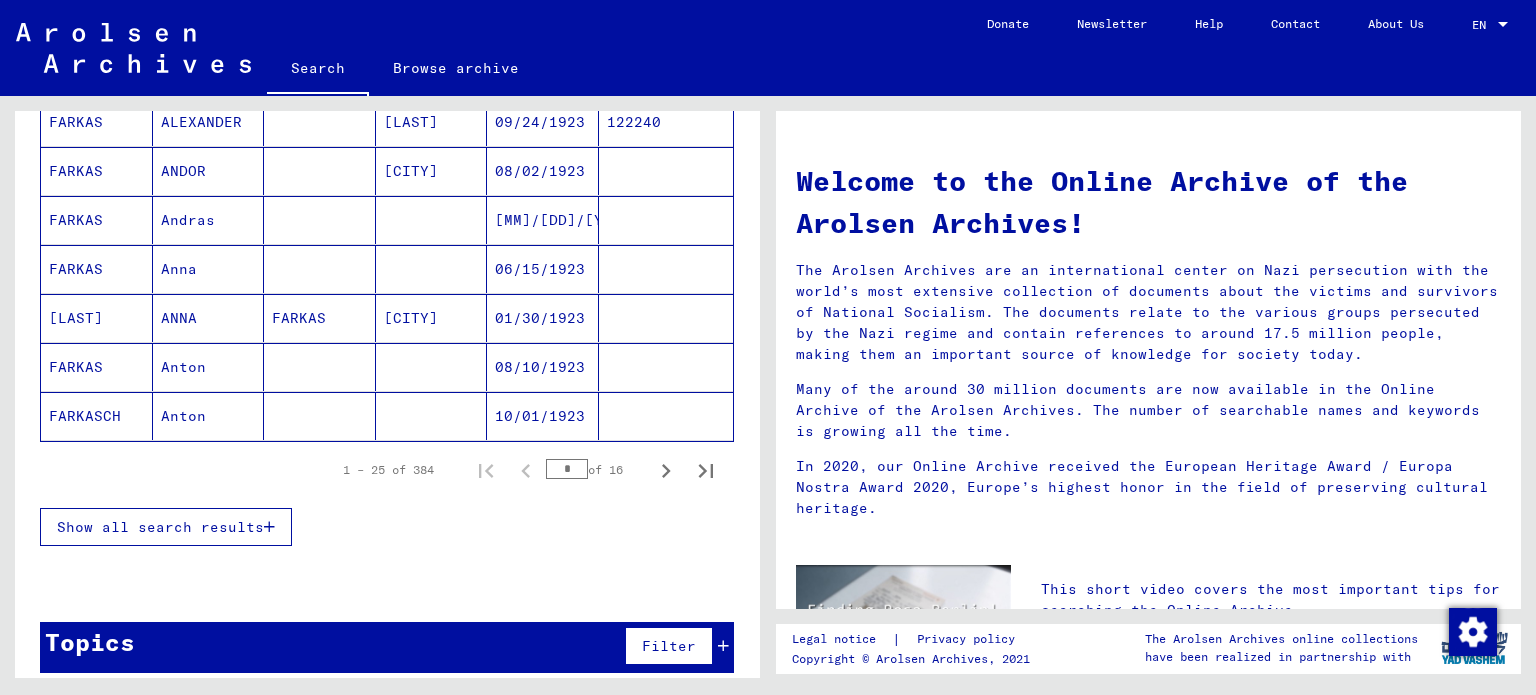 scroll, scrollTop: 1196, scrollLeft: 0, axis: vertical 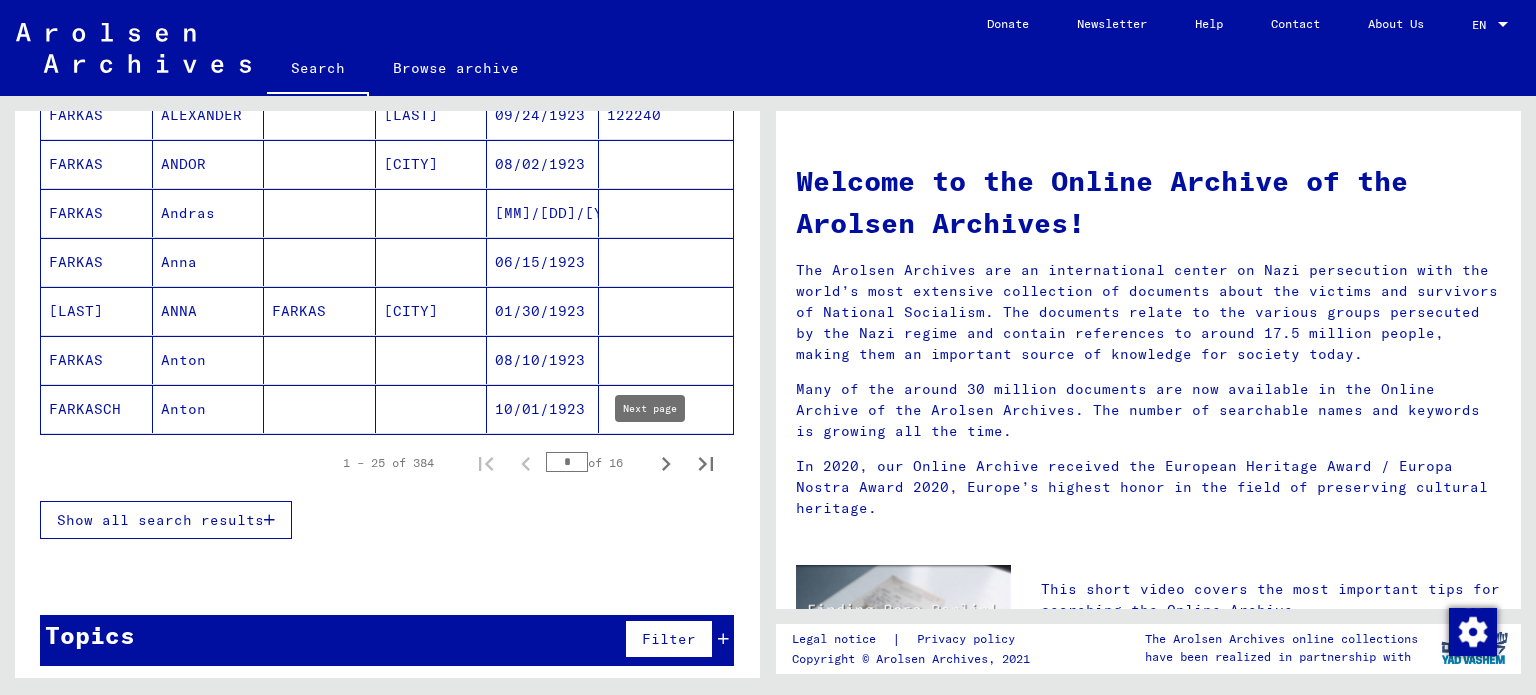click 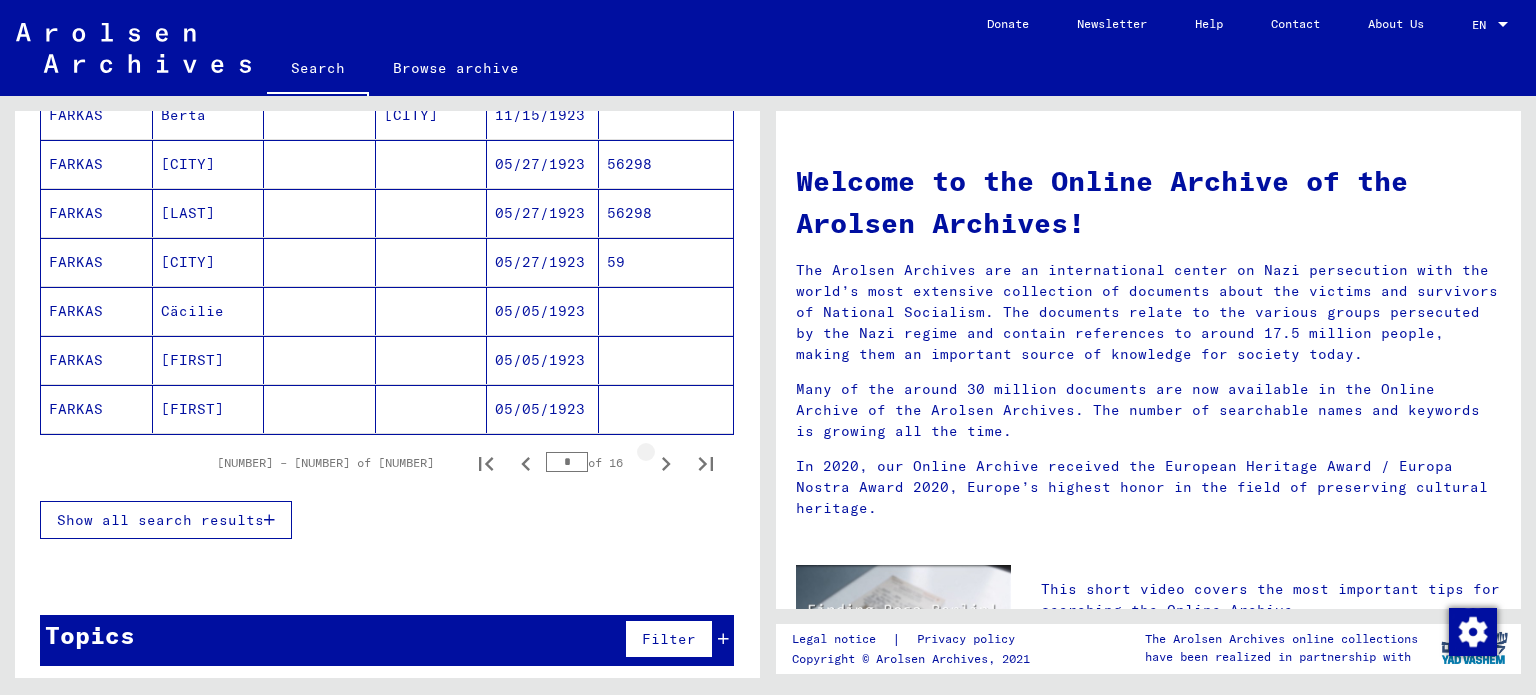 click 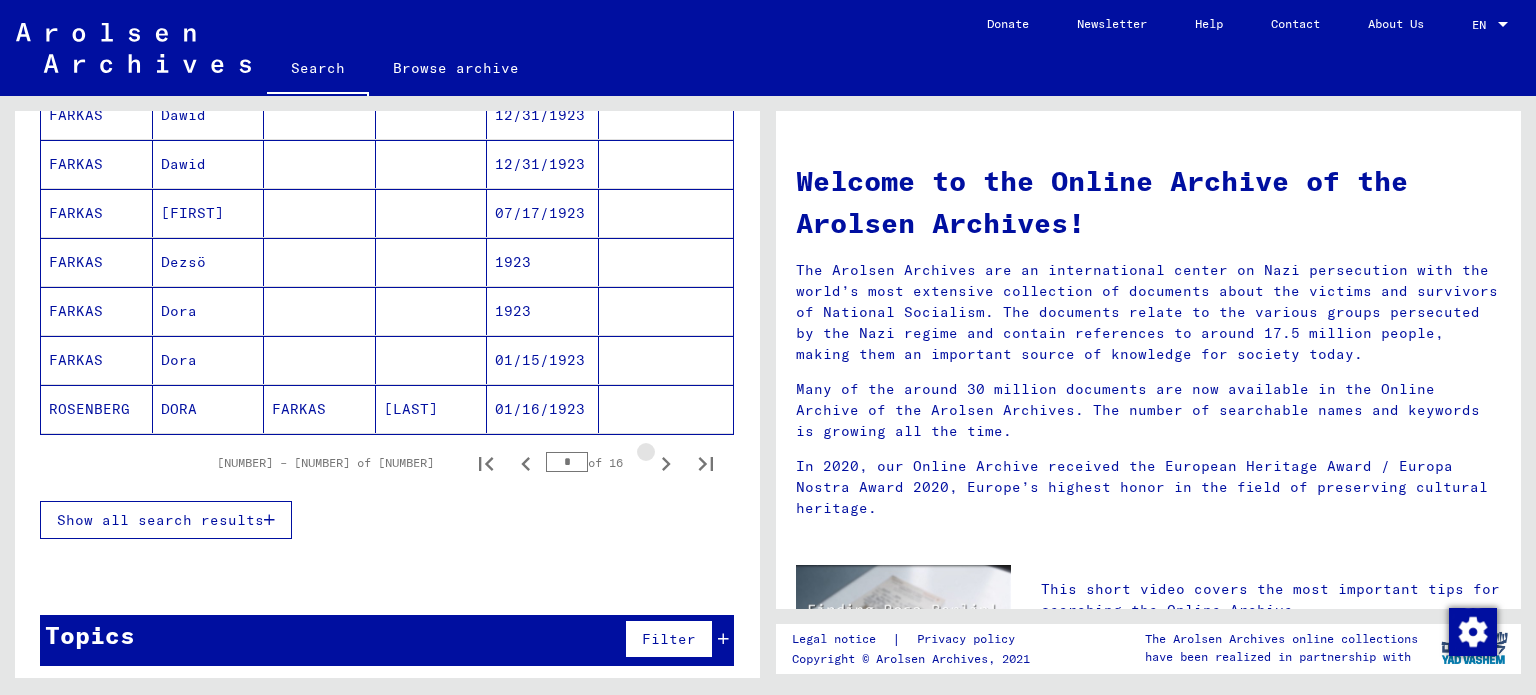 click 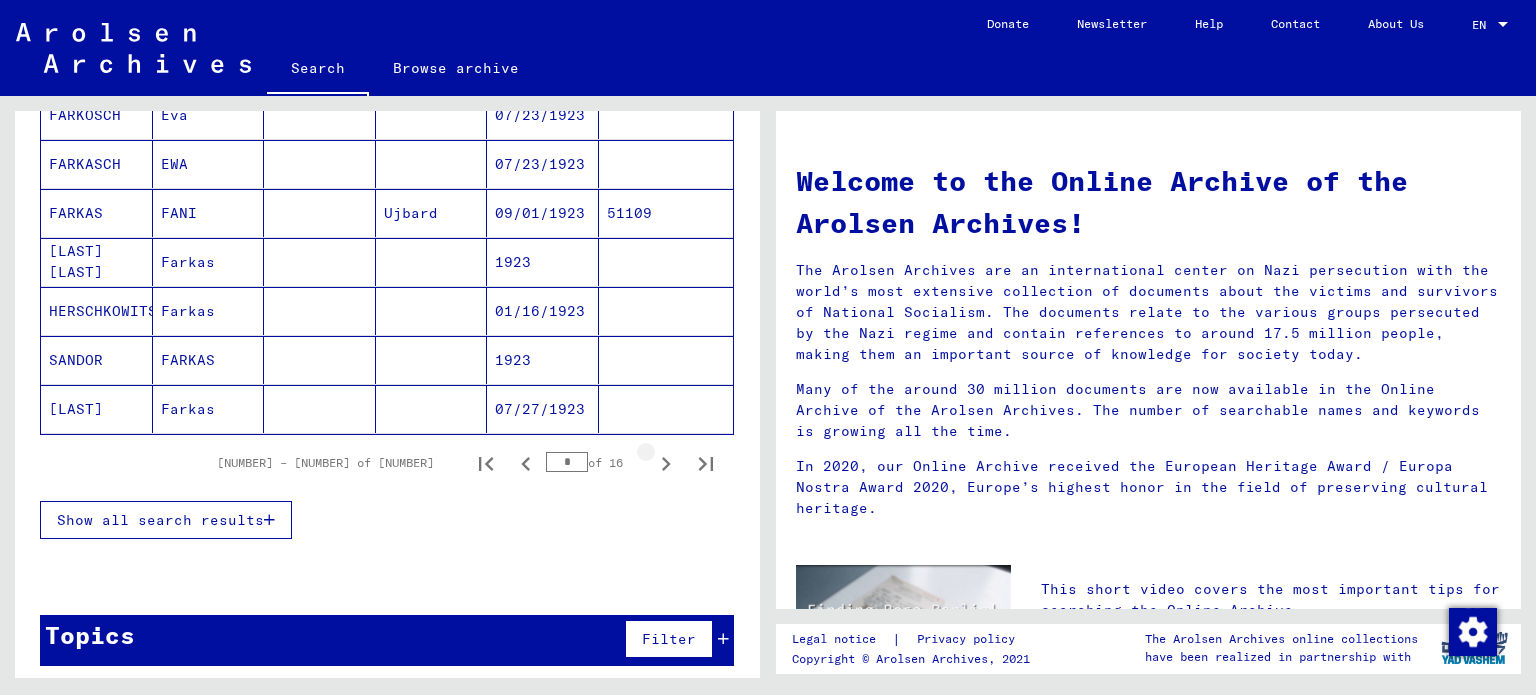 click 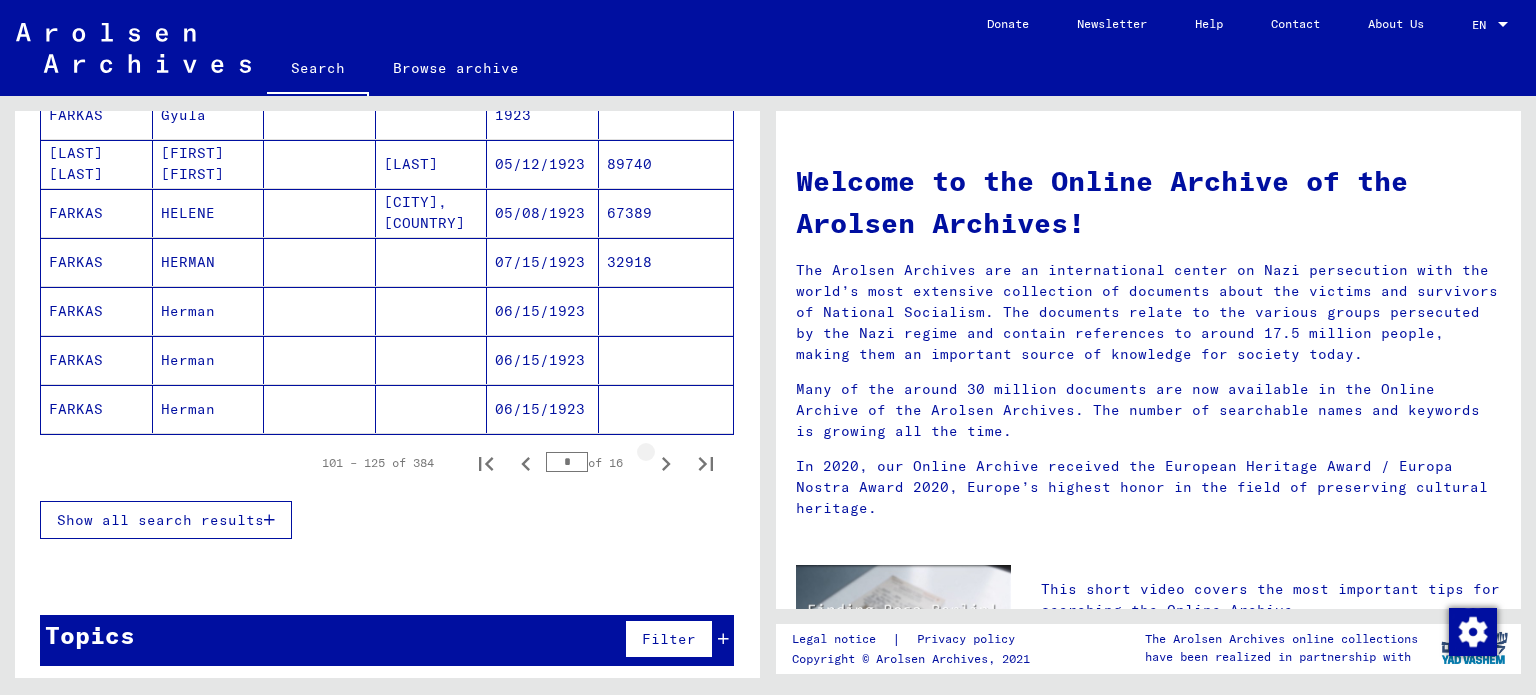 click 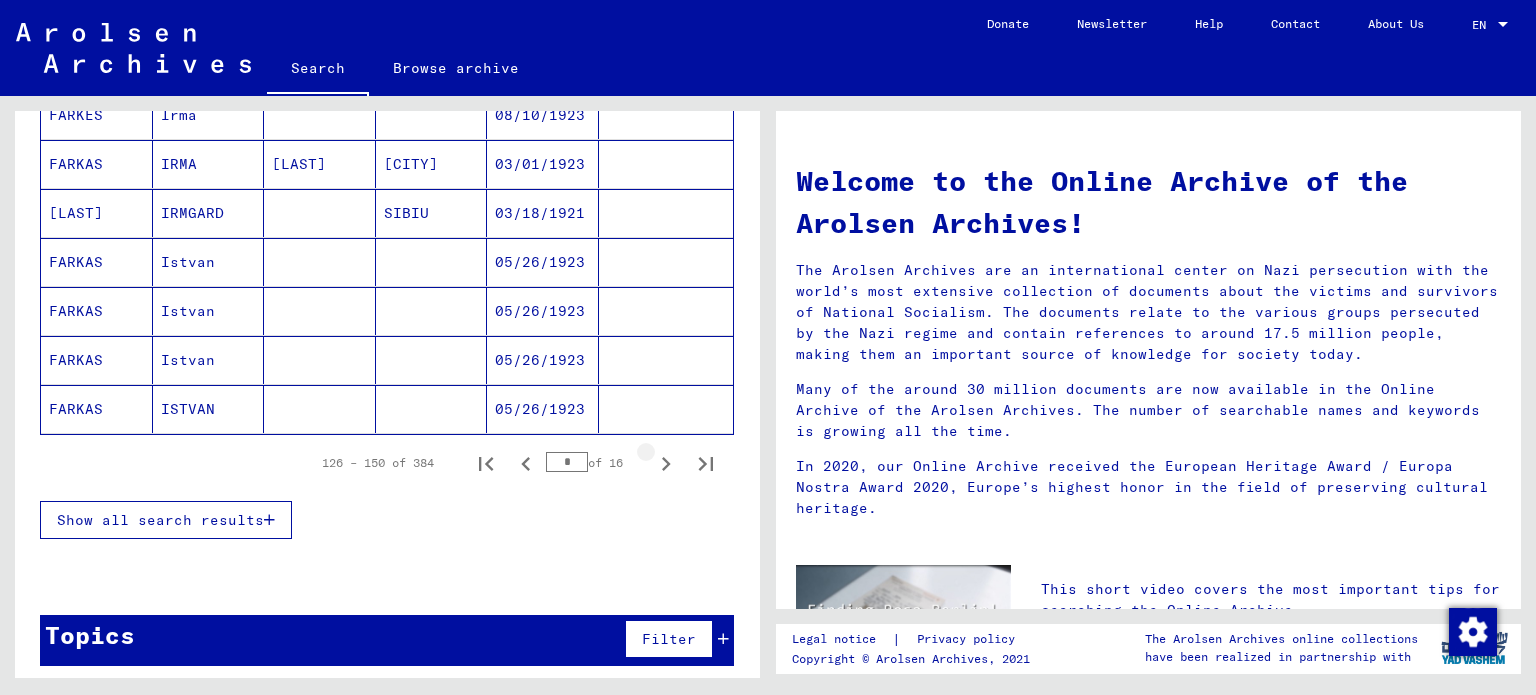 click 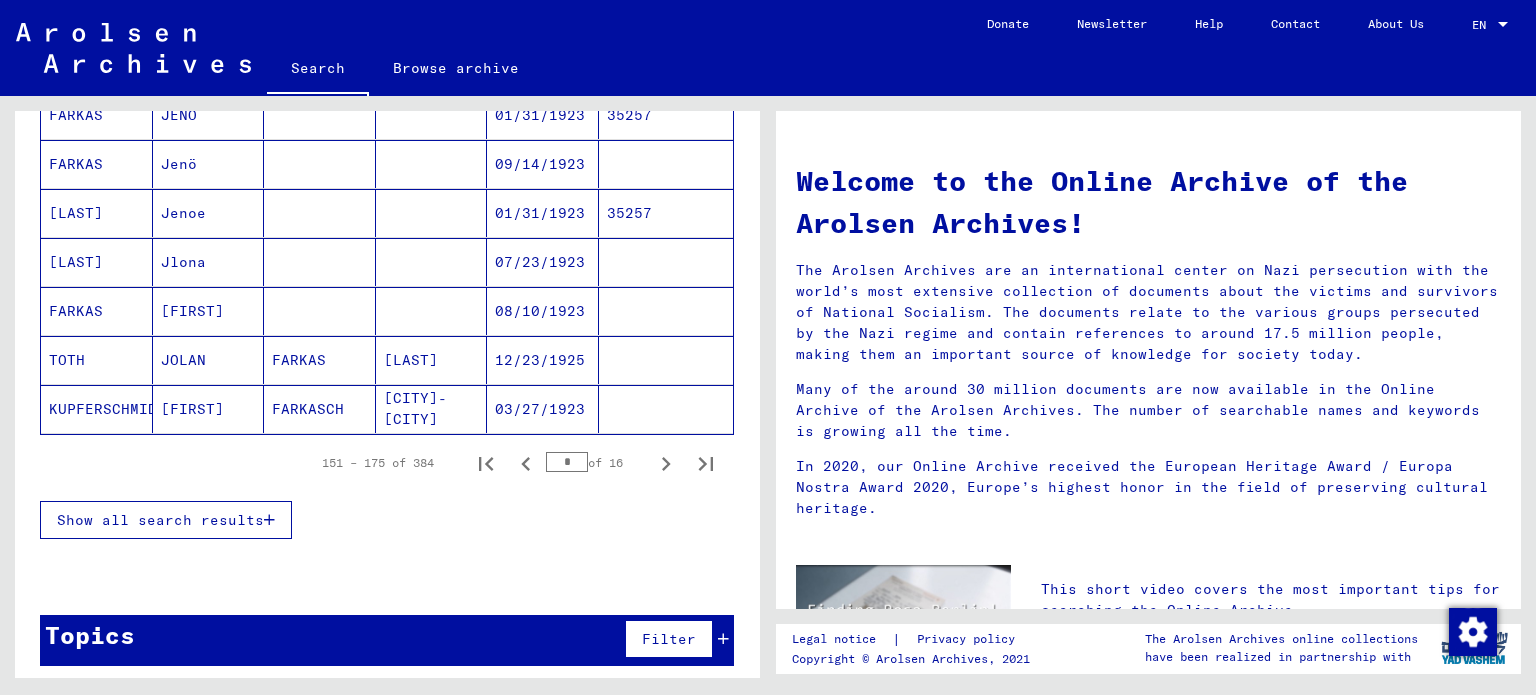 click 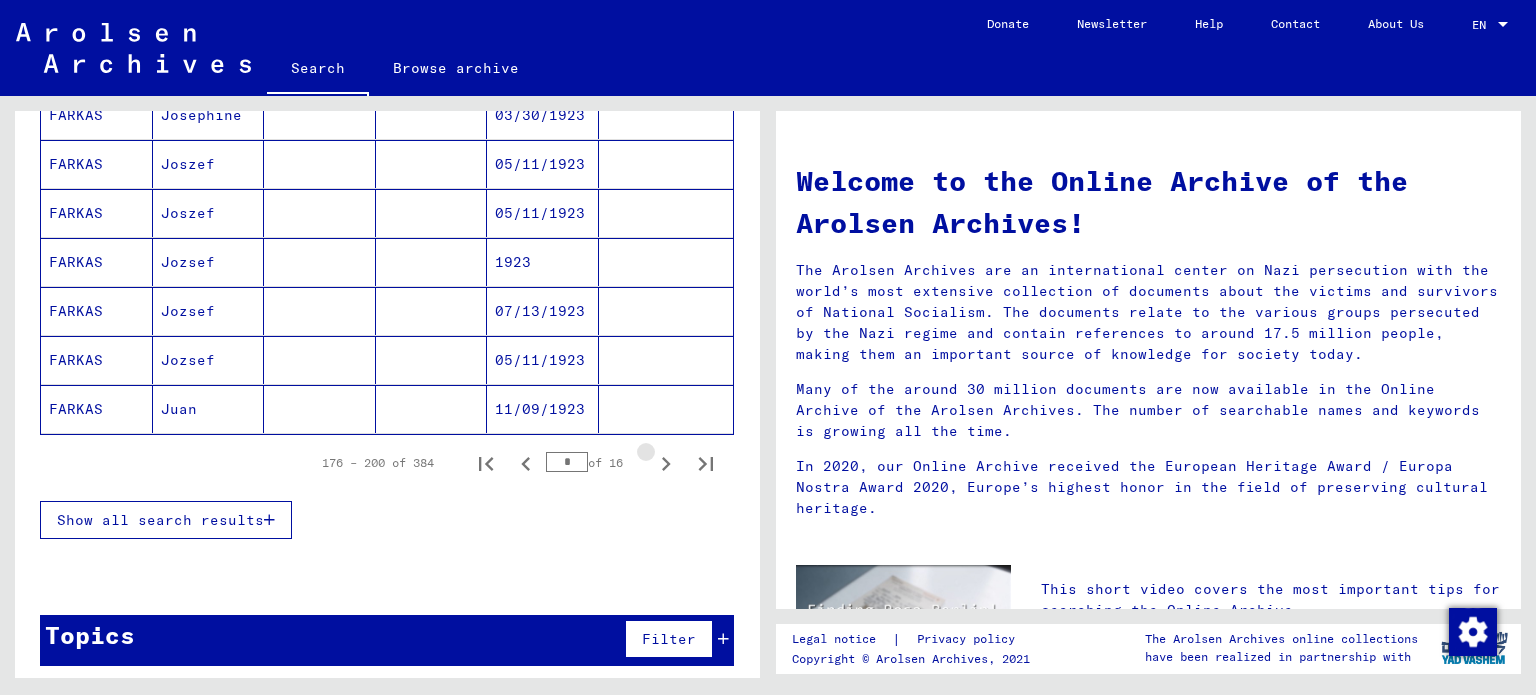 click 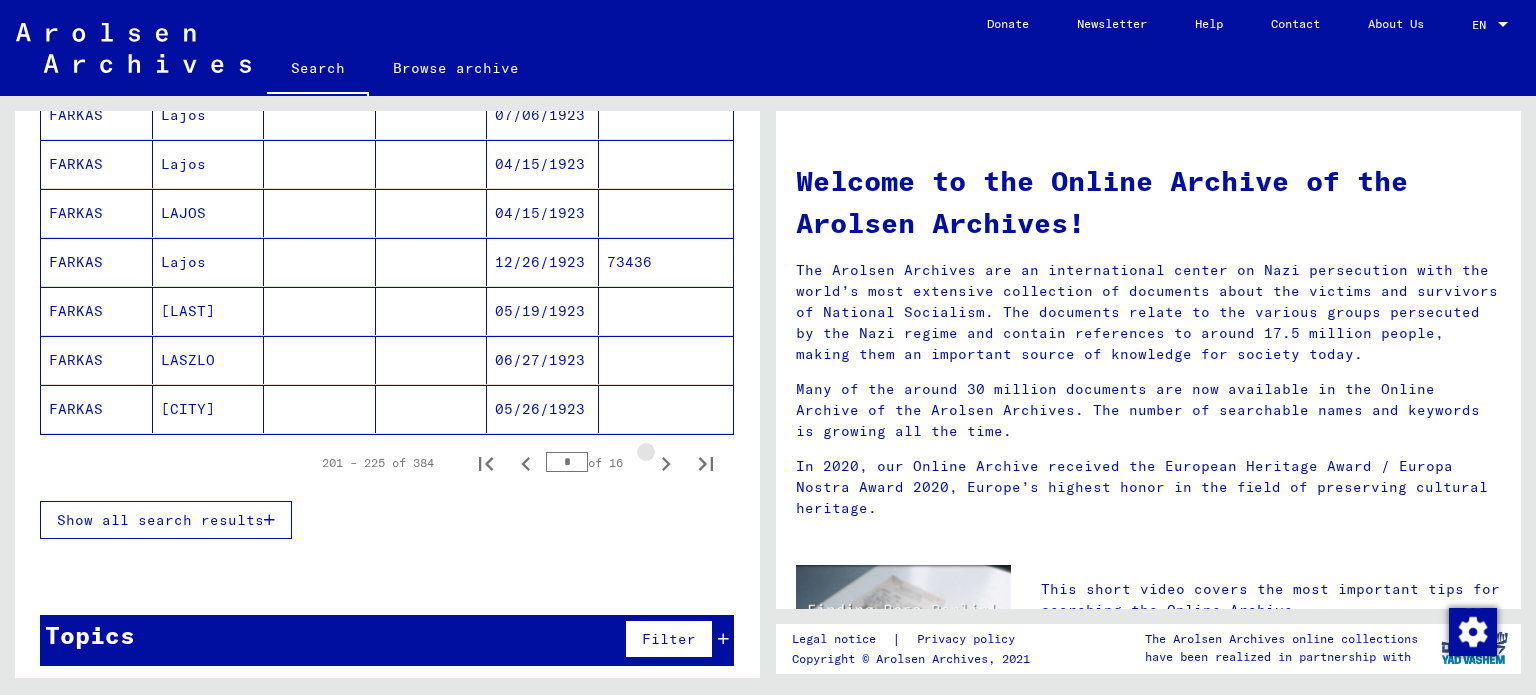click 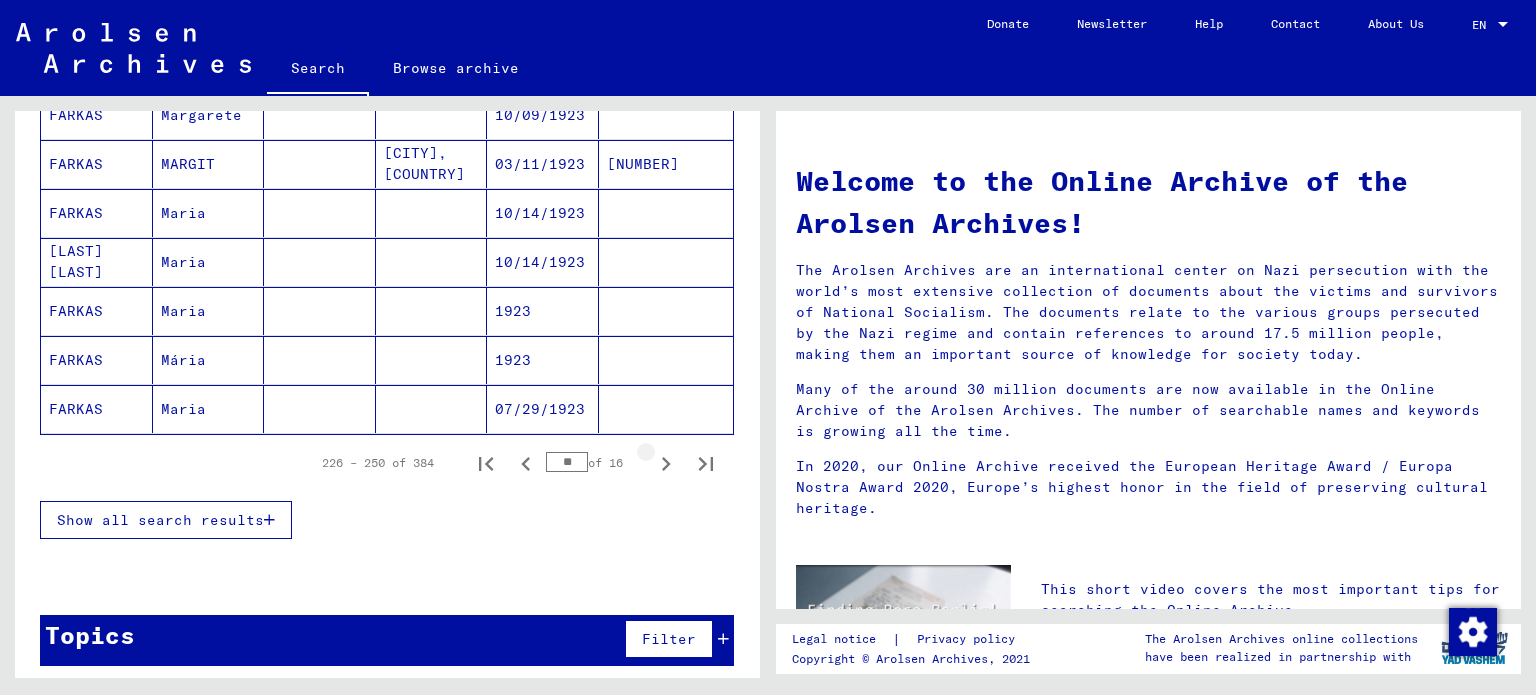 click 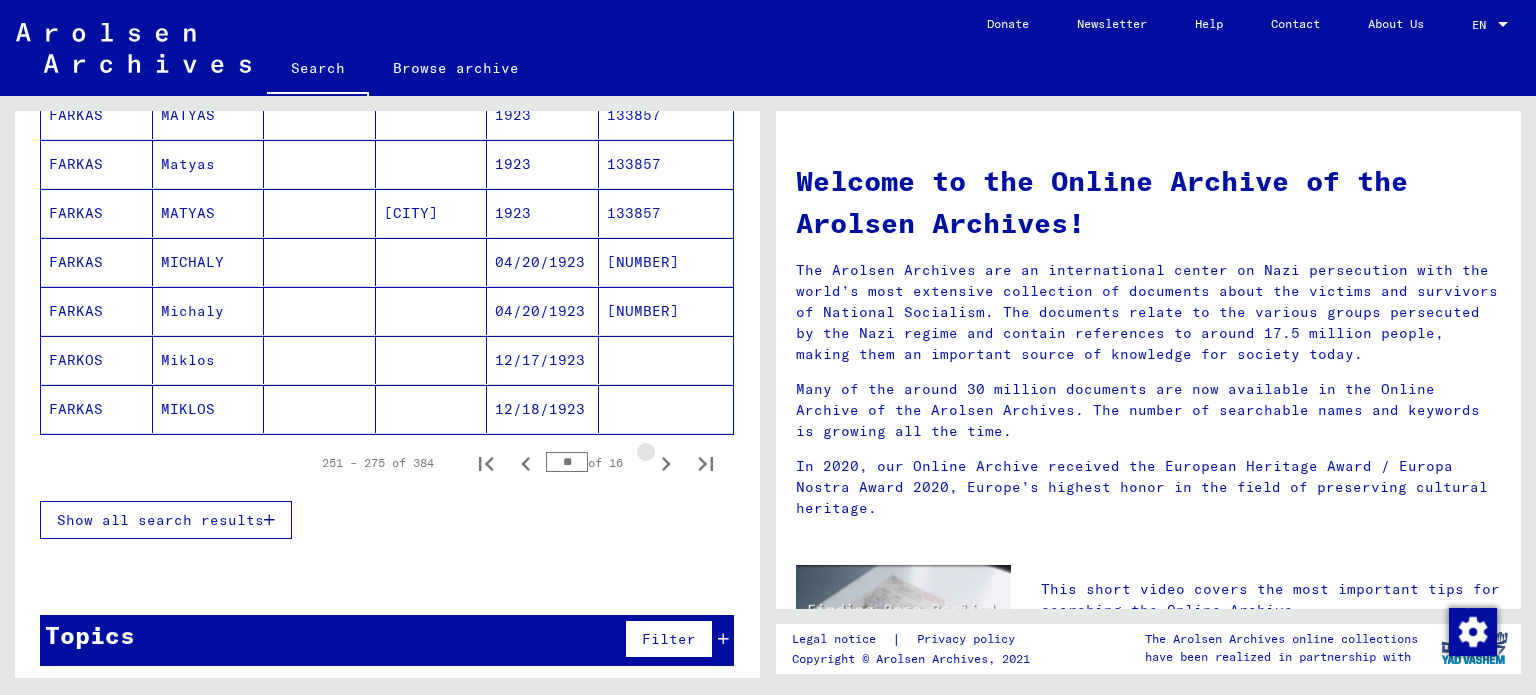 click 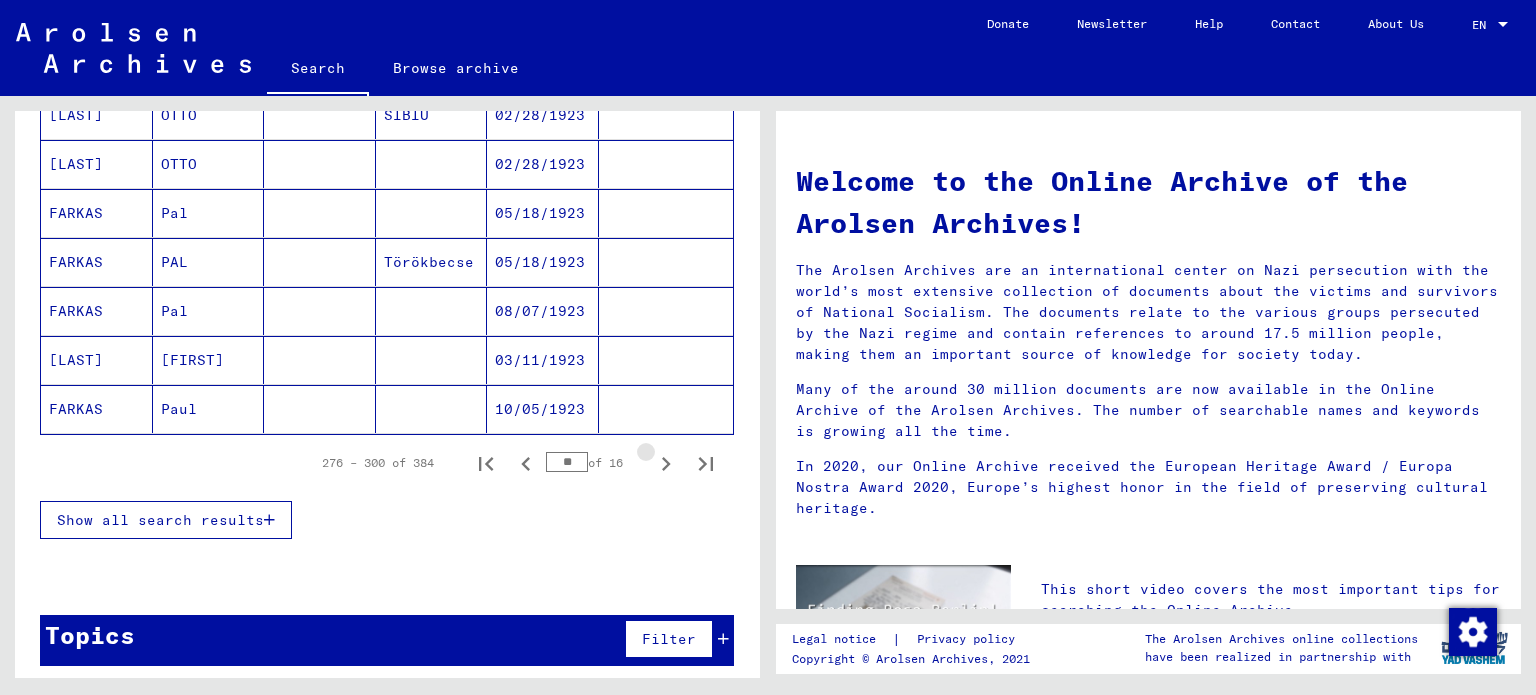 click 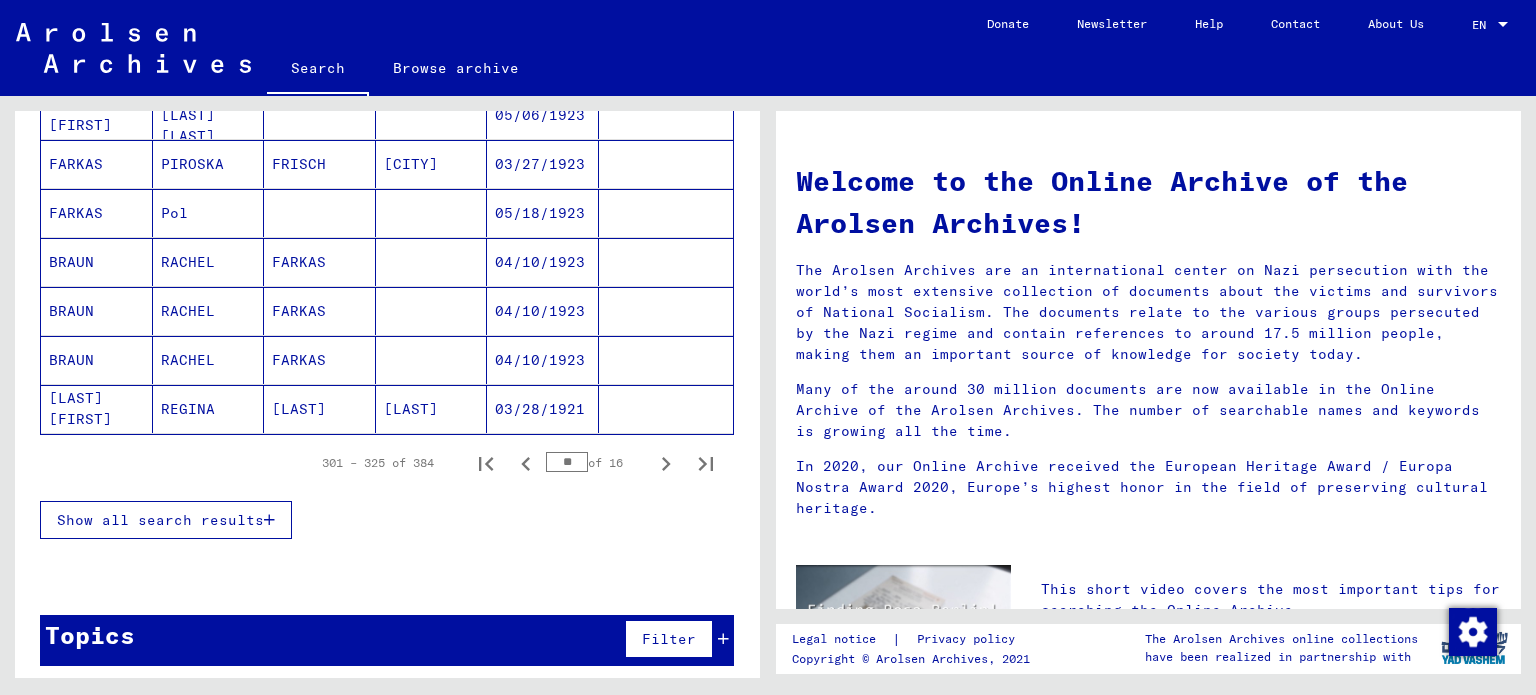 click 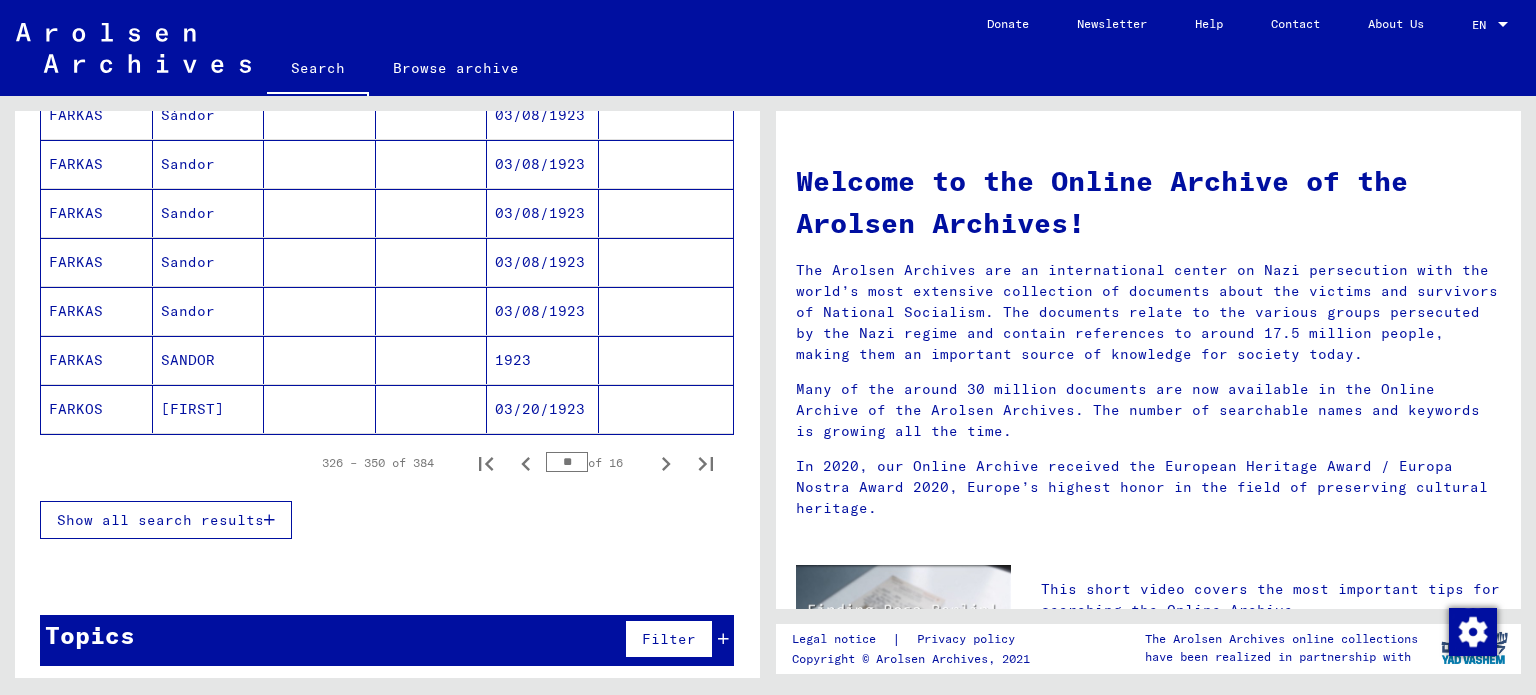 click on "1923" at bounding box center [543, 409] 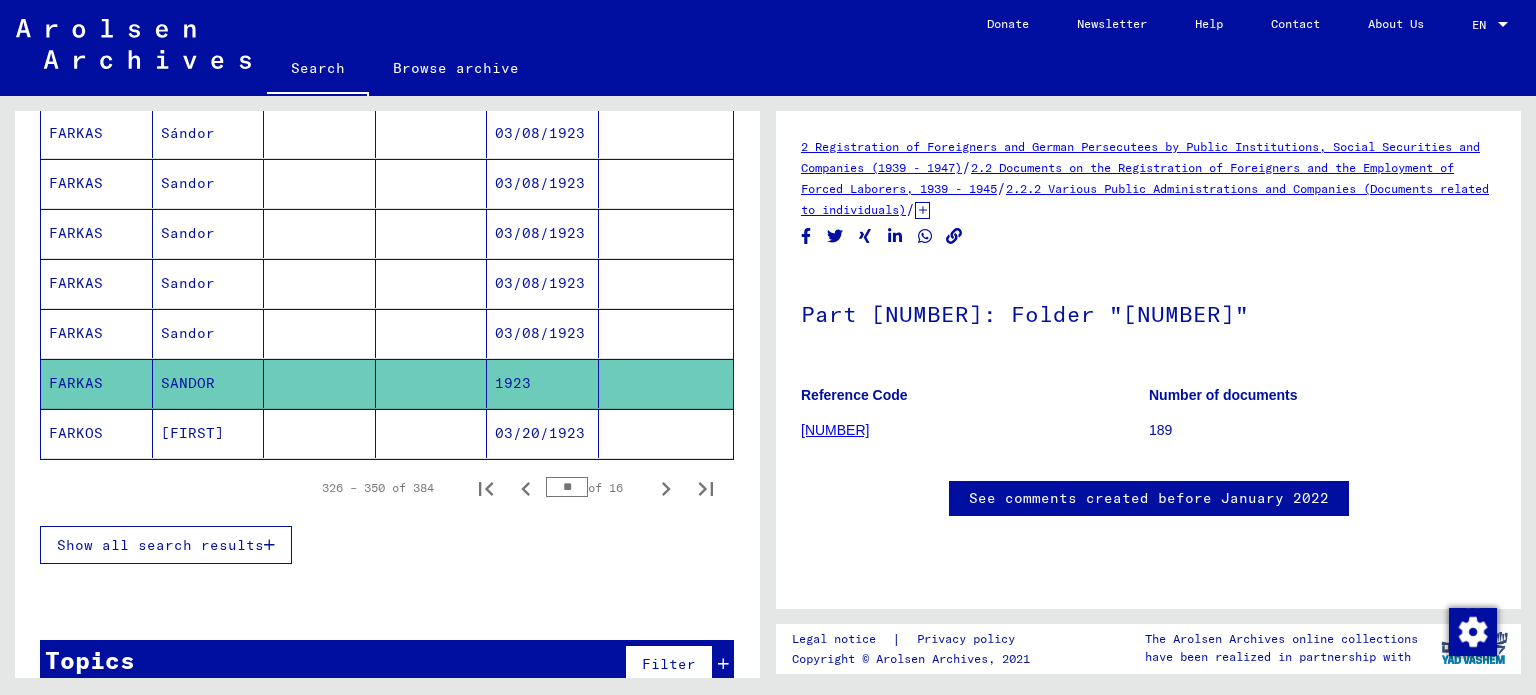 scroll, scrollTop: 1211, scrollLeft: 0, axis: vertical 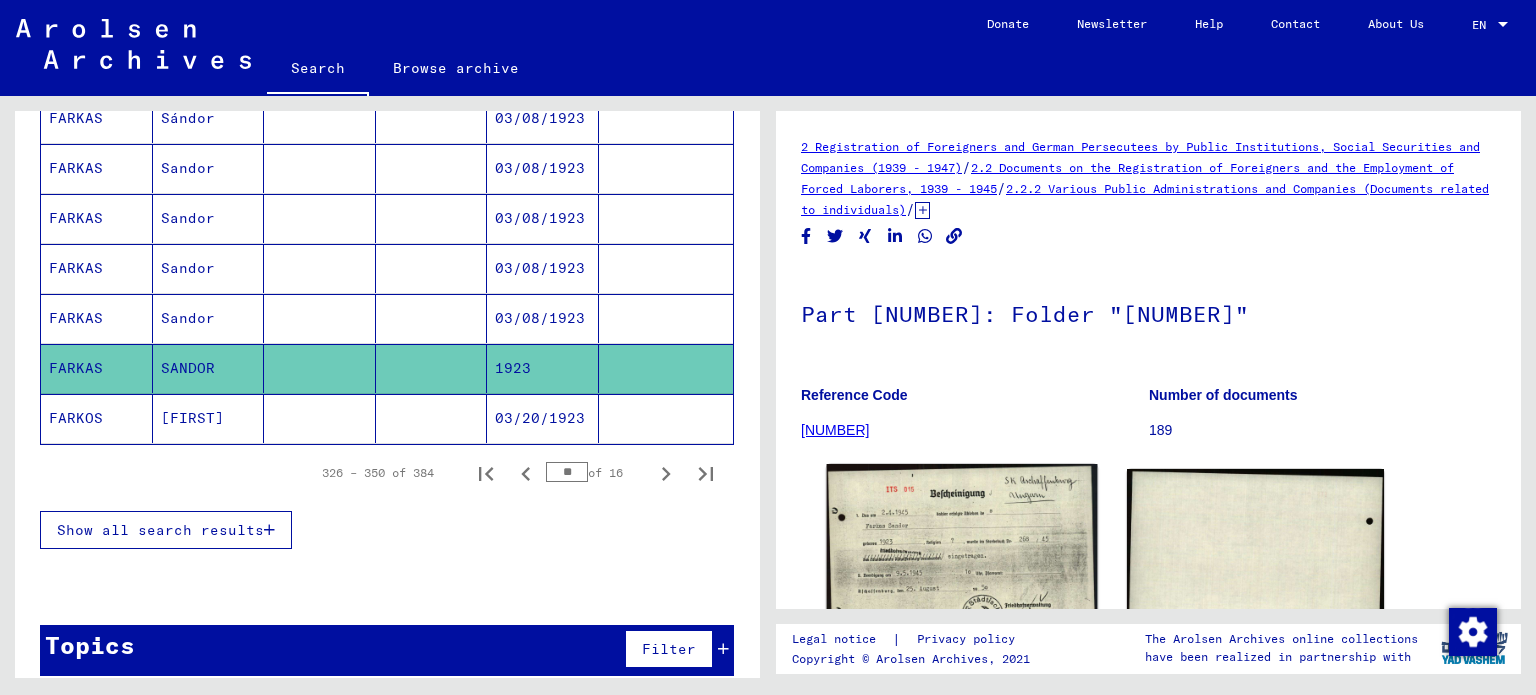 click 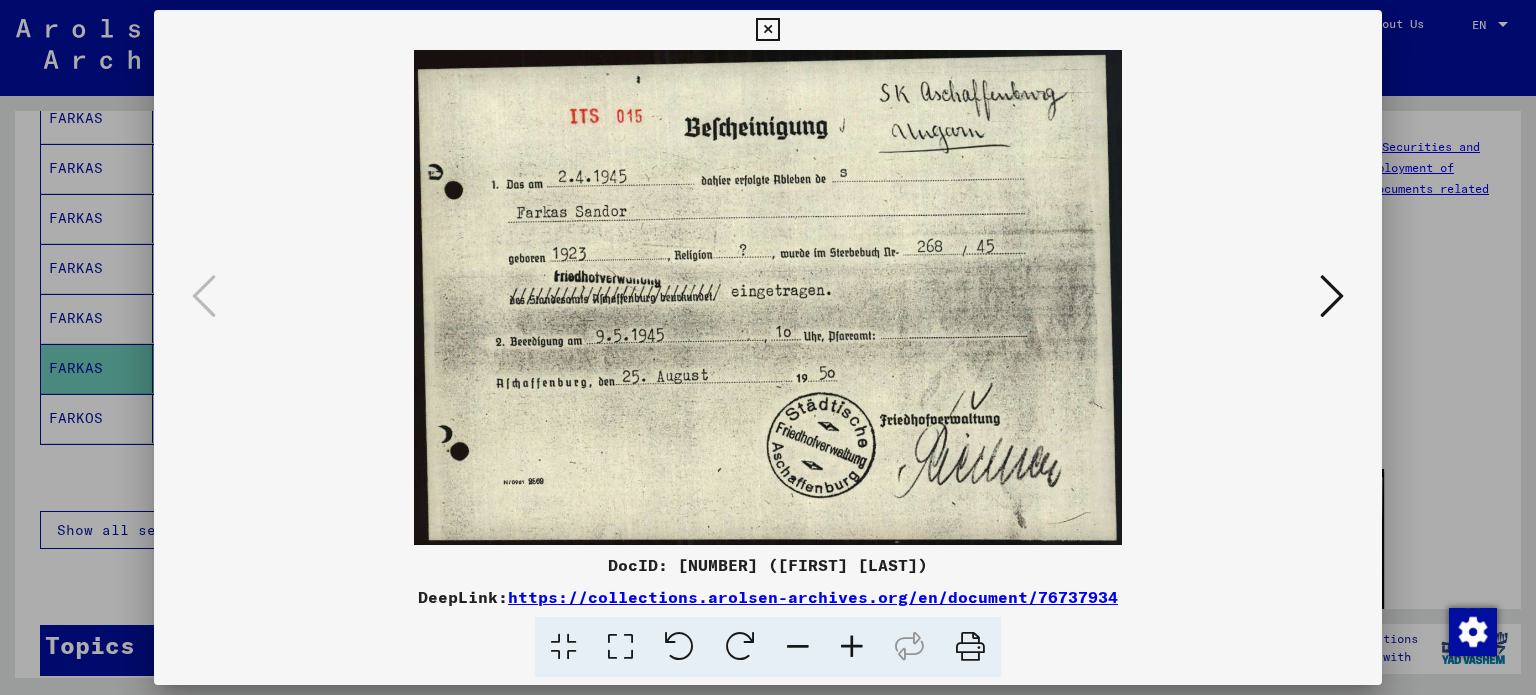 click at bounding box center (767, 30) 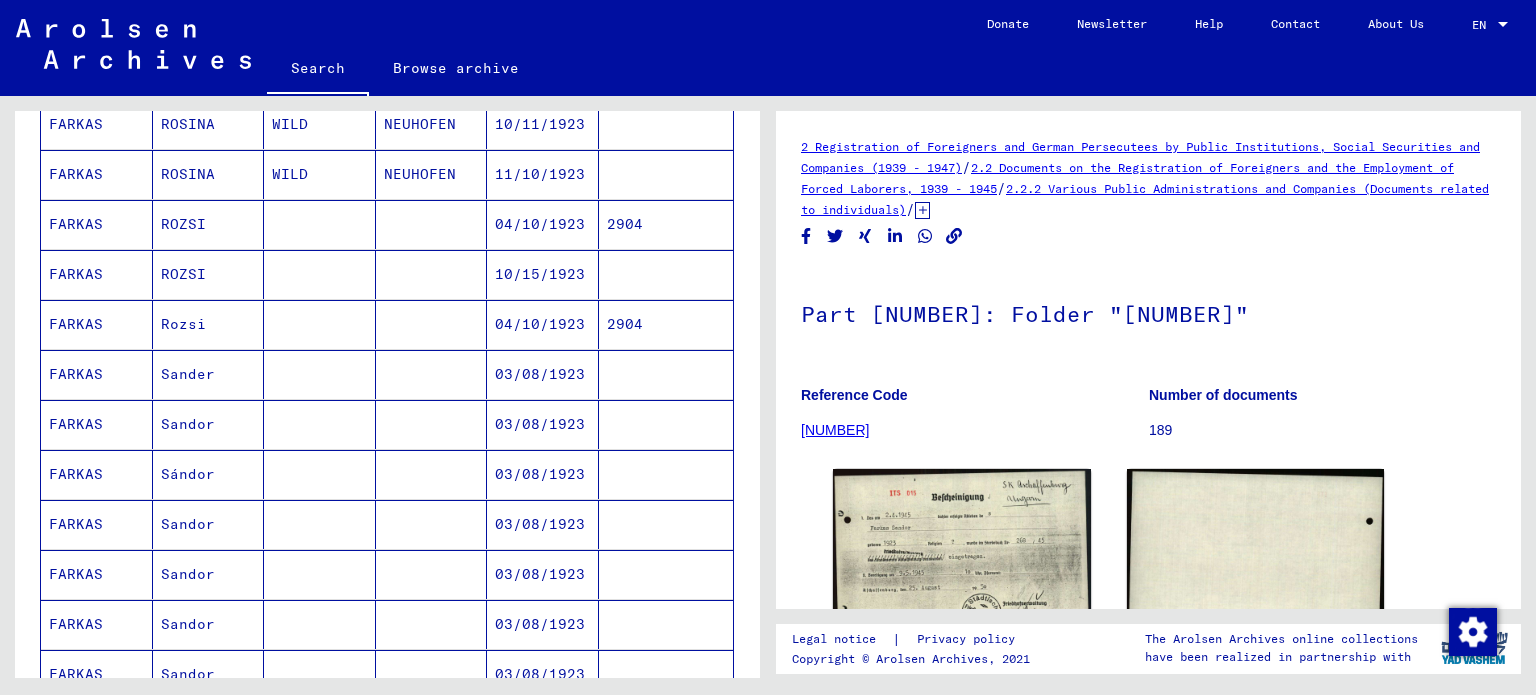 scroll, scrollTop: 811, scrollLeft: 0, axis: vertical 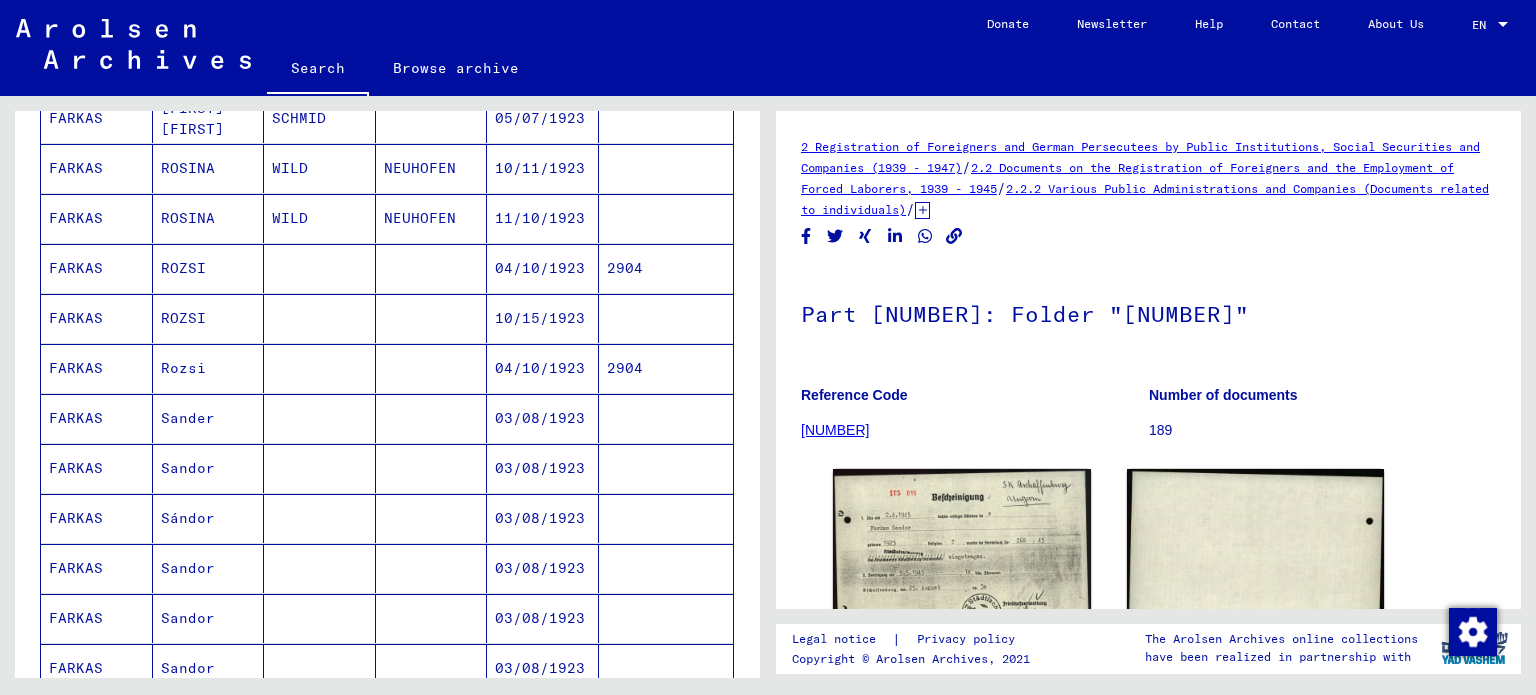click on "03/08/1923" at bounding box center (543, 518) 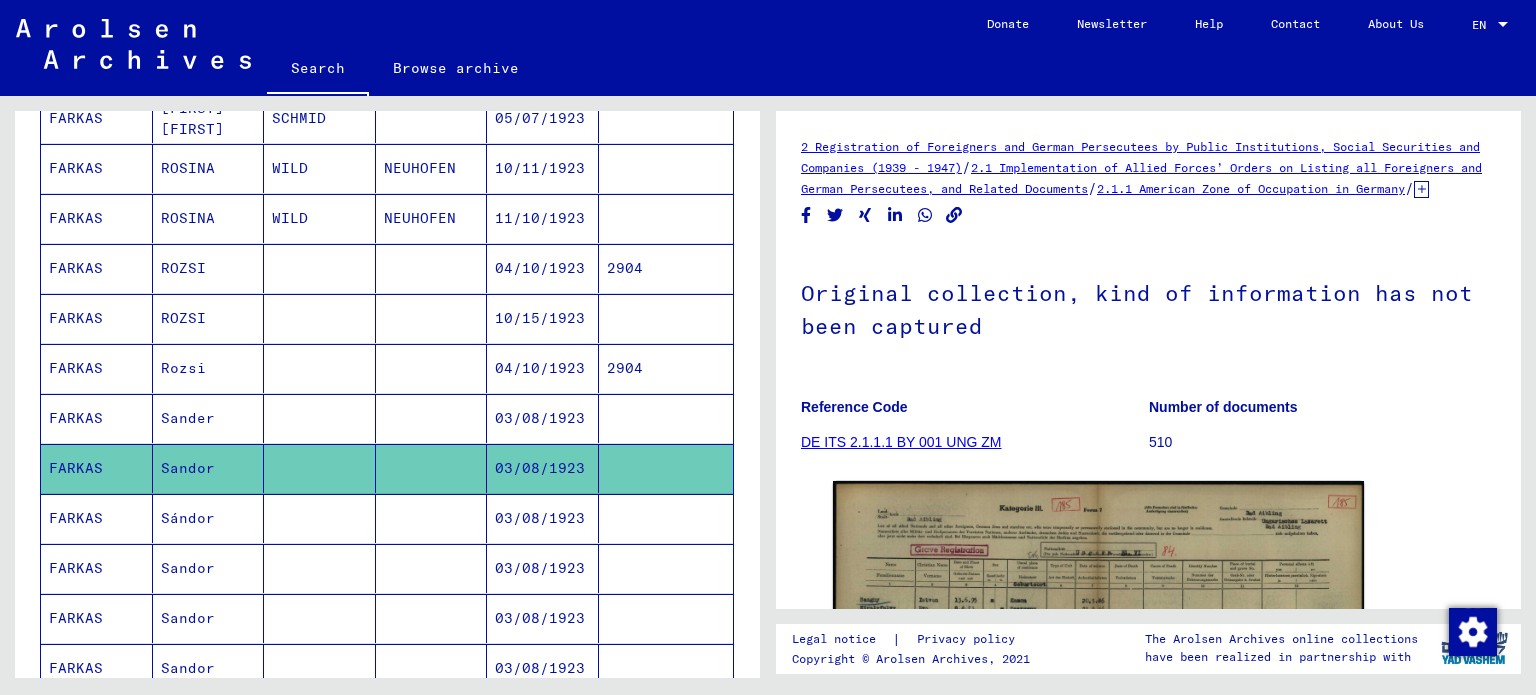 scroll, scrollTop: 0, scrollLeft: 0, axis: both 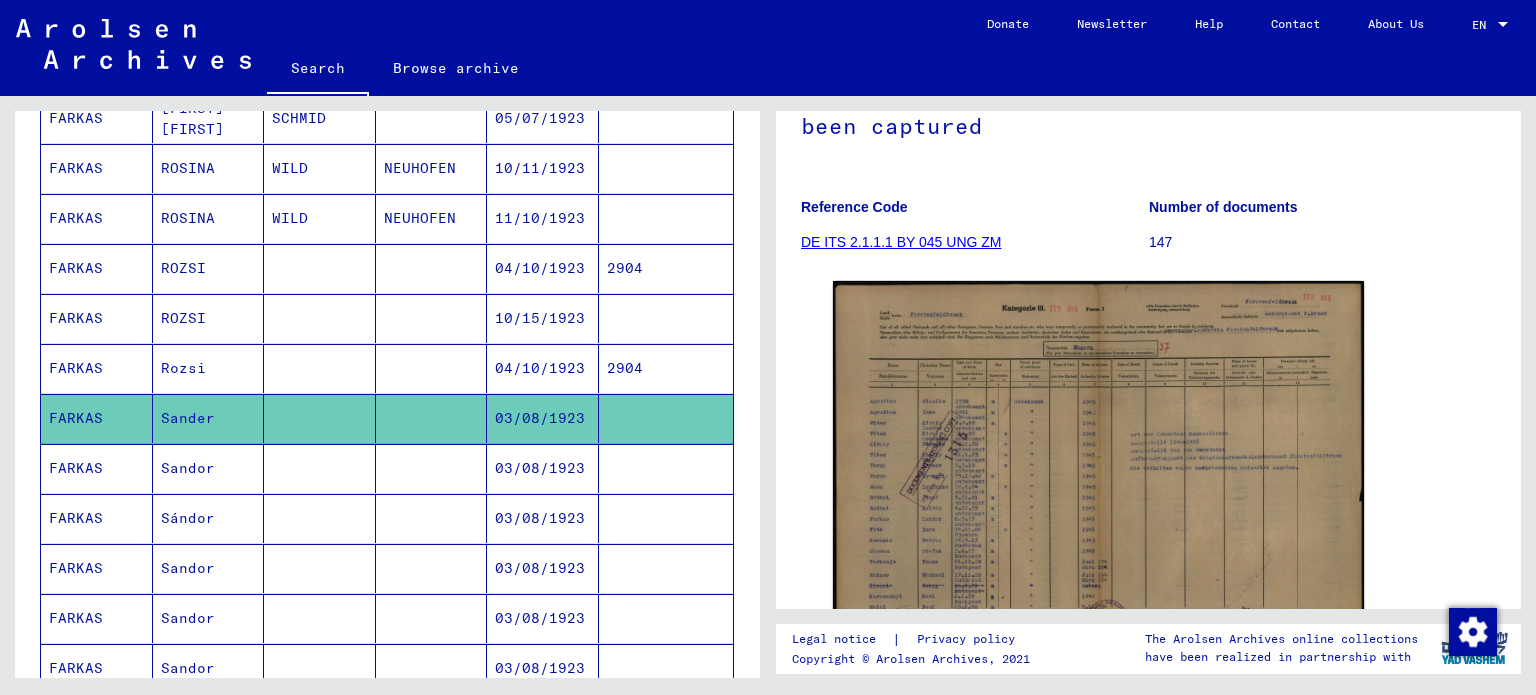 click on "03/08/1923" at bounding box center (543, 718) 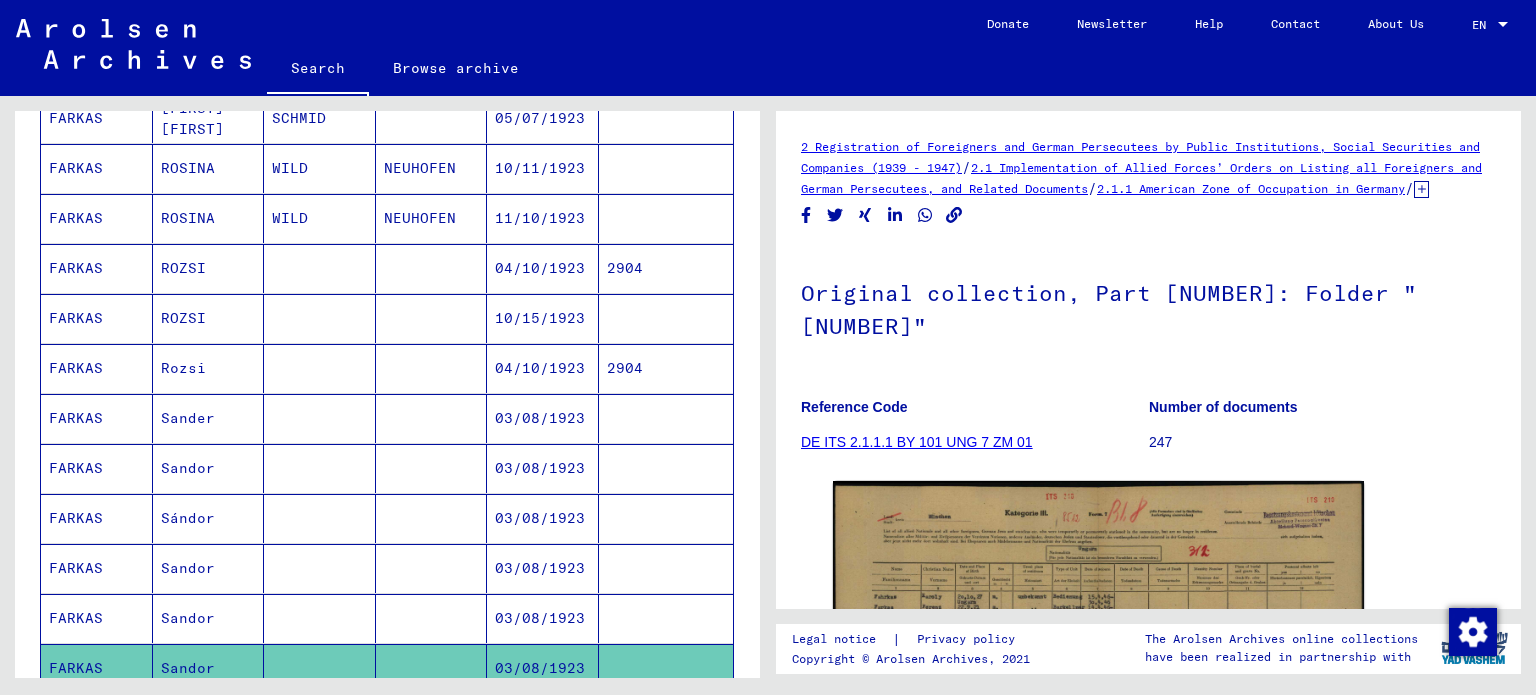 scroll, scrollTop: 0, scrollLeft: 0, axis: both 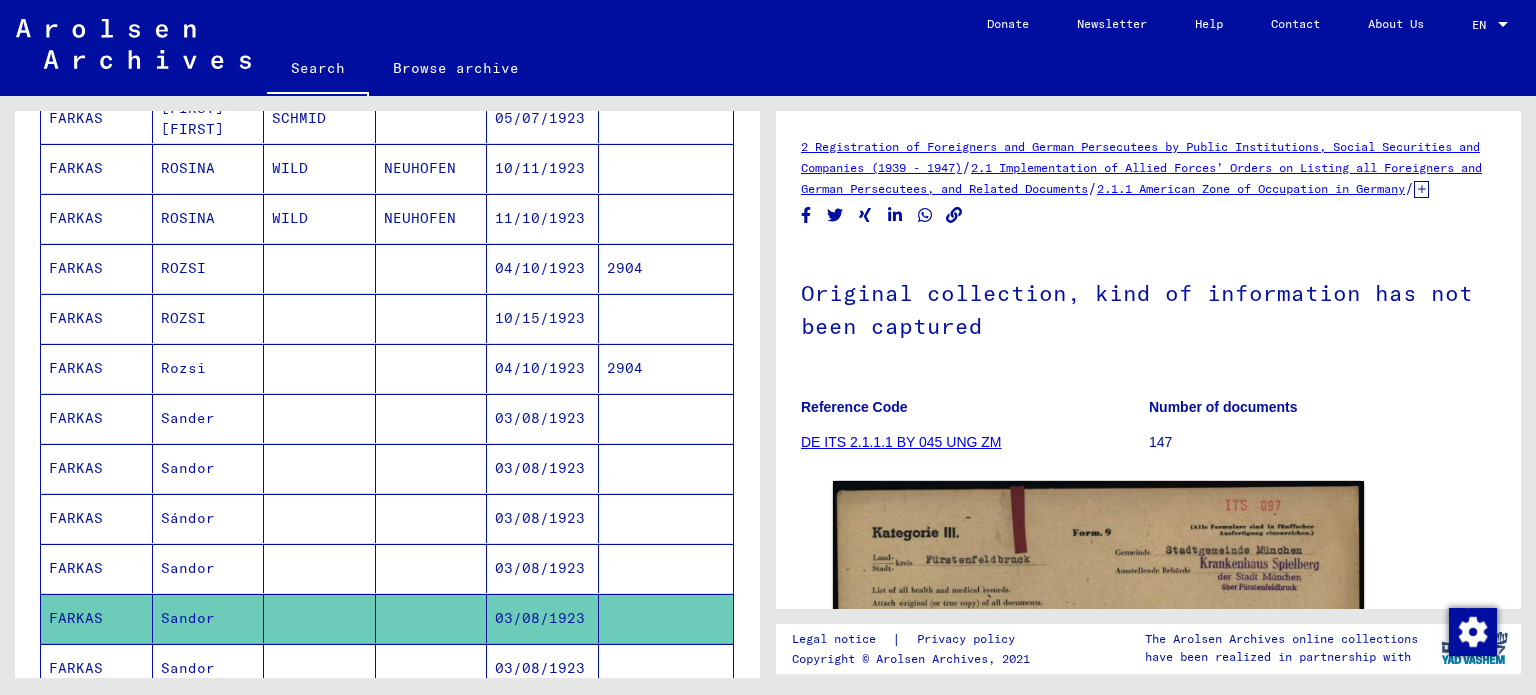 click on "03/08/1923" at bounding box center (543, 618) 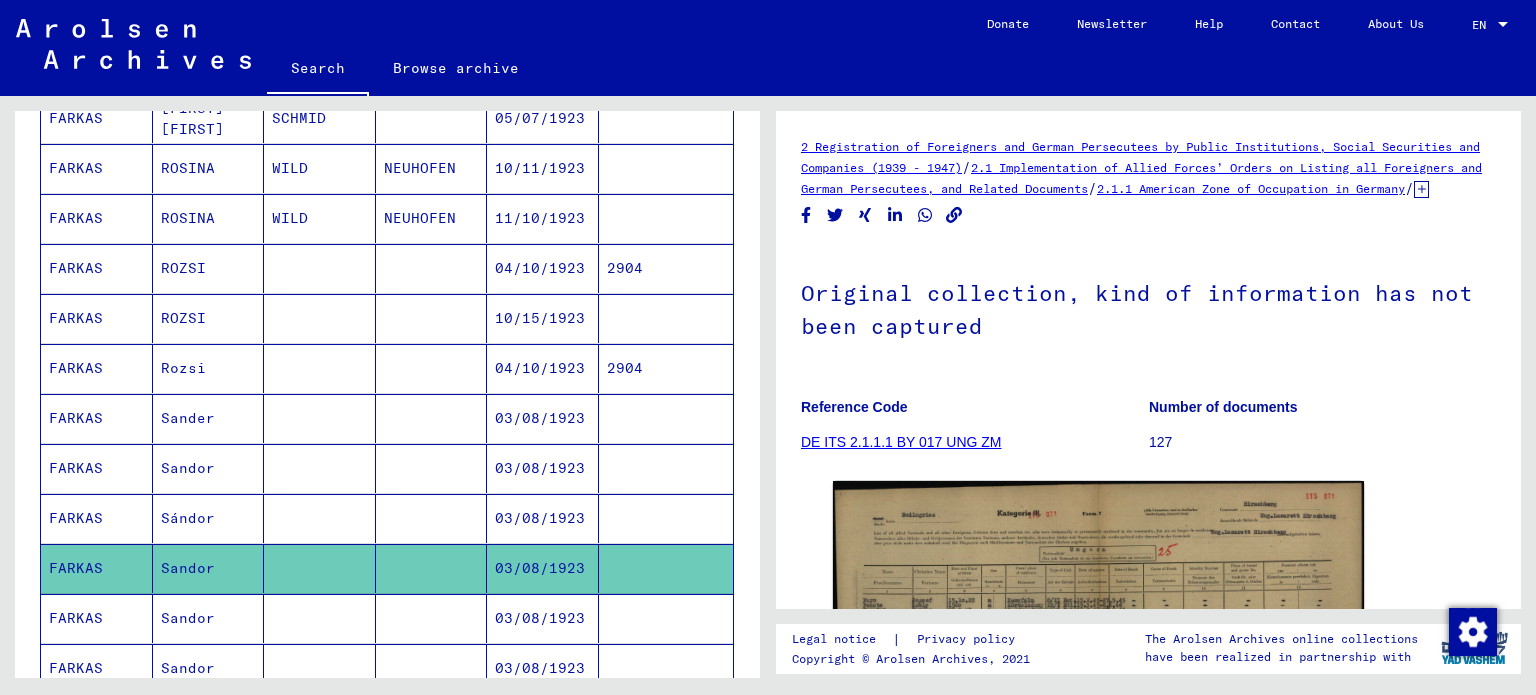 scroll, scrollTop: 0, scrollLeft: 0, axis: both 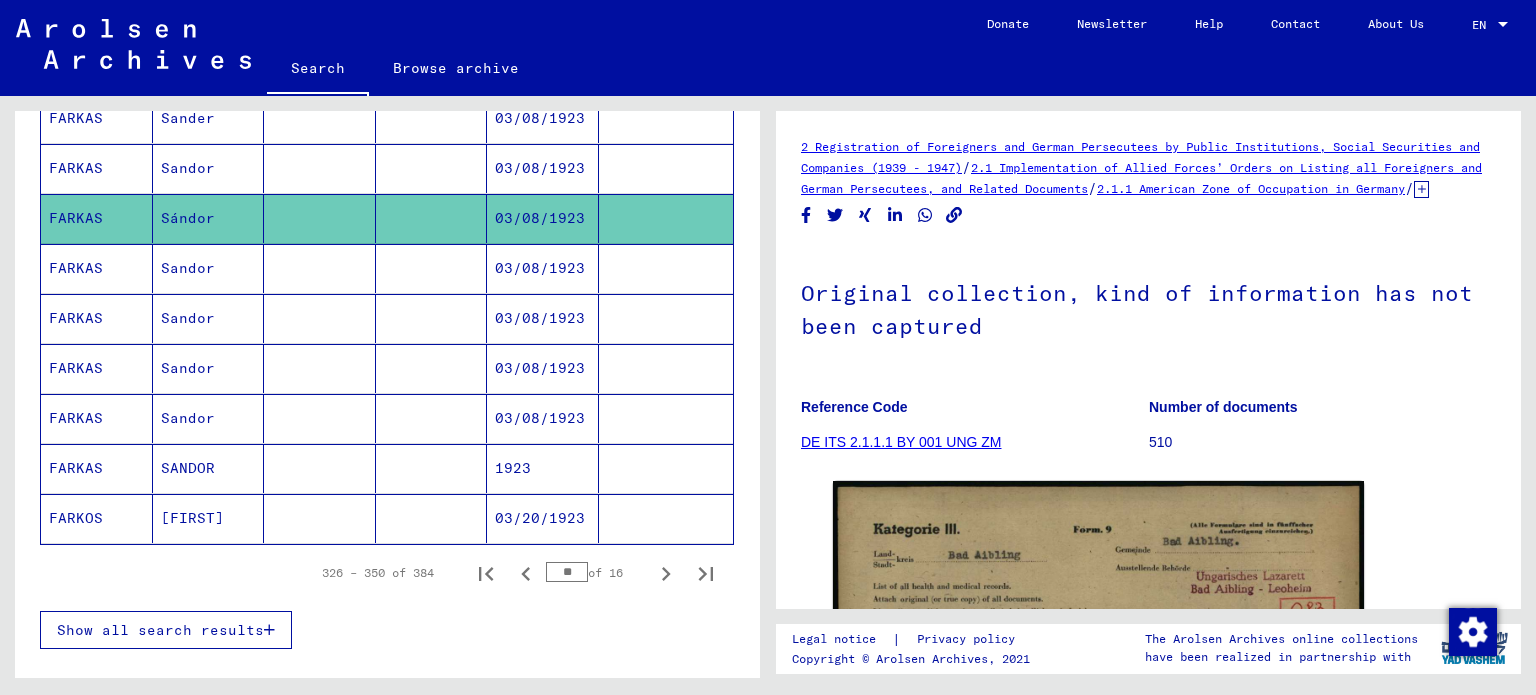 click on "1923" at bounding box center (543, 518) 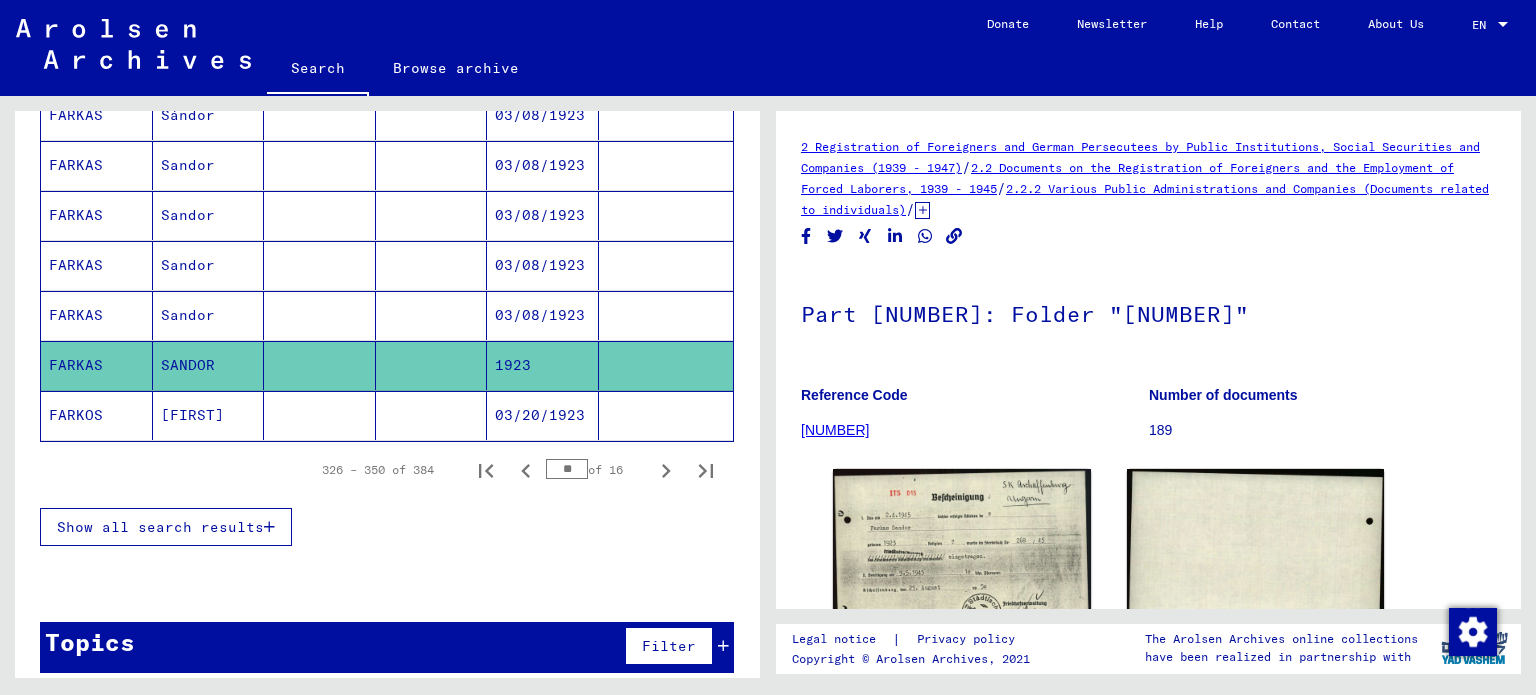 scroll, scrollTop: 0, scrollLeft: 0, axis: both 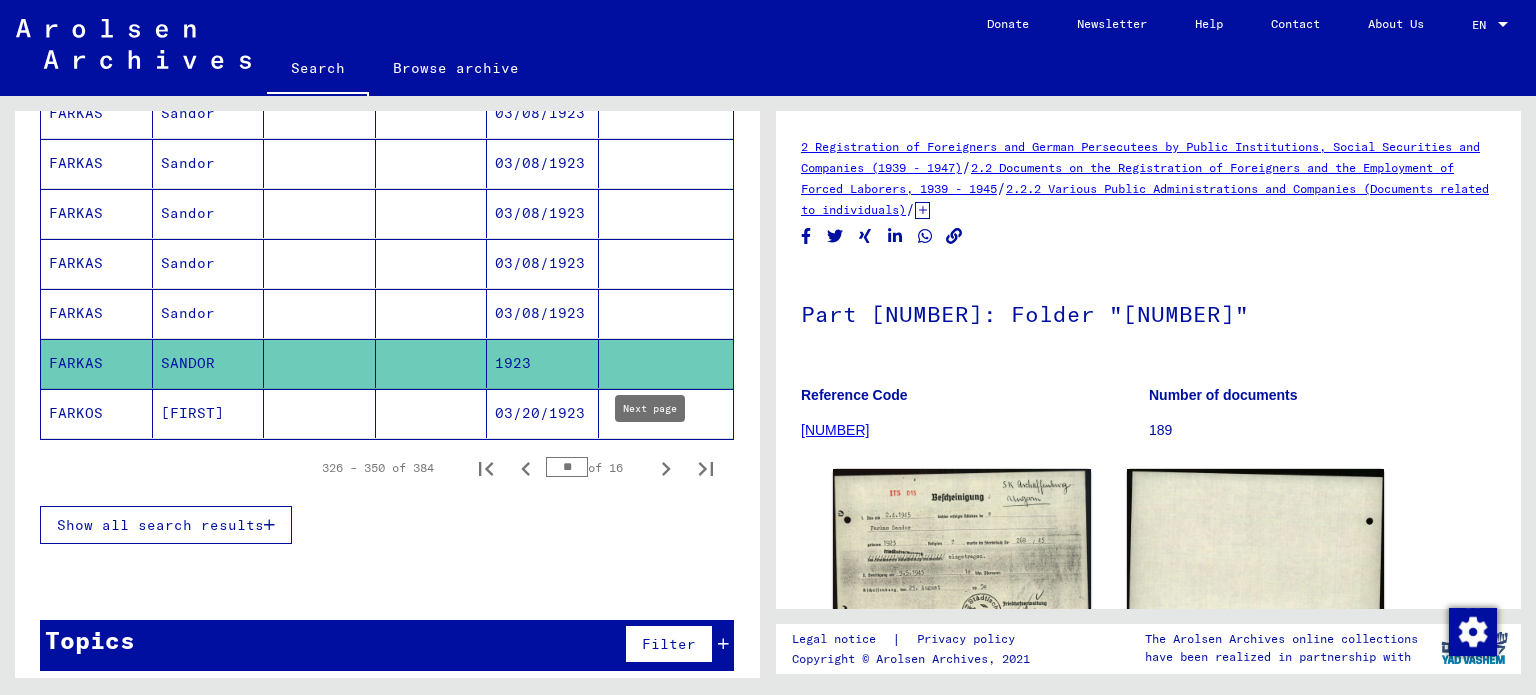 click 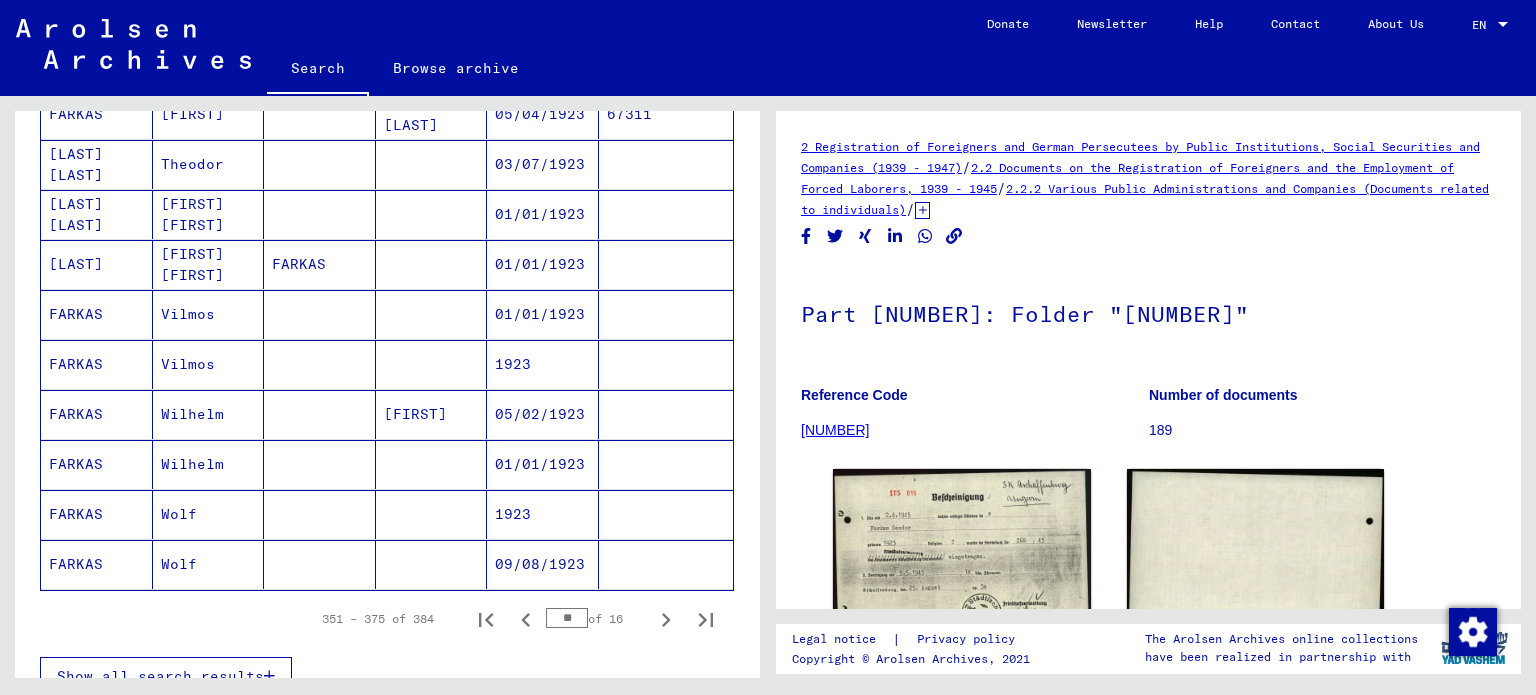scroll, scrollTop: 1100, scrollLeft: 0, axis: vertical 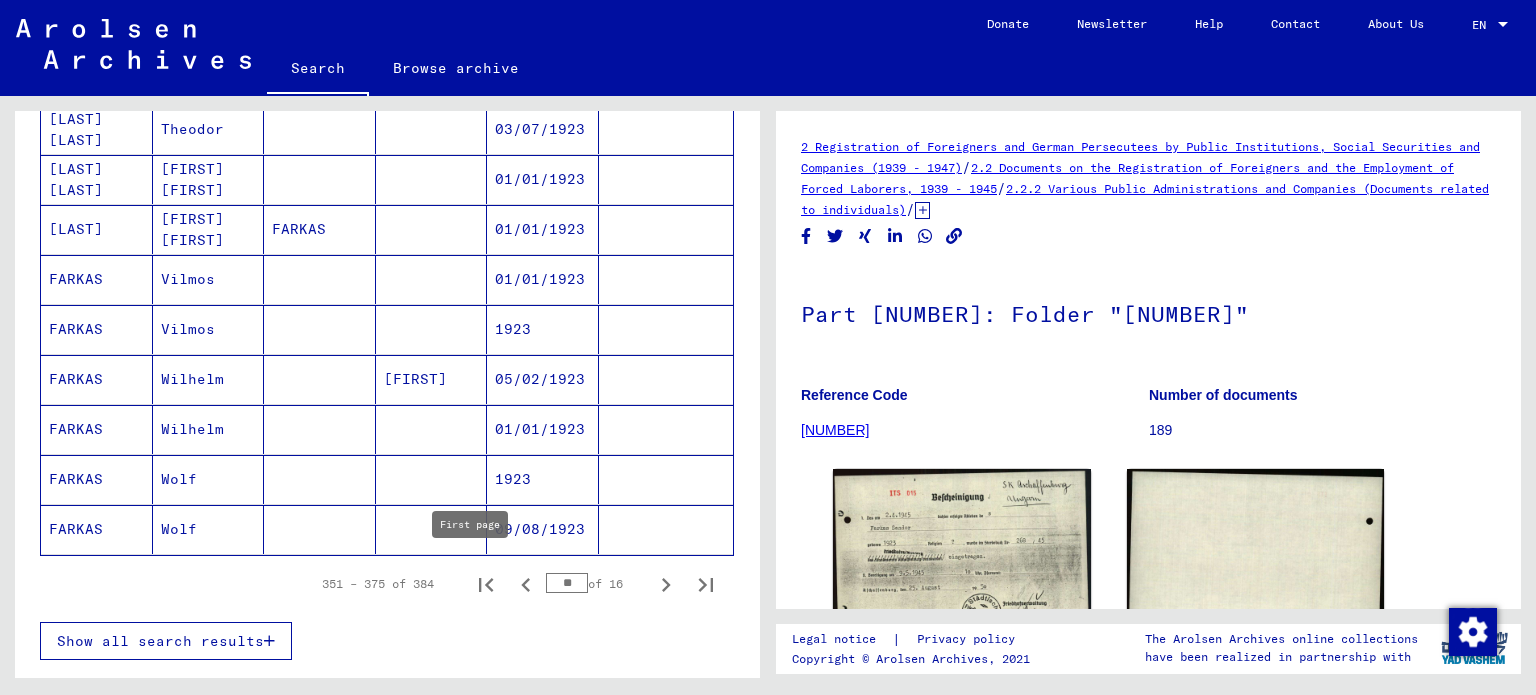 click 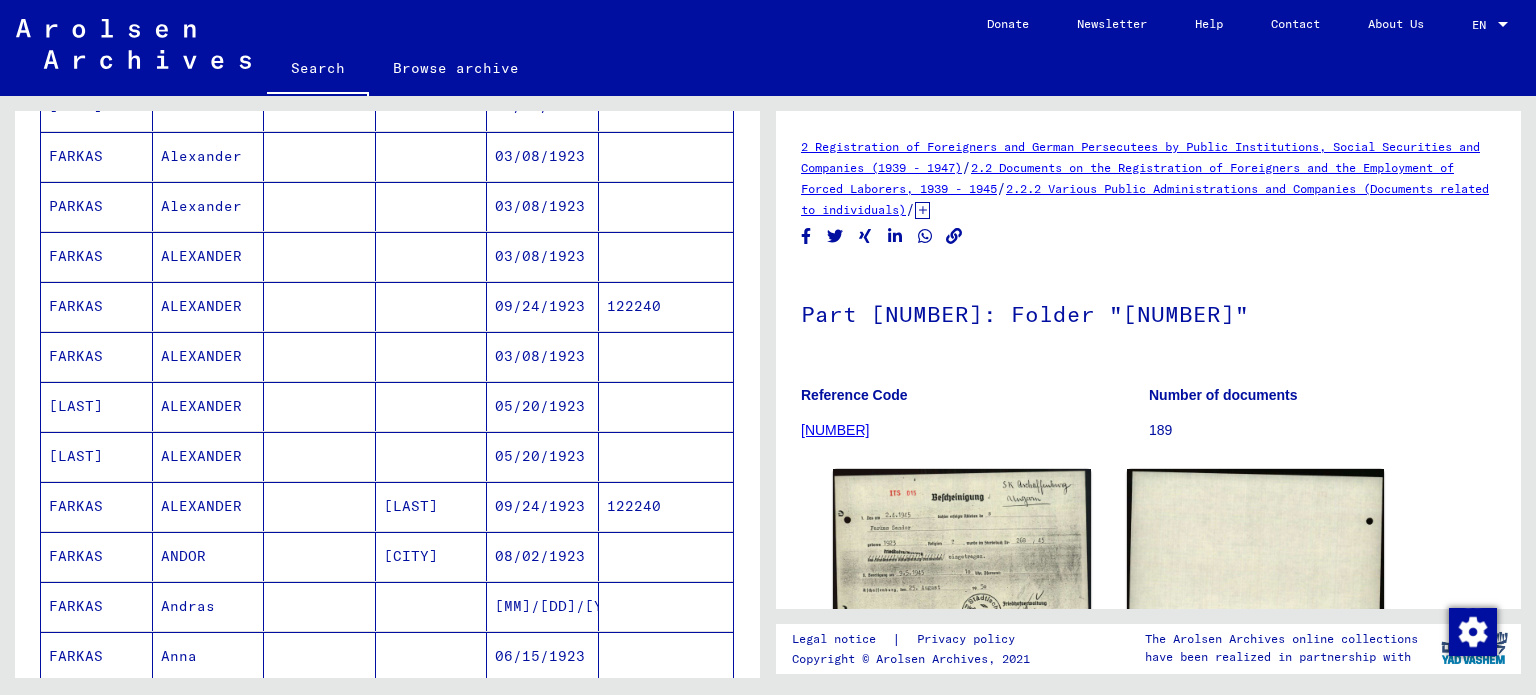 scroll 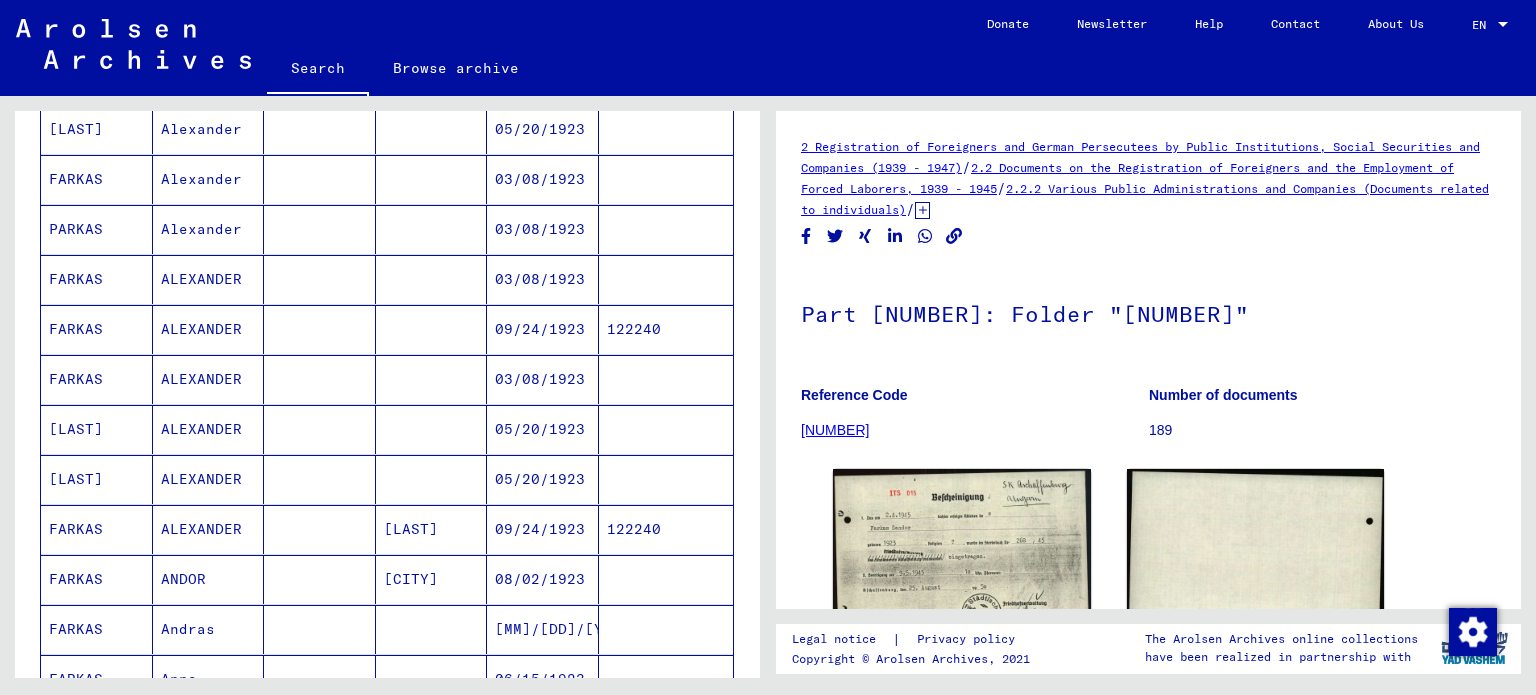click on "09/24/1923" at bounding box center (543, 579) 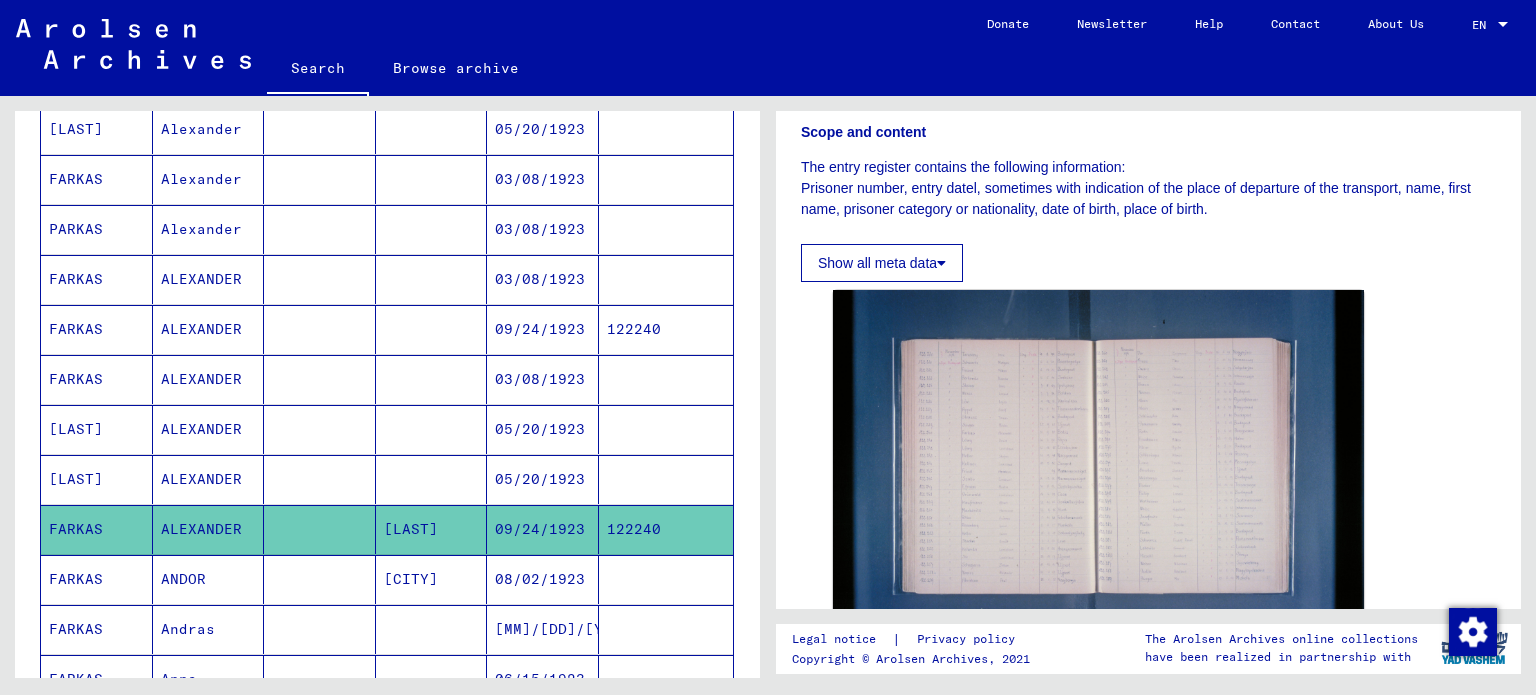 click on "05/20/1923" at bounding box center [543, 529] 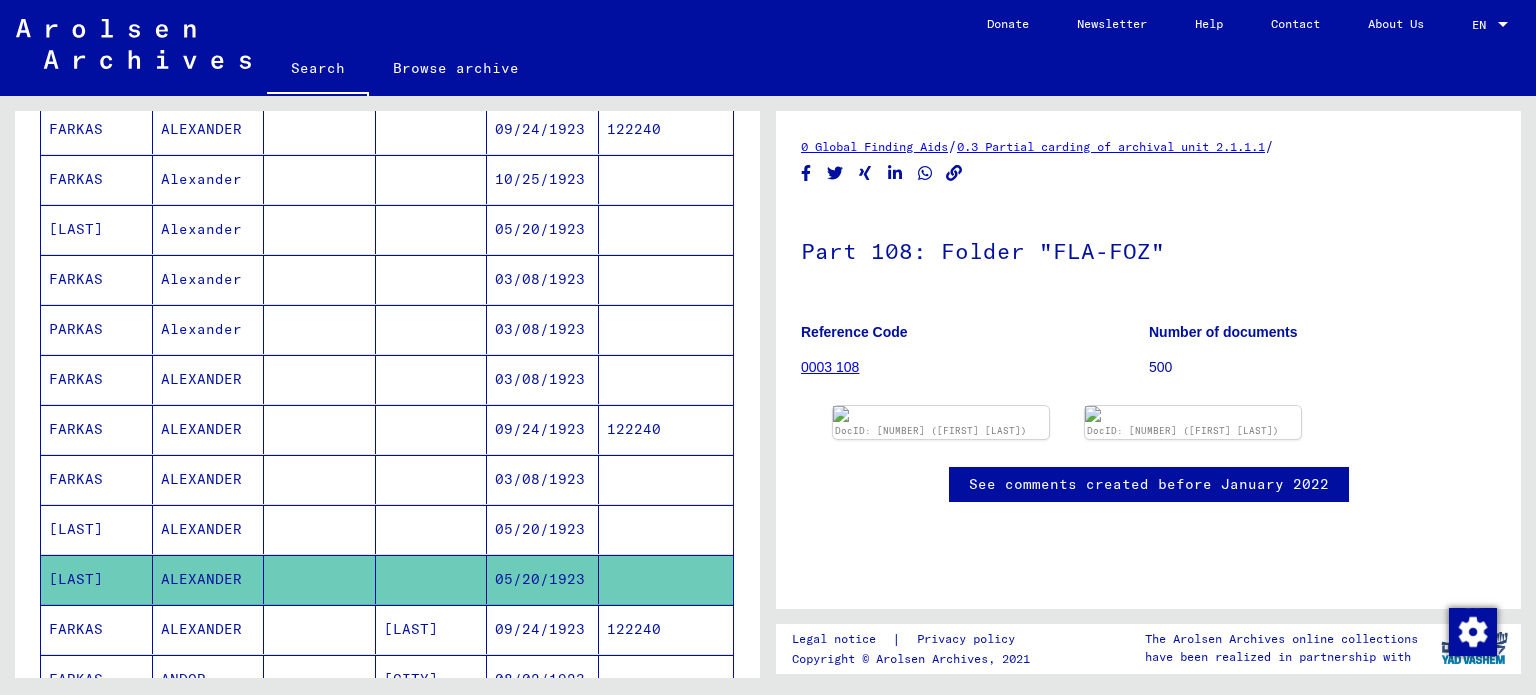 click on "05/20/1923" at bounding box center (543, 579) 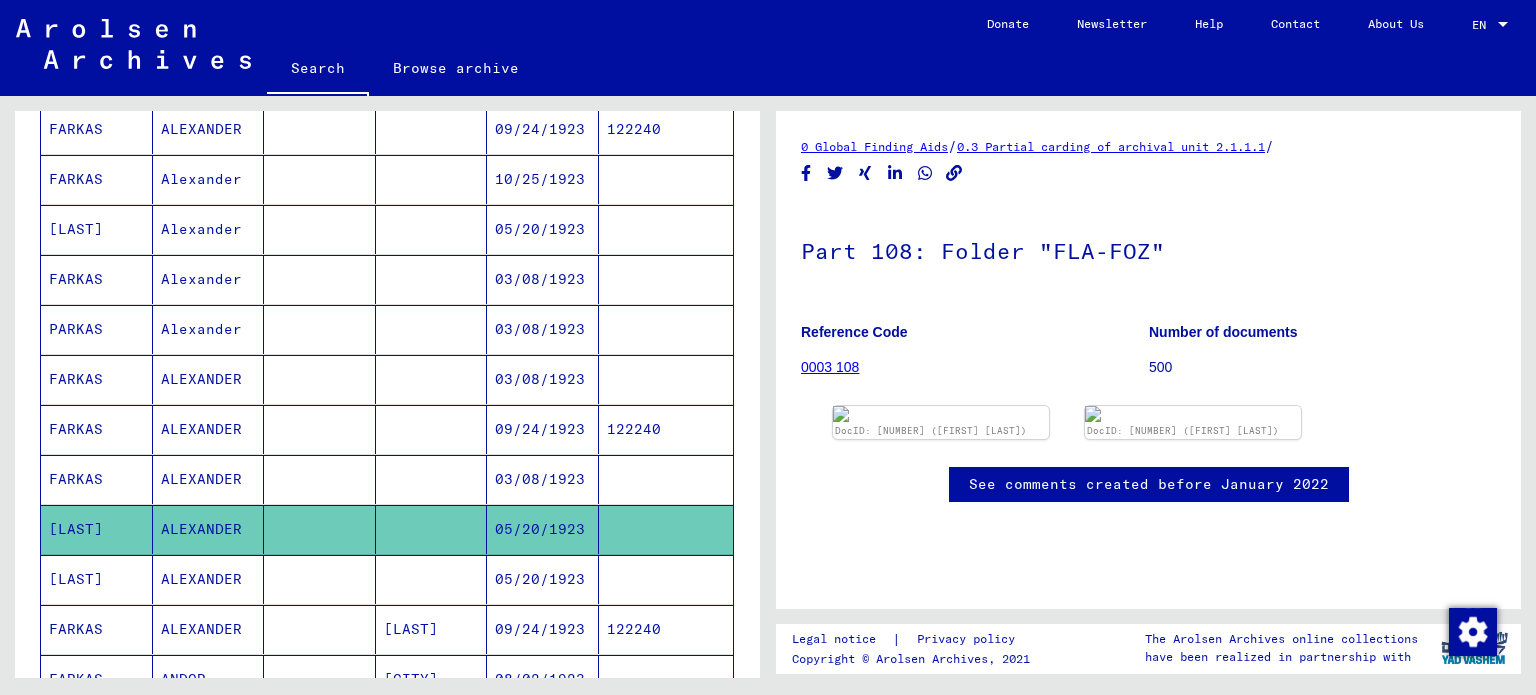 click on "03/08/1923" at bounding box center (543, 529) 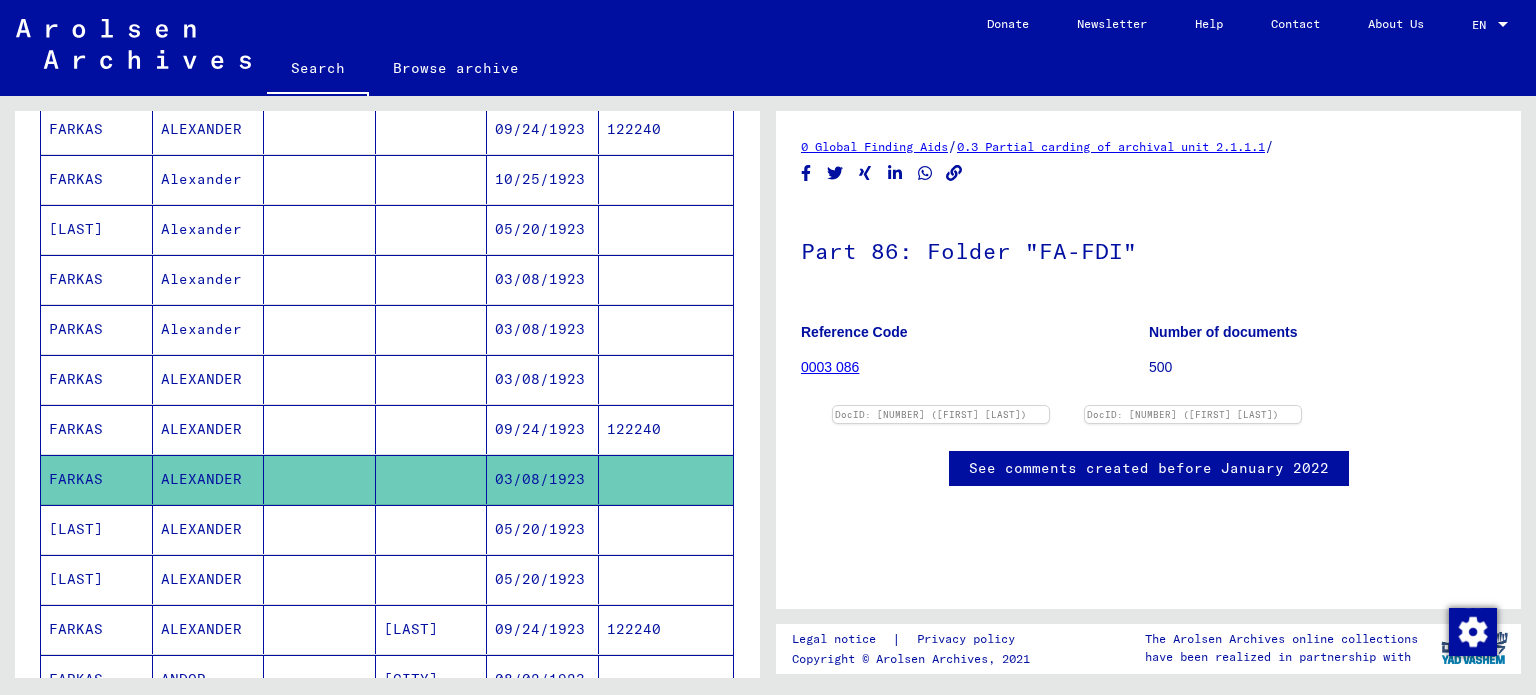 scroll, scrollTop: 0, scrollLeft: 0, axis: both 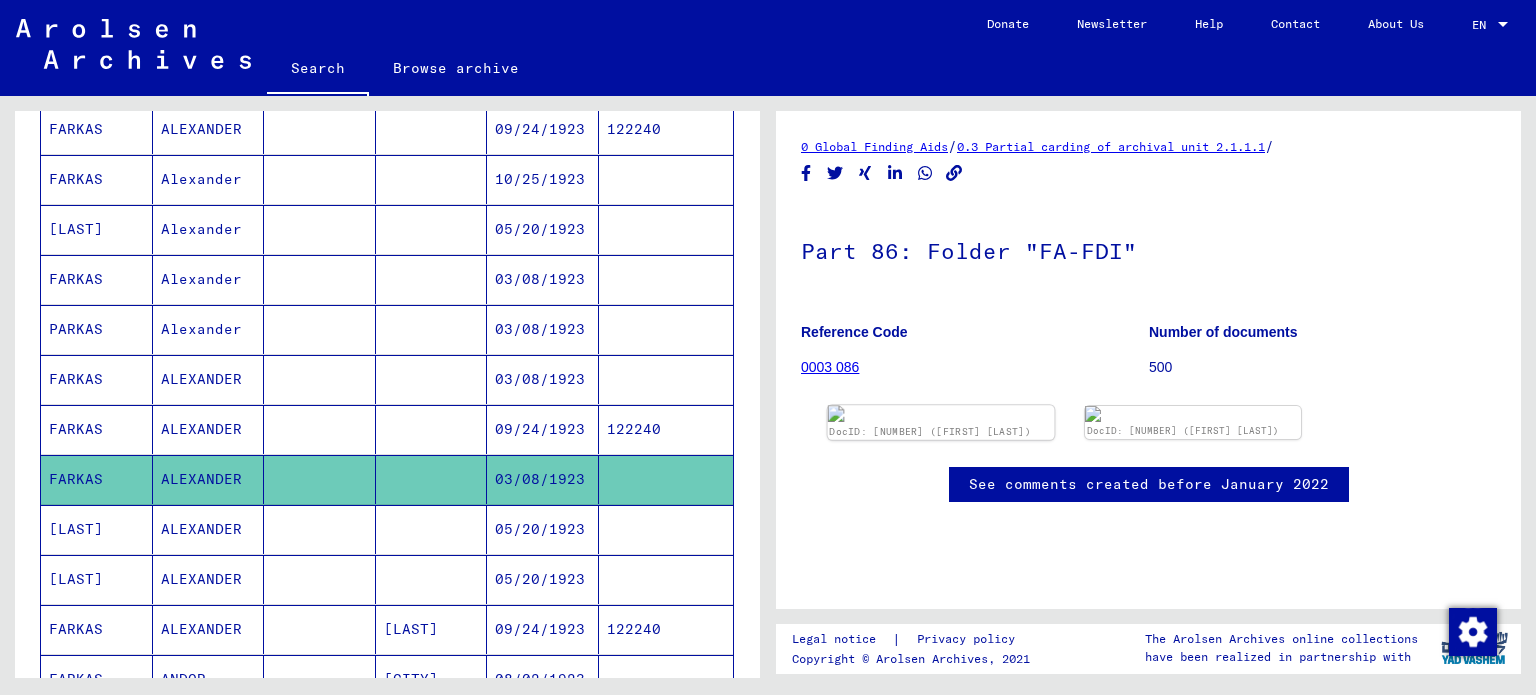 click on "DocID: [NUMBER] ([FIRST] [LAST])" 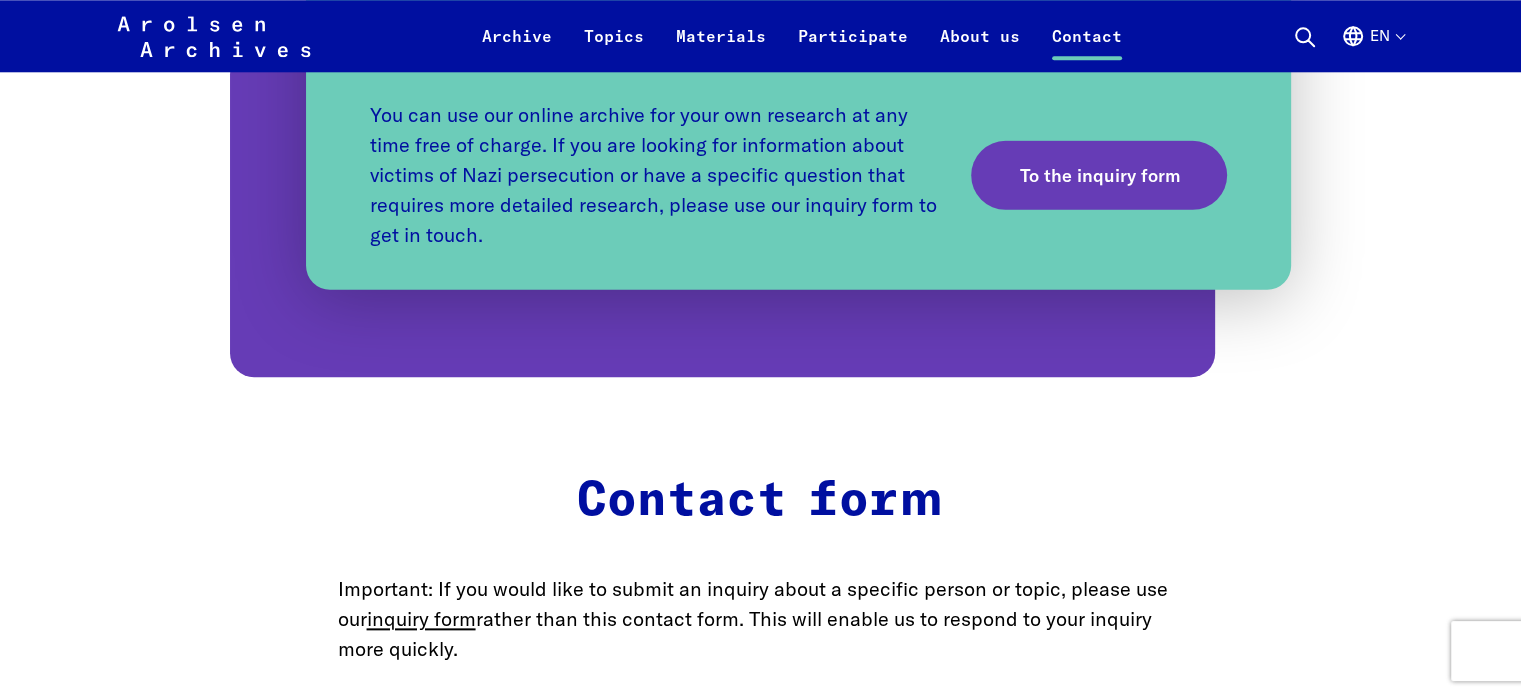 scroll, scrollTop: 2200, scrollLeft: 0, axis: vertical 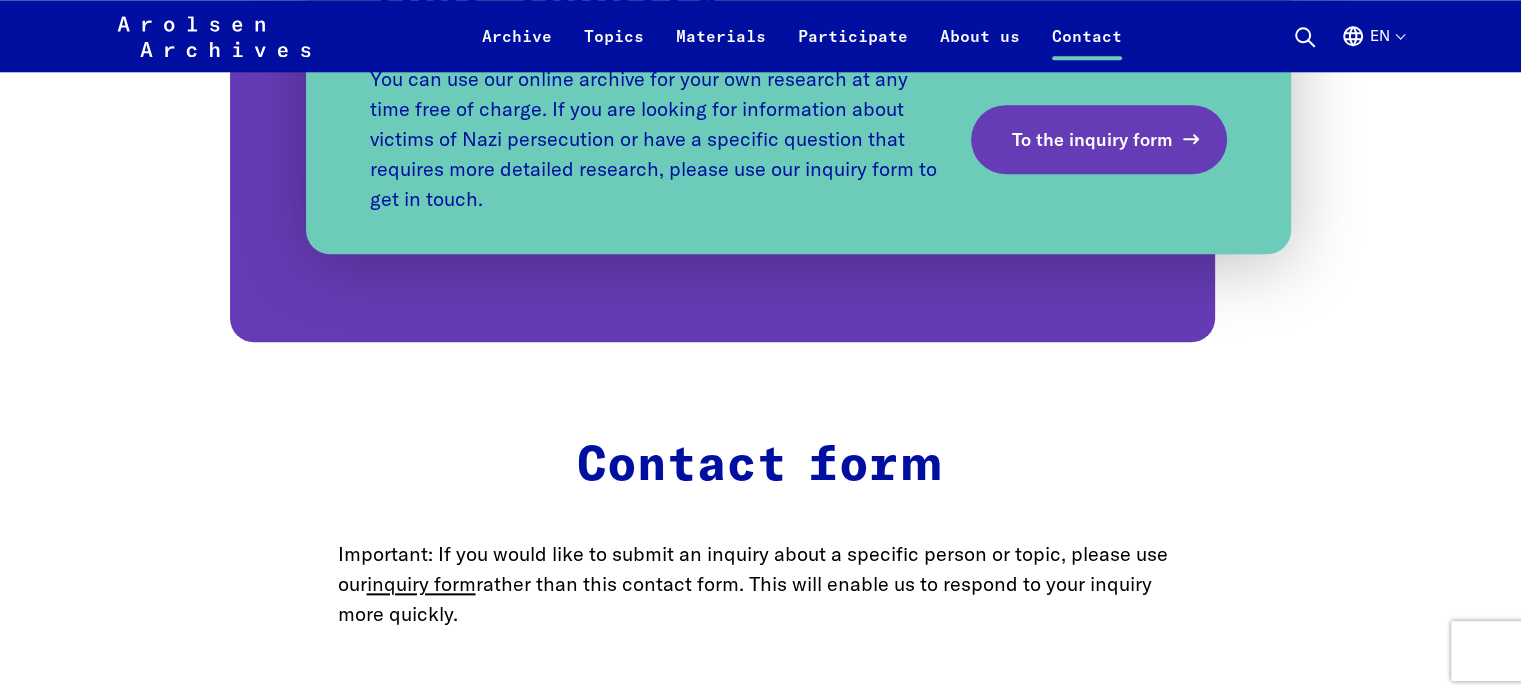 click on "To the inquiry form" at bounding box center (1091, 139) 